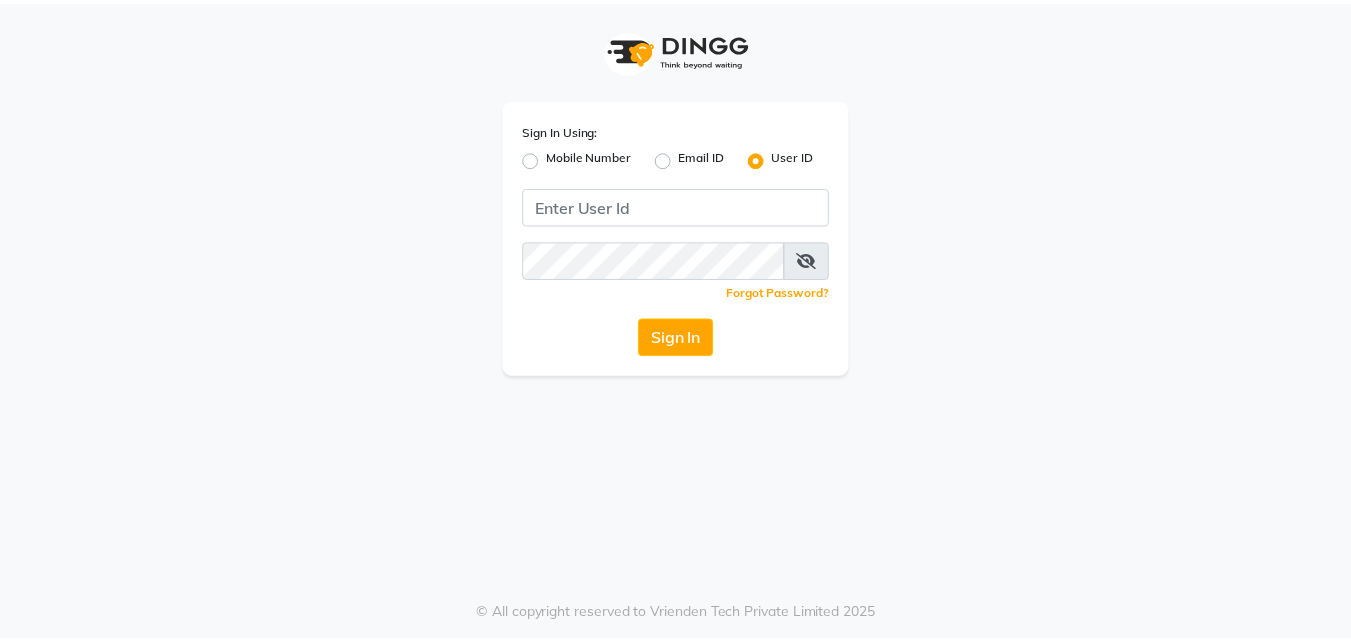 scroll, scrollTop: 0, scrollLeft: 0, axis: both 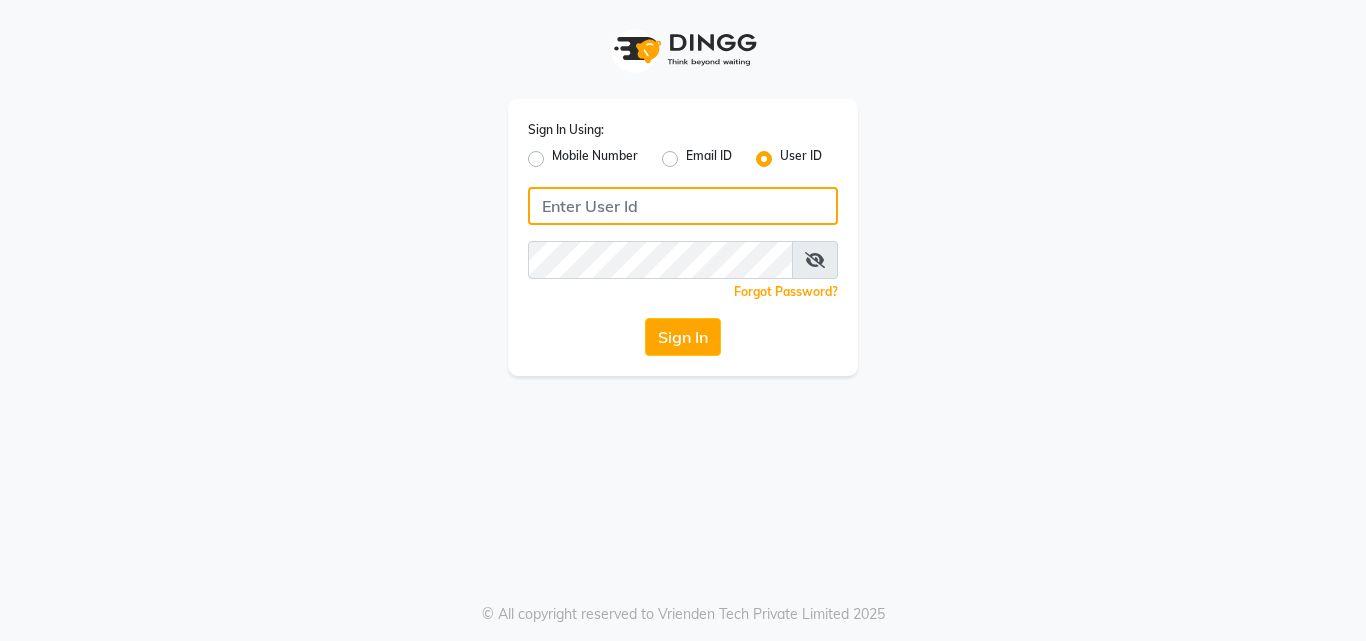 type on "e1932-26" 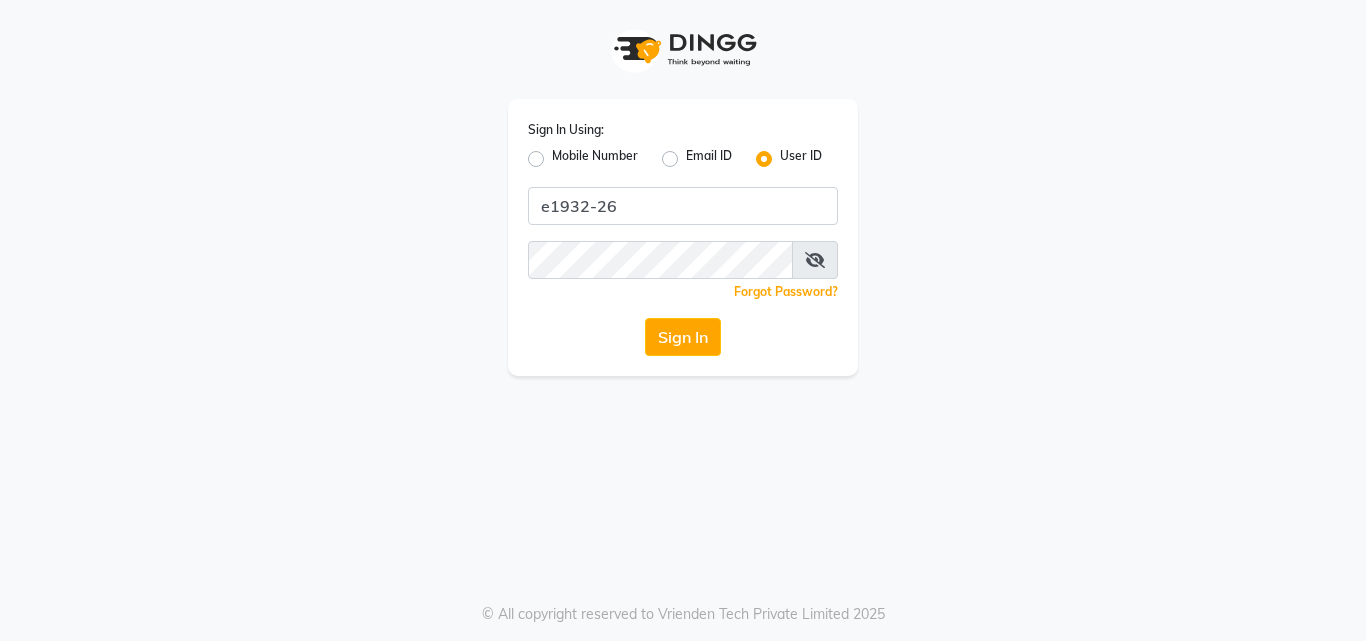 click on "Sign In" 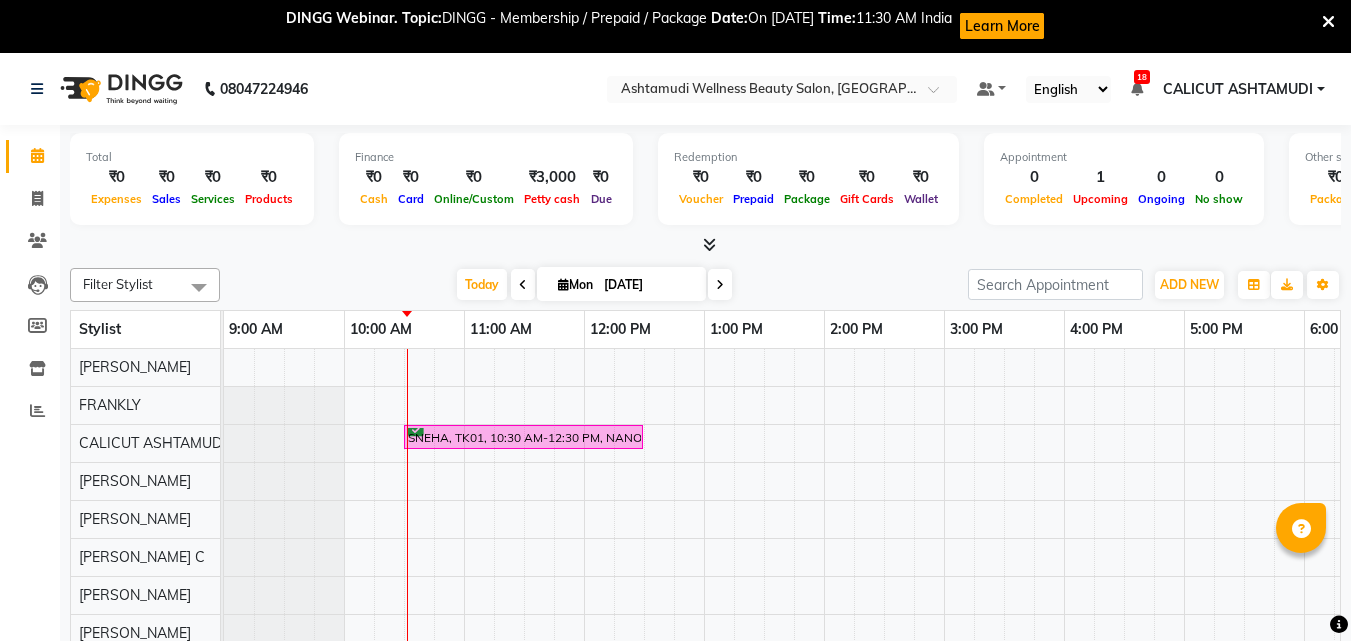 scroll, scrollTop: 0, scrollLeft: 0, axis: both 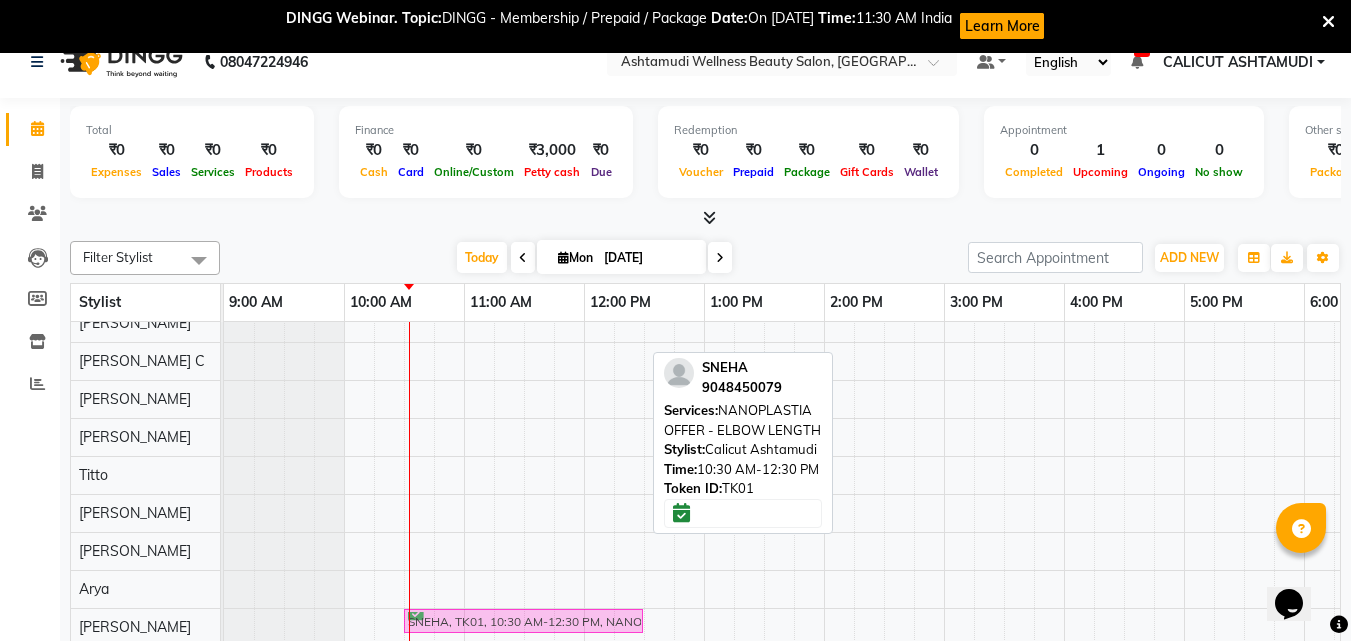 drag, startPoint x: 445, startPoint y: 431, endPoint x: 435, endPoint y: 597, distance: 166.30093 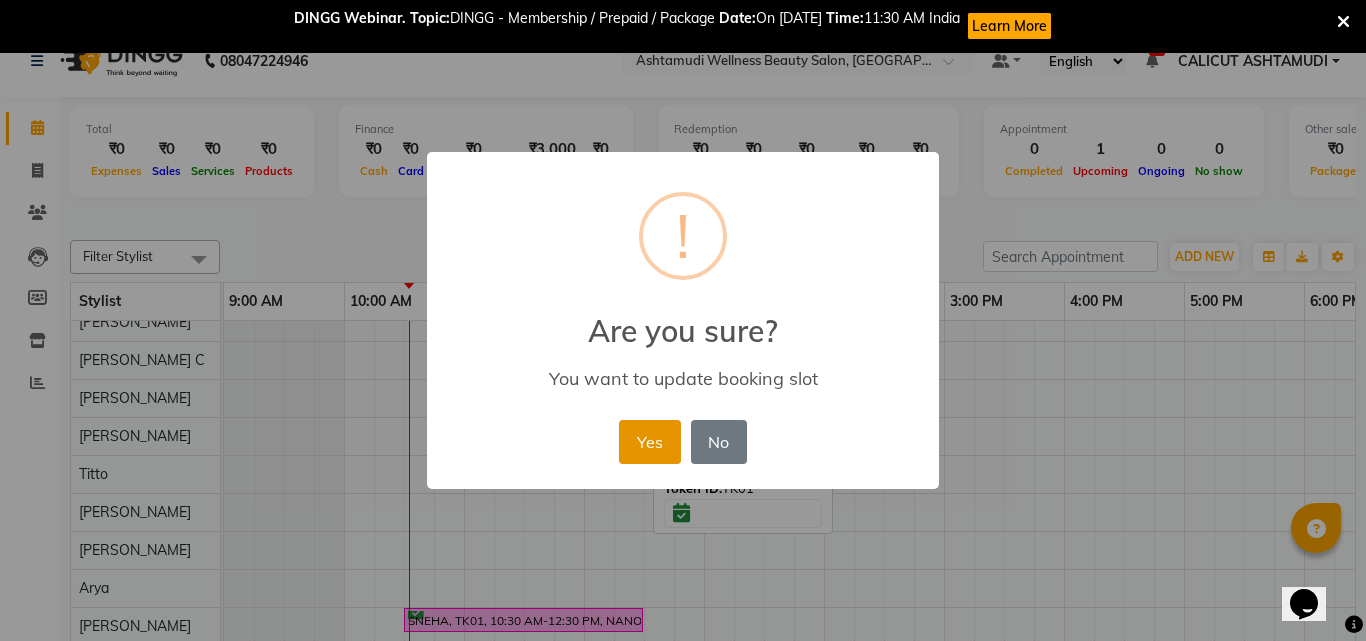 click on "Yes" at bounding box center [649, 442] 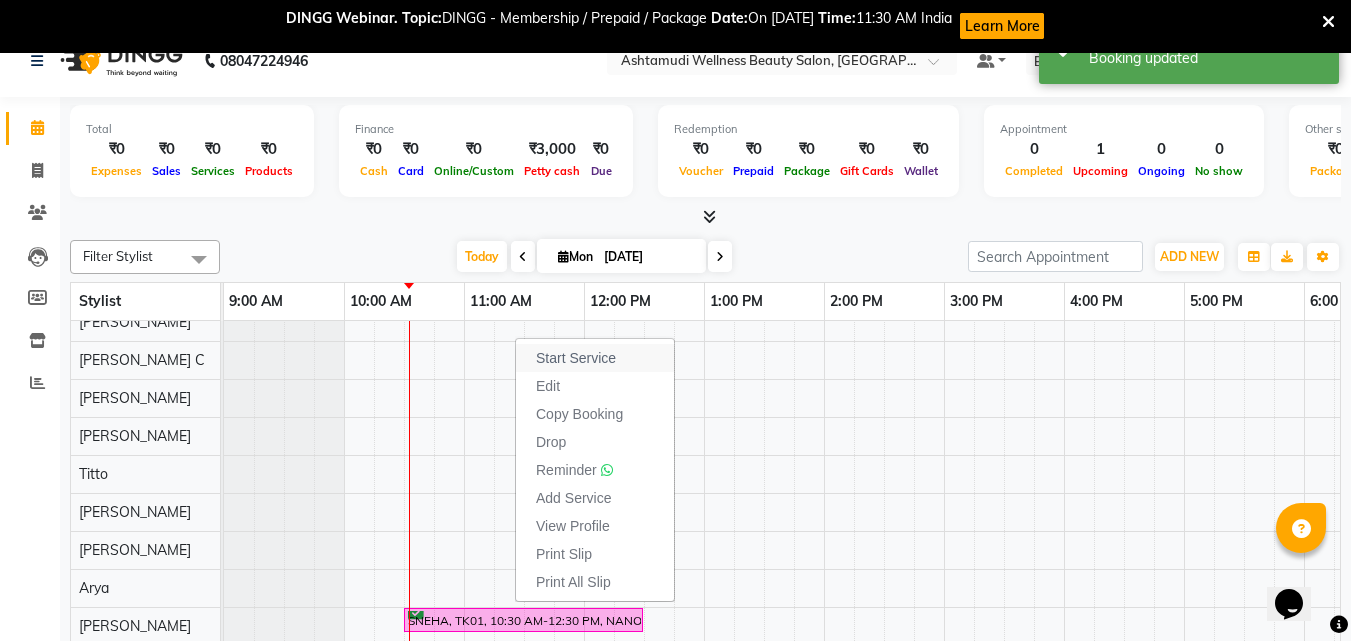 click on "Start Service" at bounding box center [576, 358] 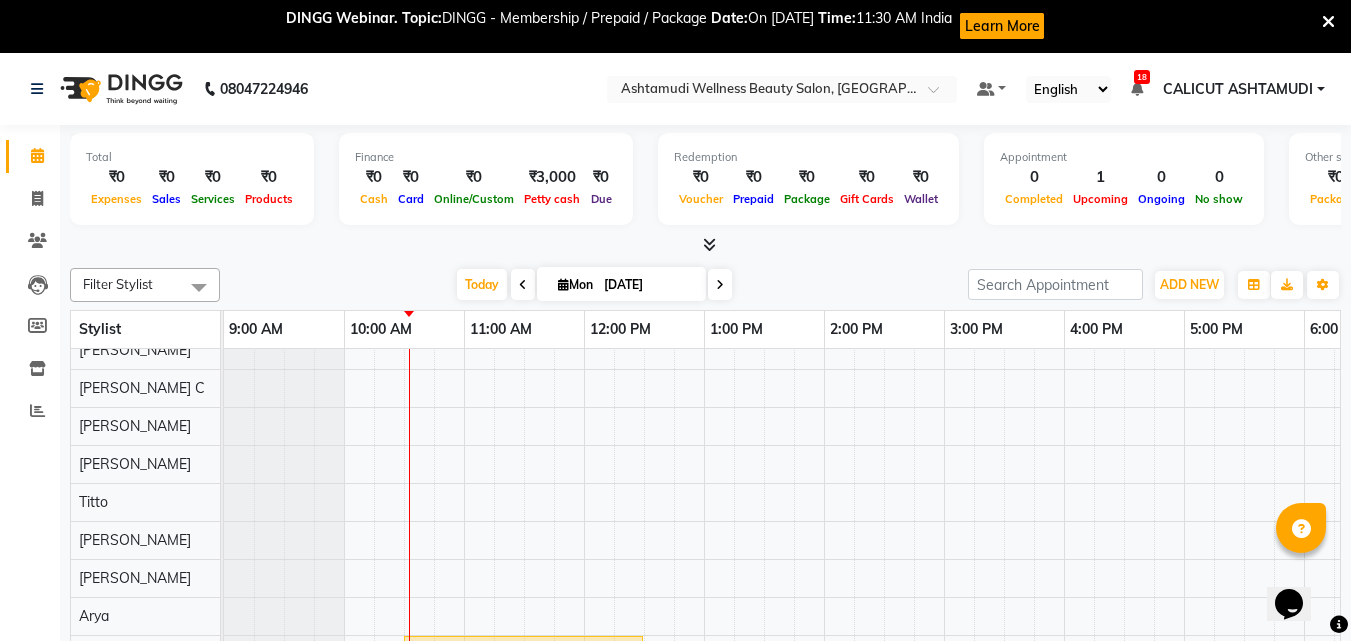 click at bounding box center [1328, 22] 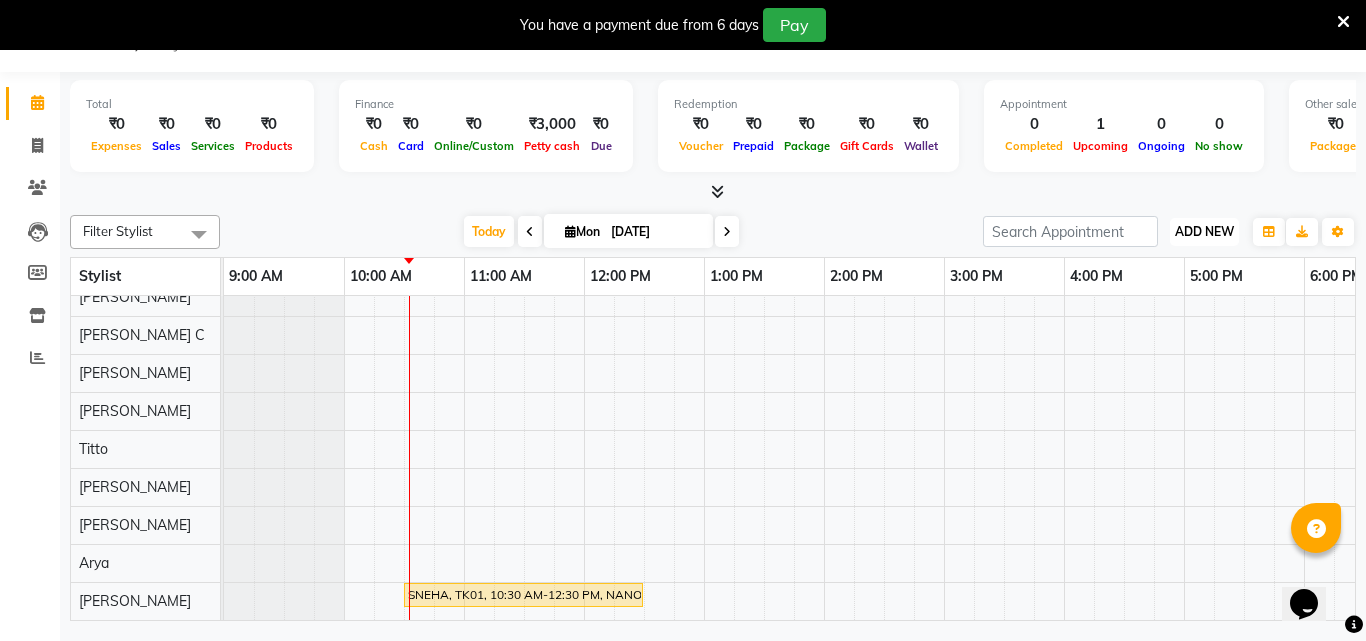 click on "ADD NEW" at bounding box center [1204, 231] 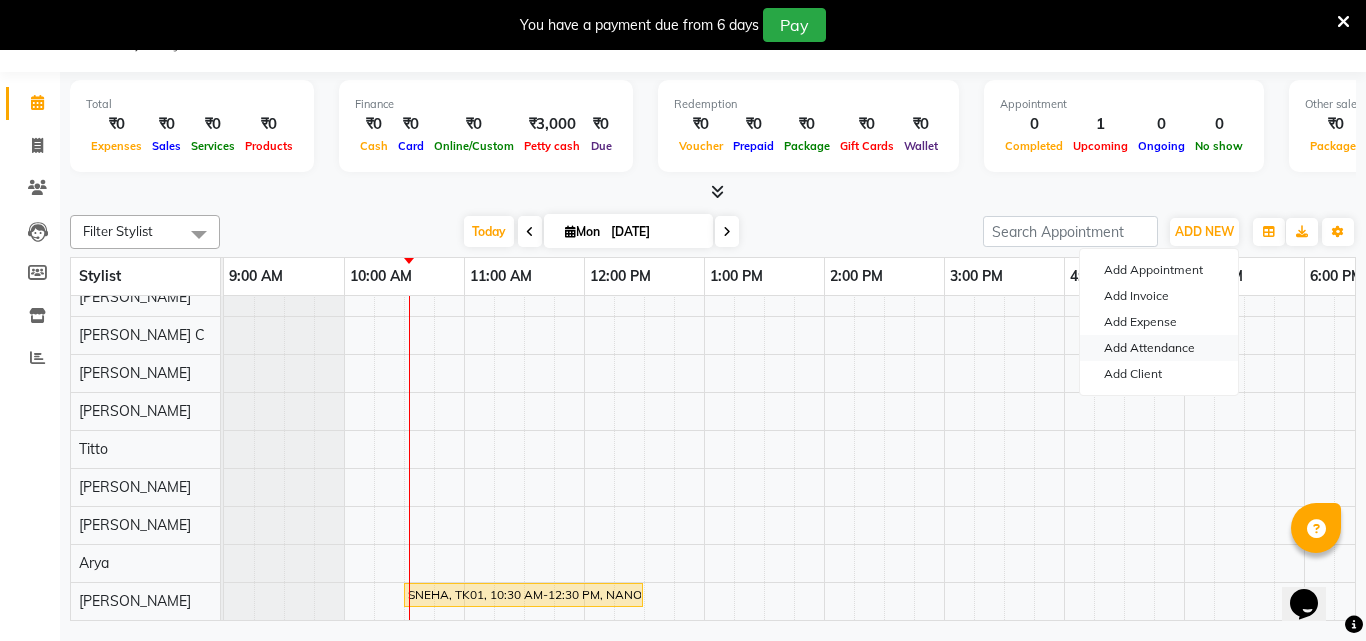 click on "Add Attendance" at bounding box center (1159, 348) 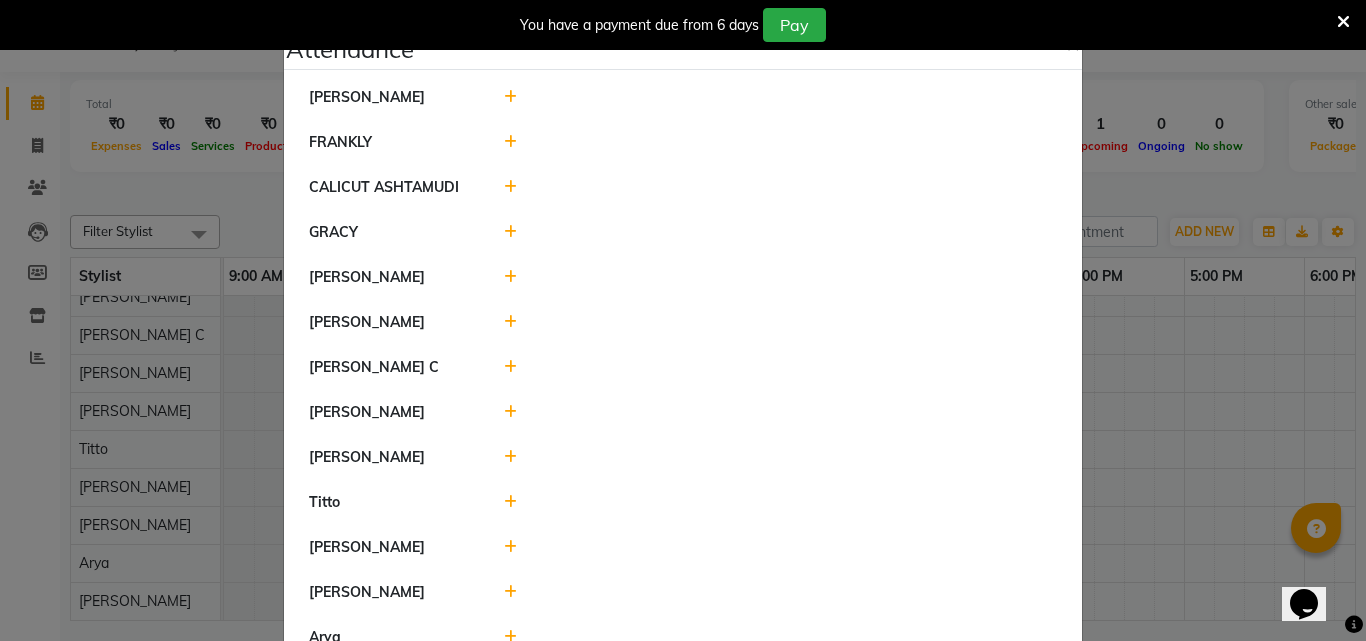 click 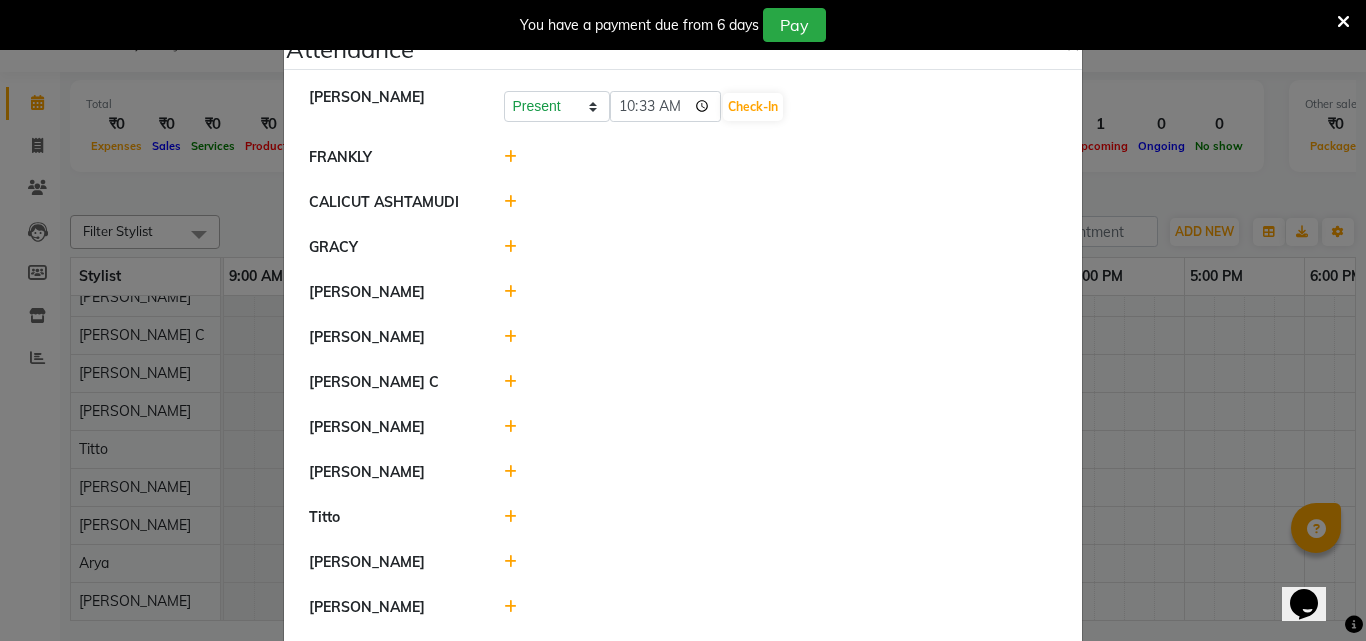 click 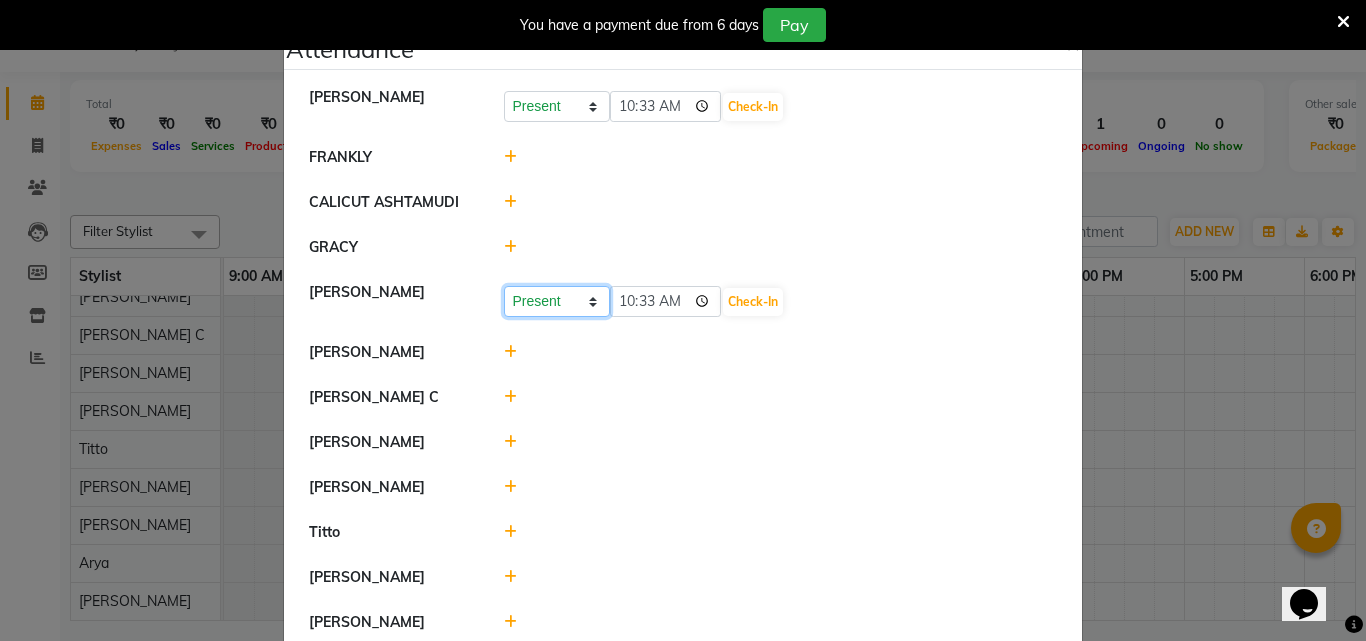 click on "Present Absent Late Half Day Weekly Off" 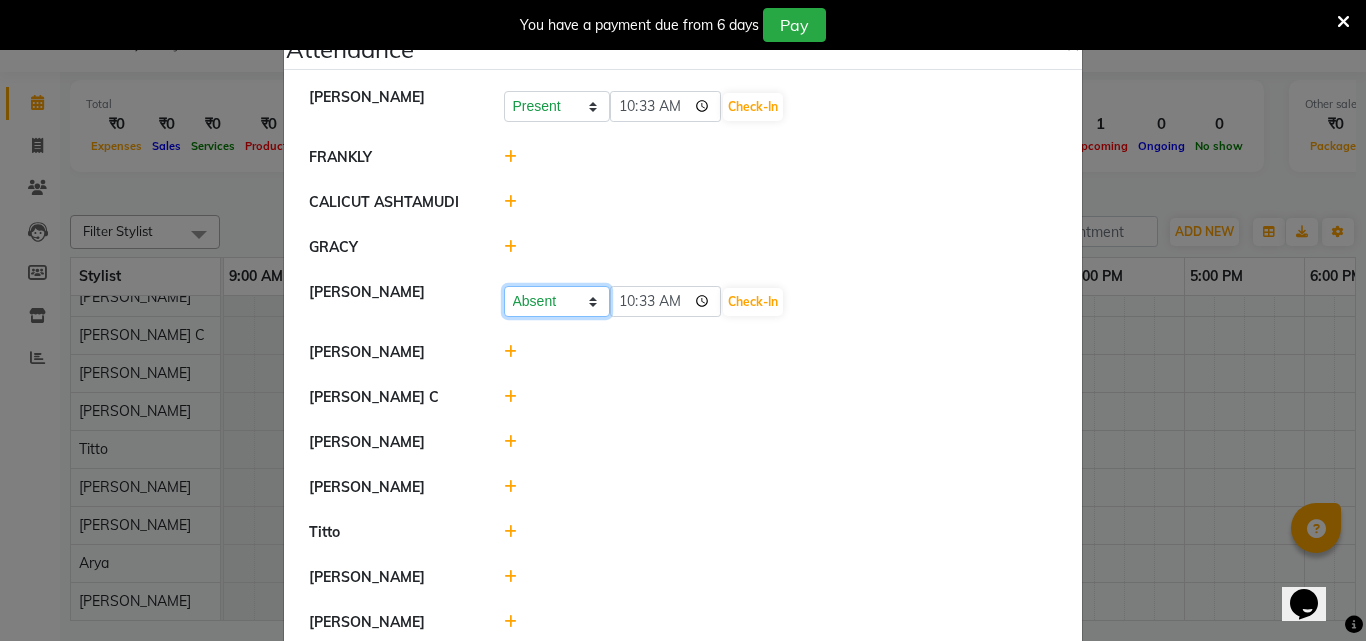 click on "Present Absent Late Half Day Weekly Off" 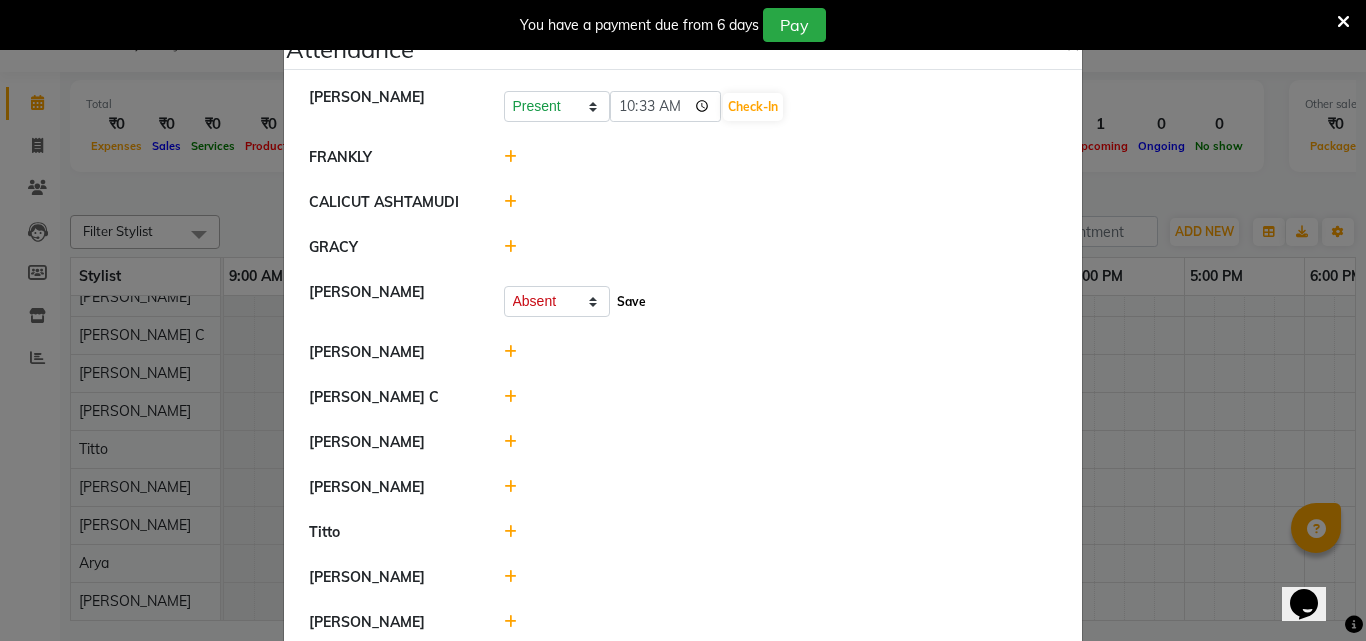 click on "Save" 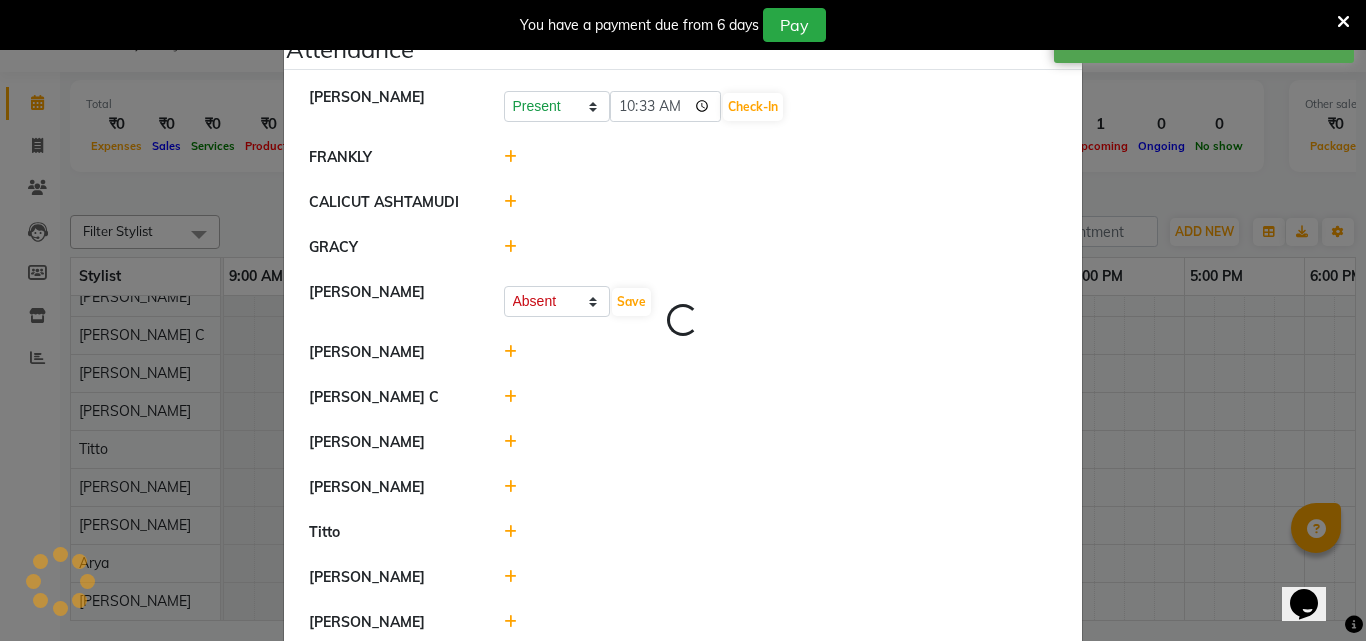 select on "A" 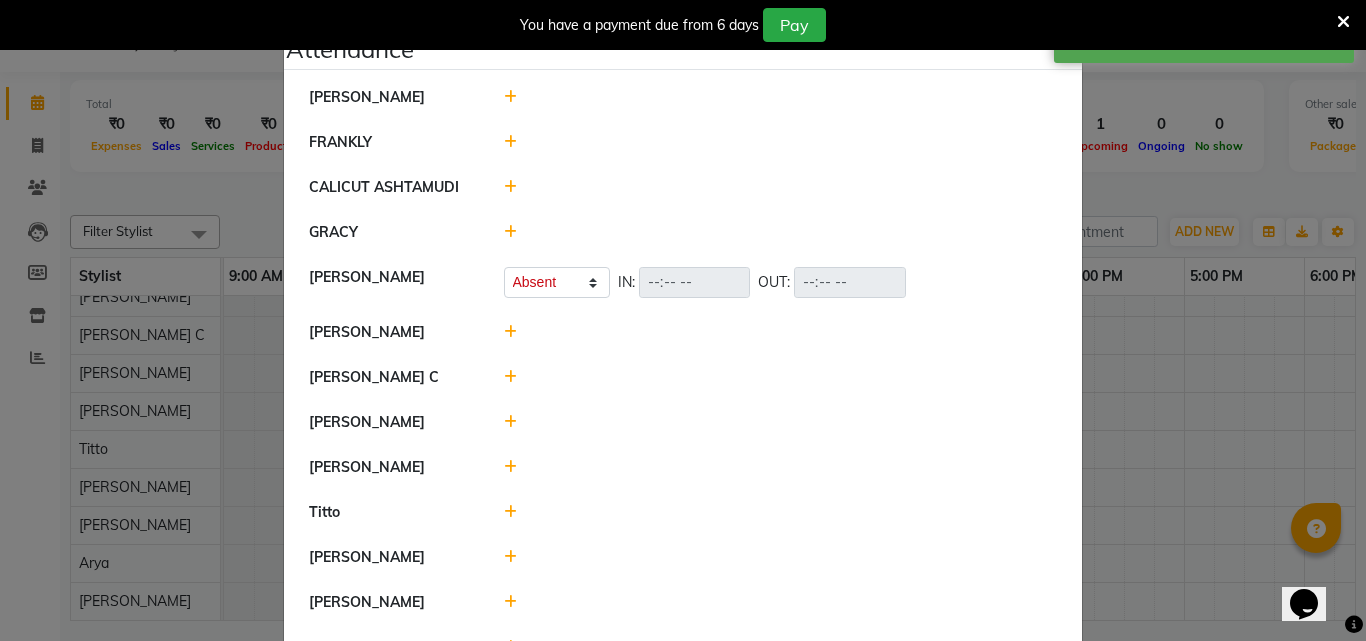 click 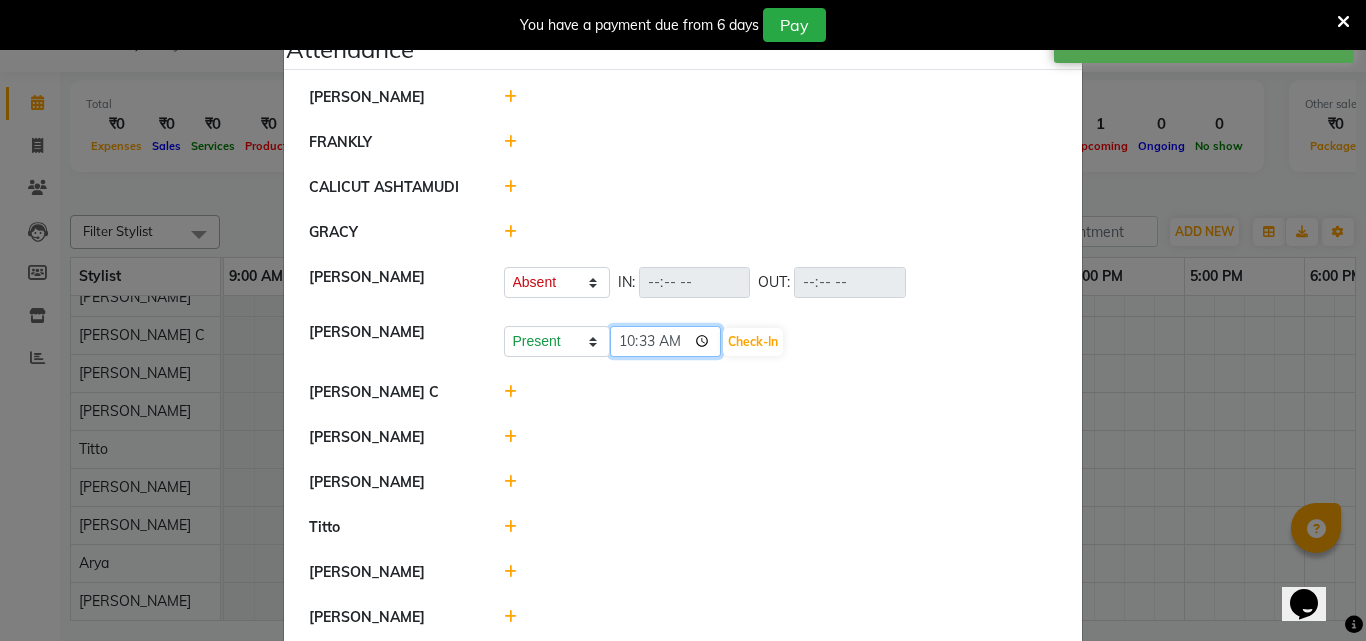 click on "10:33" 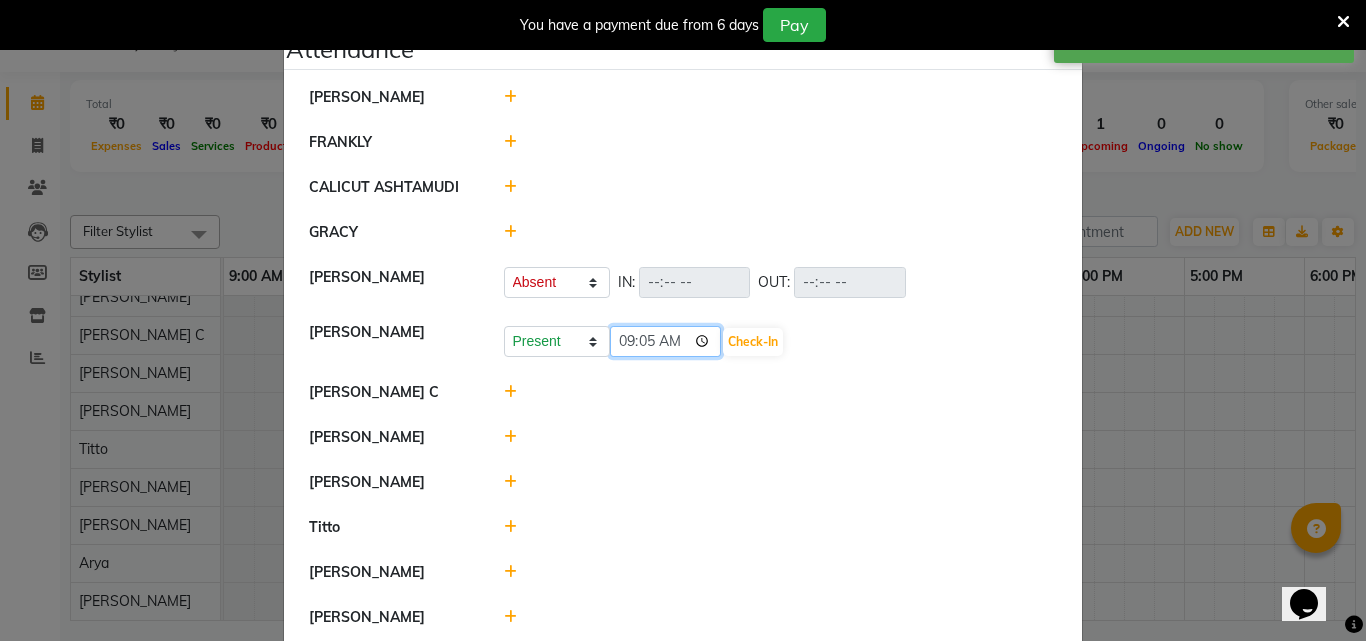 type on "09:50" 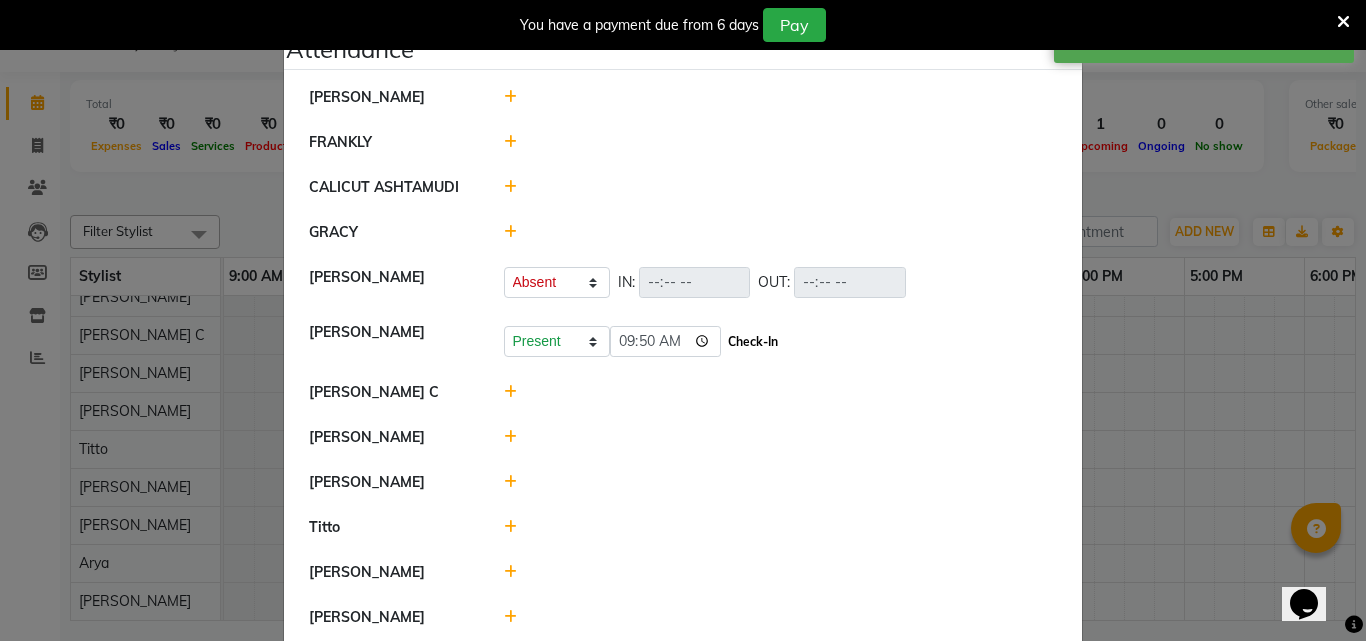 click on "Check-In" 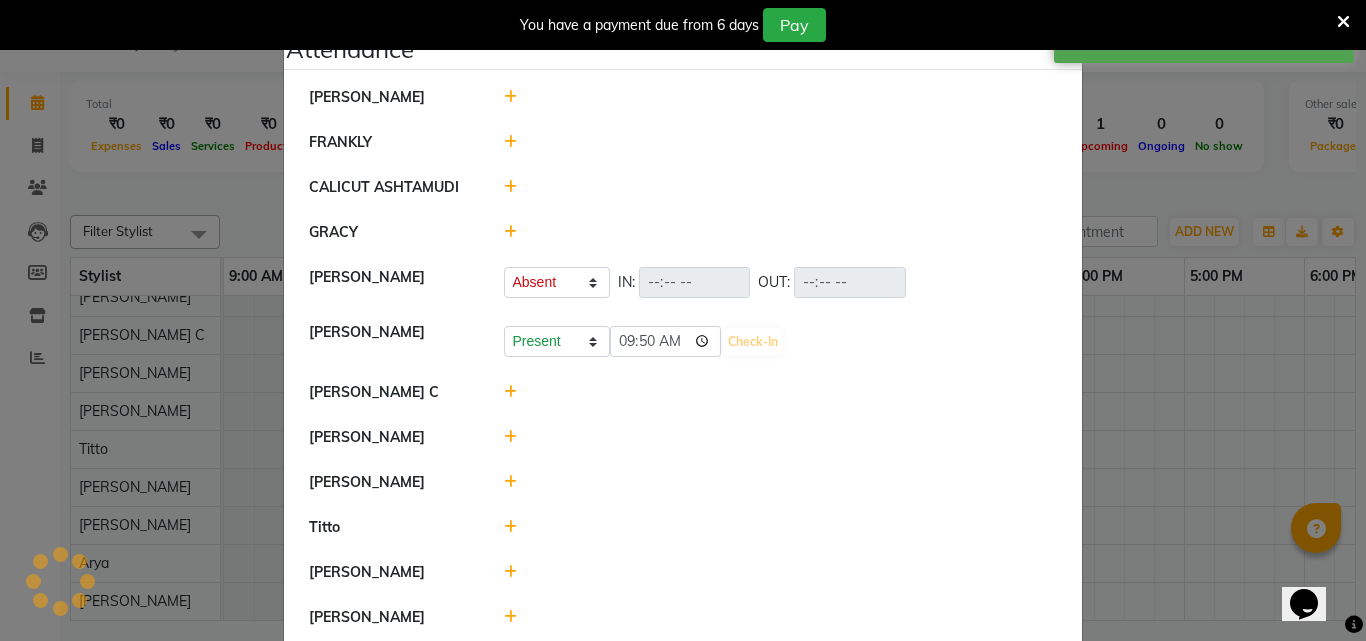 select on "A" 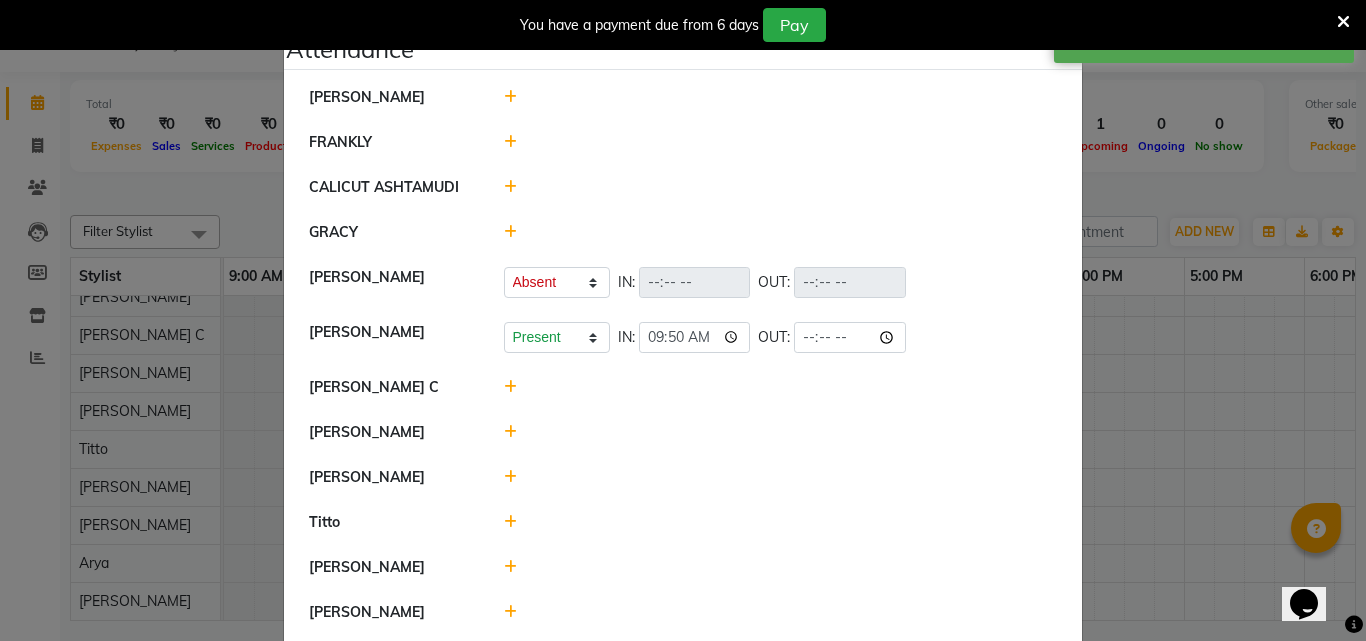 click 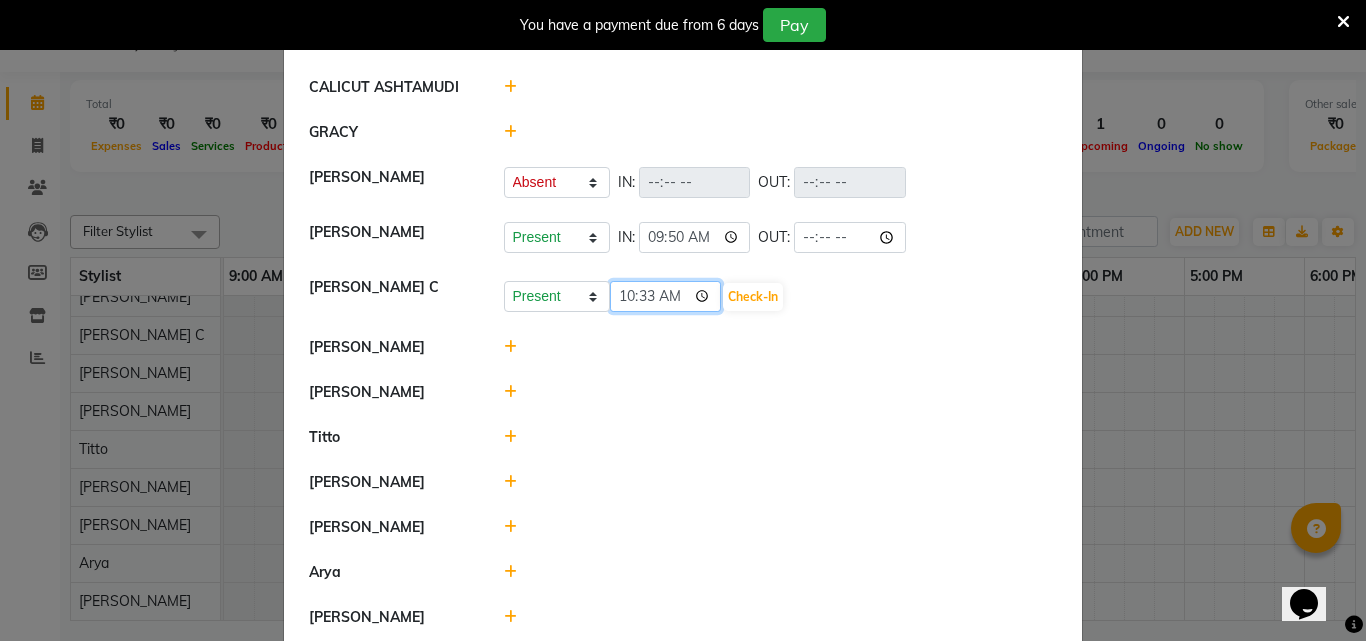 click on "10:33" 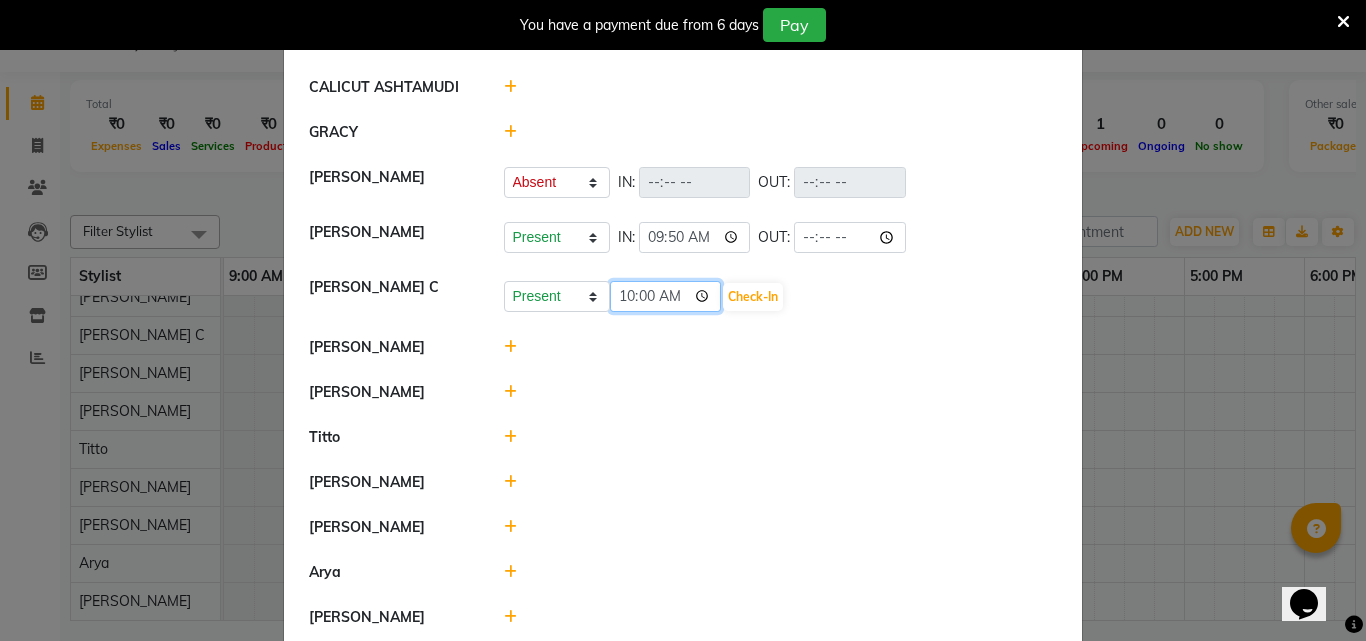type on "10:08" 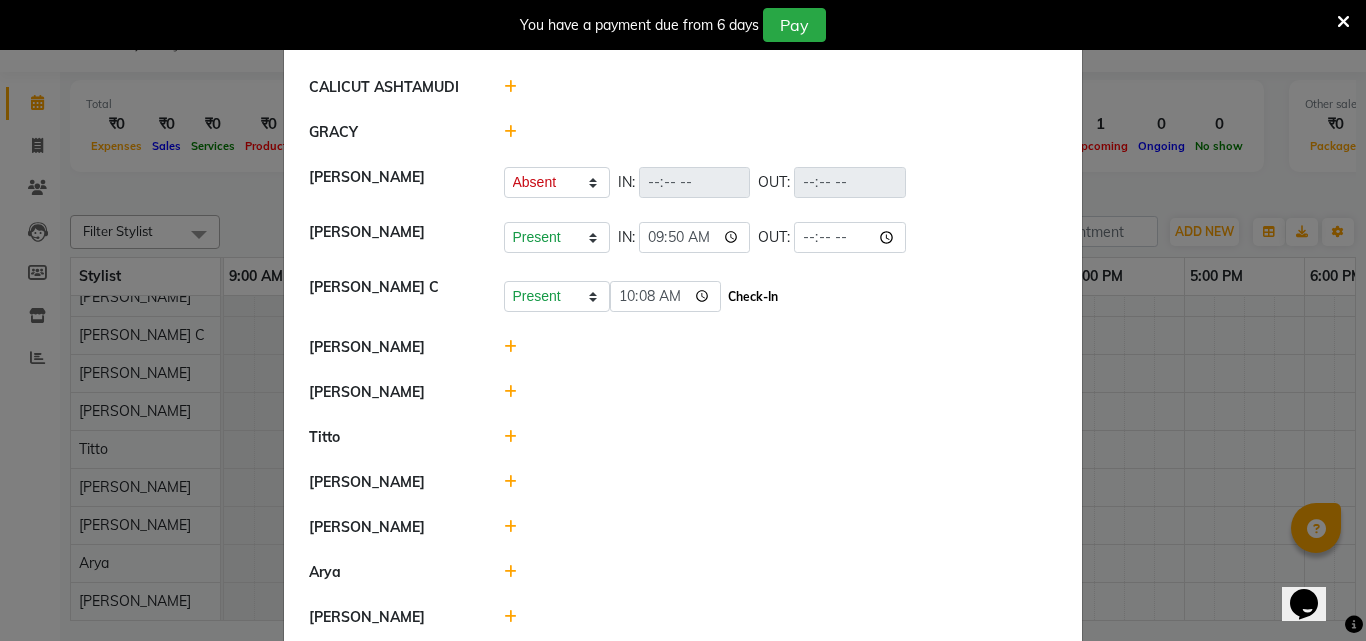 click on "Check-In" 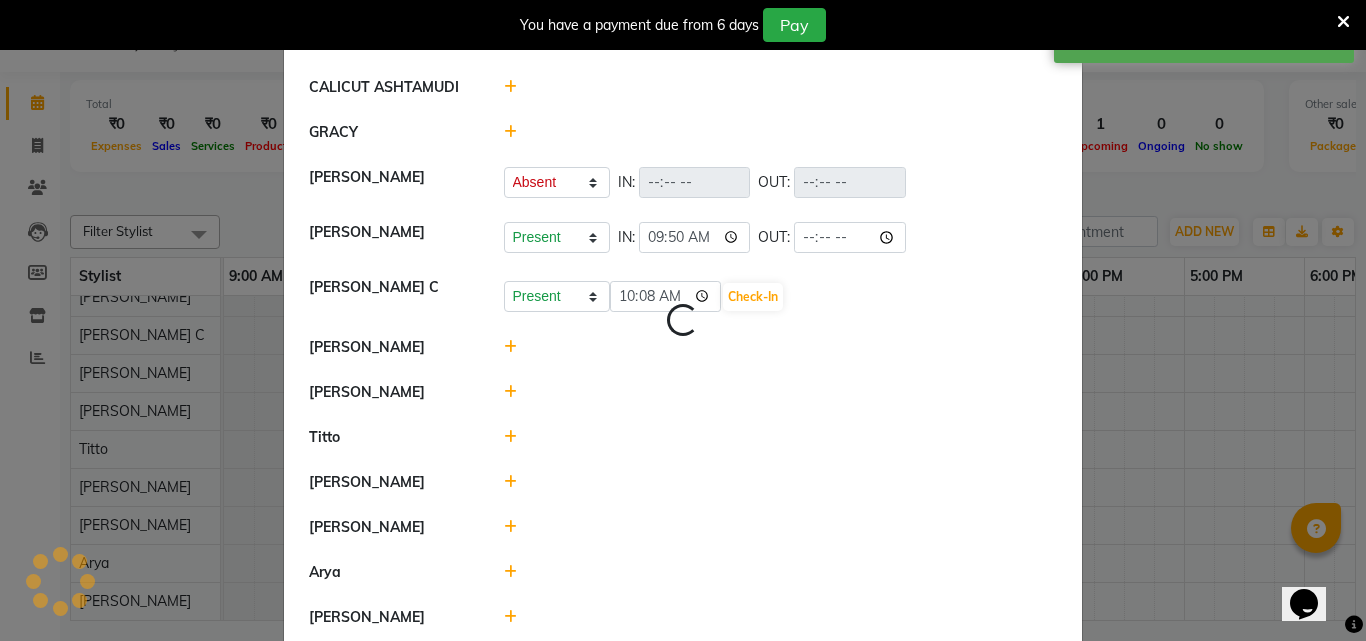 select on "A" 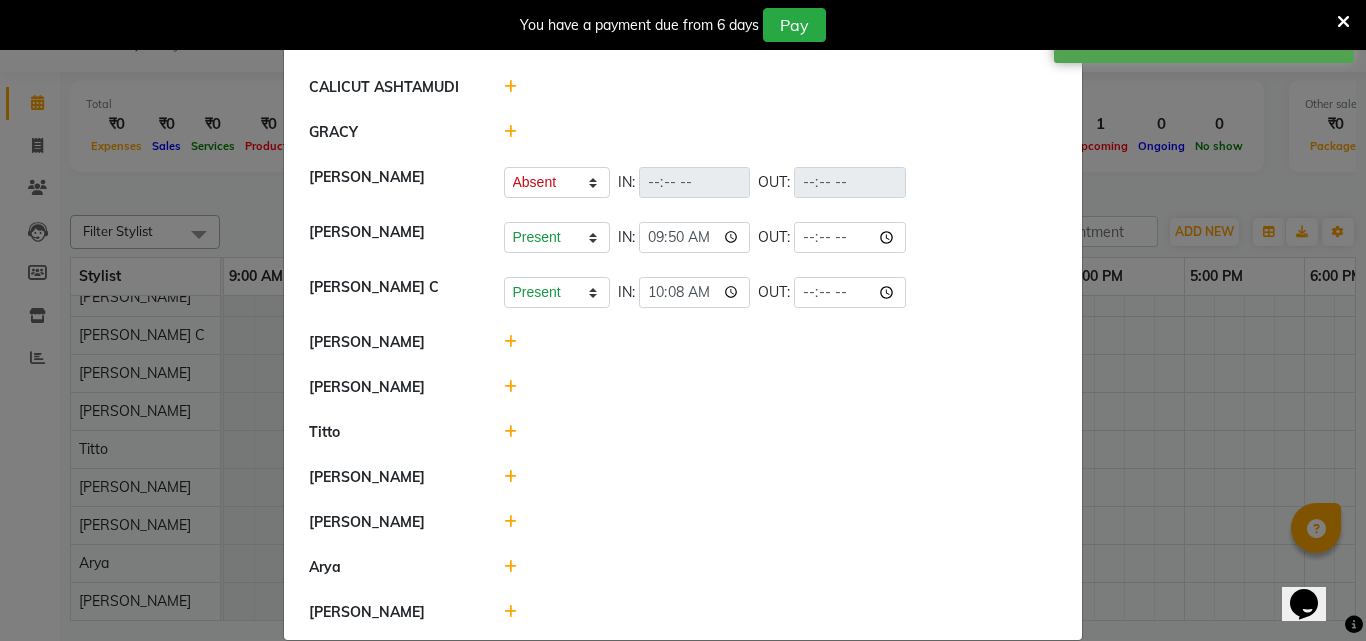 click 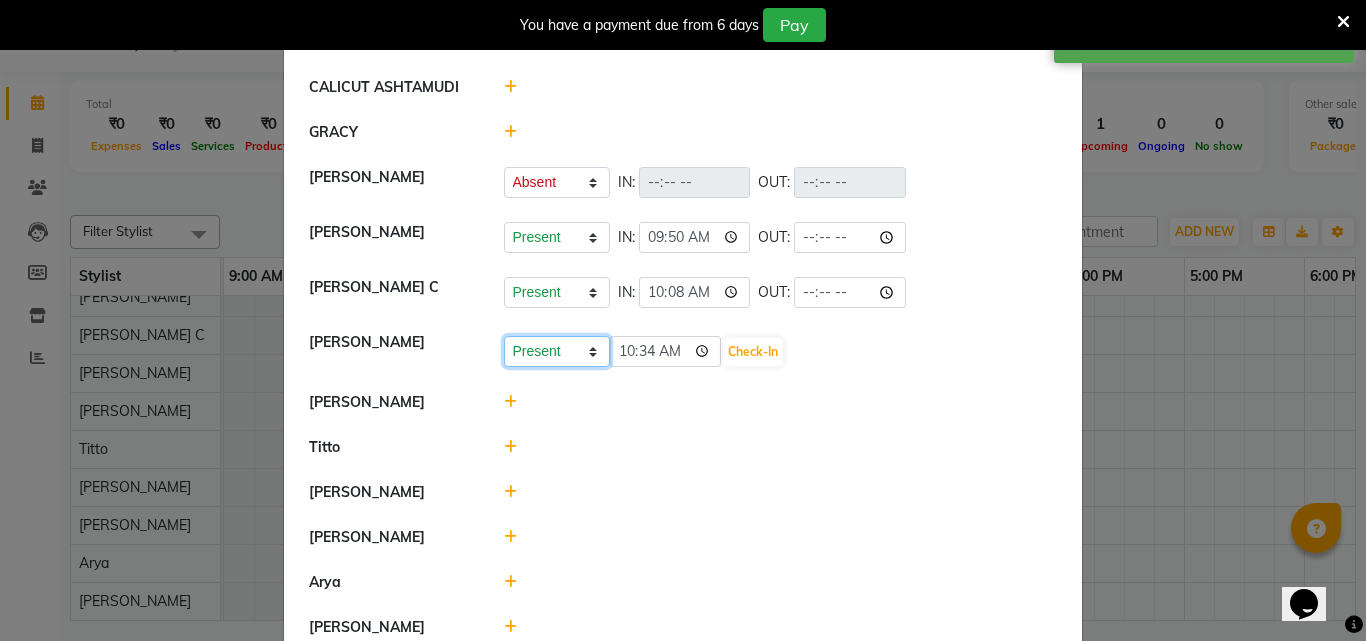 drag, startPoint x: 545, startPoint y: 351, endPoint x: 539, endPoint y: 362, distance: 12.529964 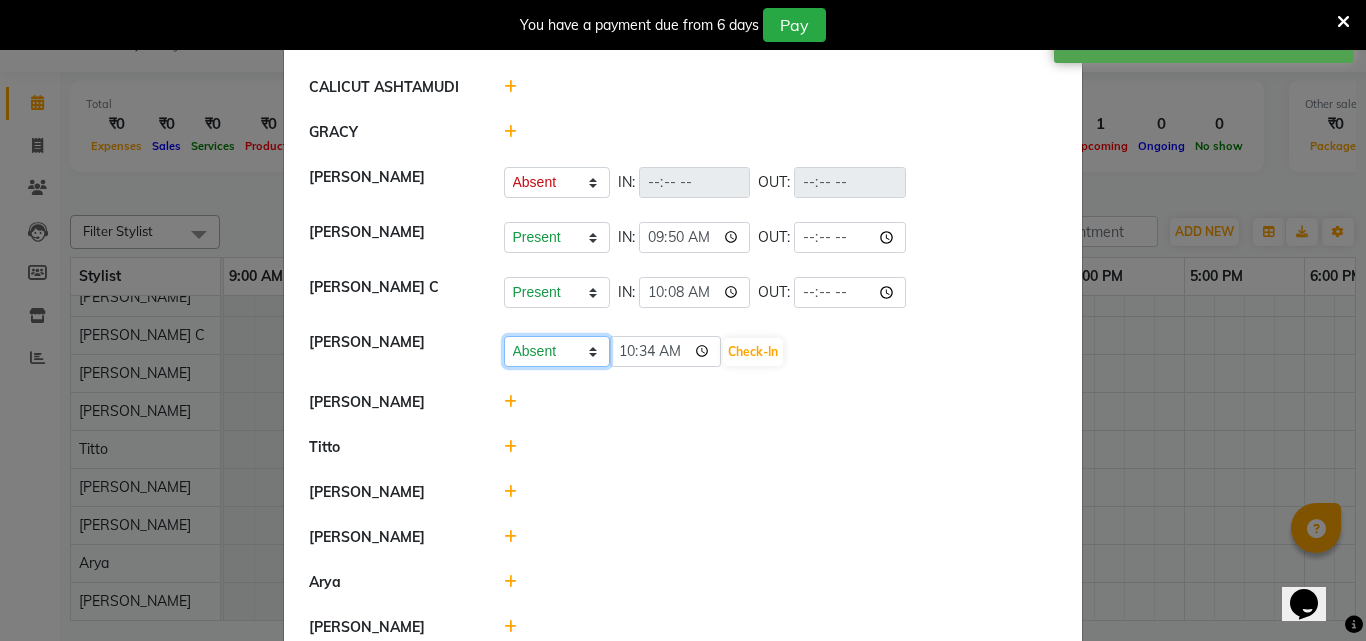 click on "Present Absent Late Half Day Weekly Off" 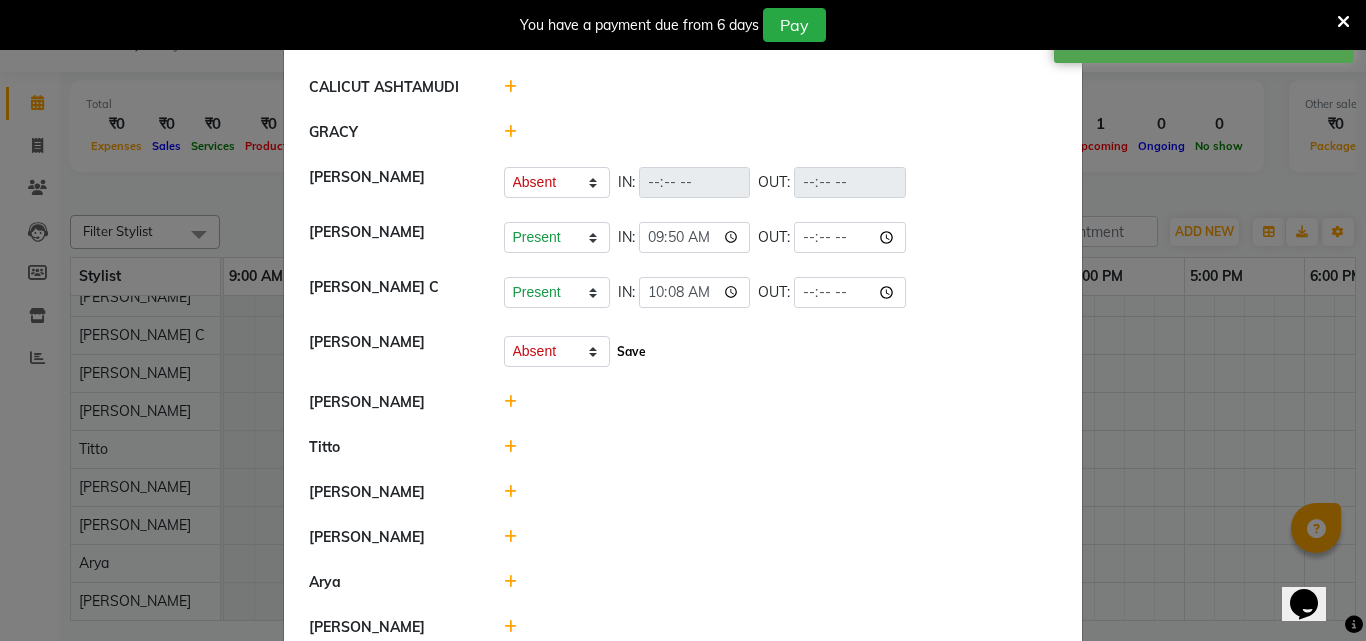 click on "Save" 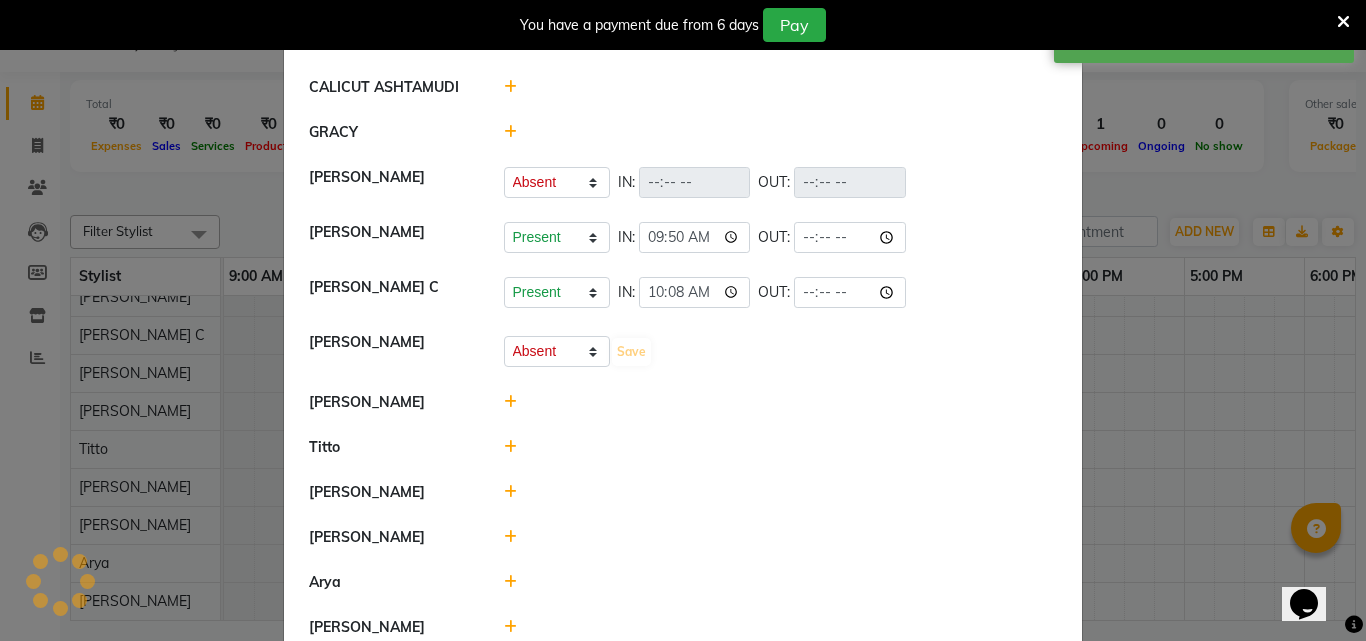 select on "A" 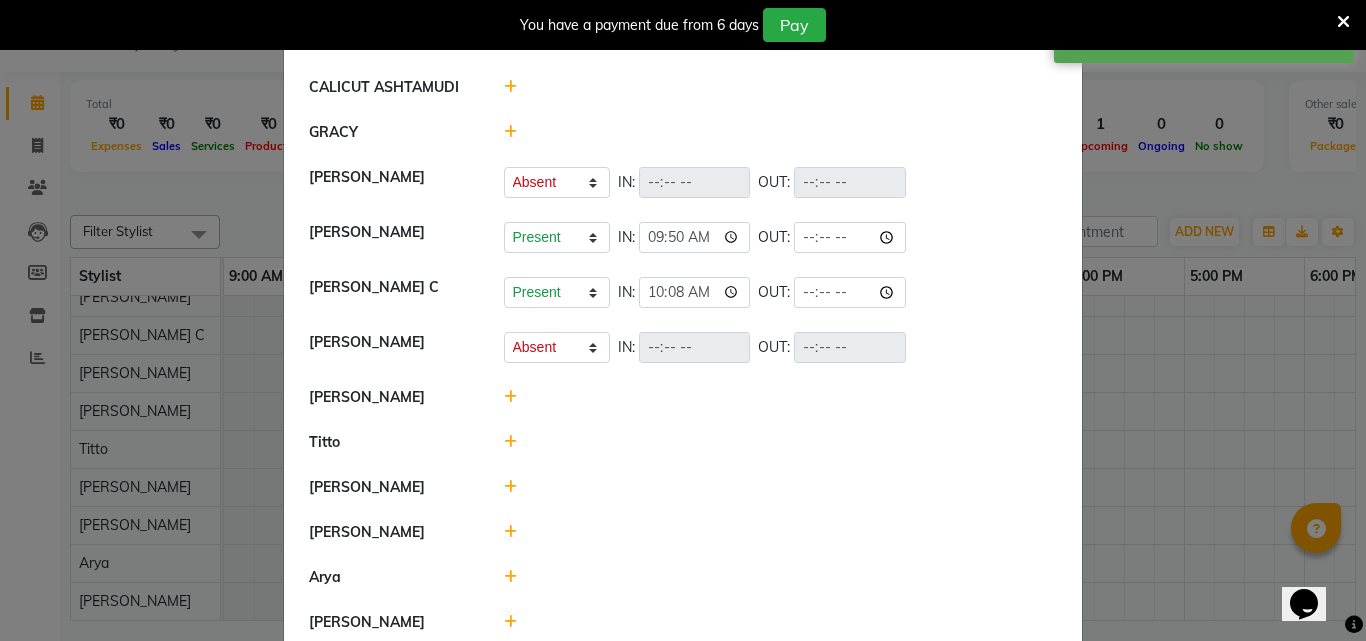 click 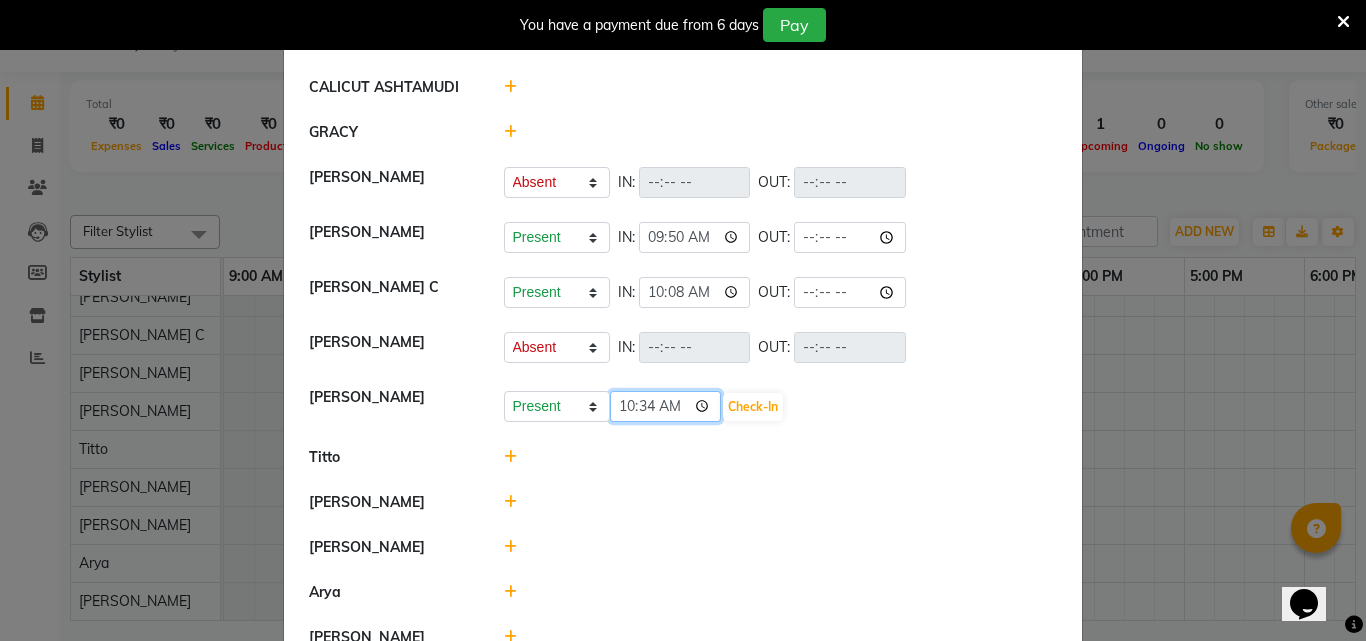 click on "10:34" 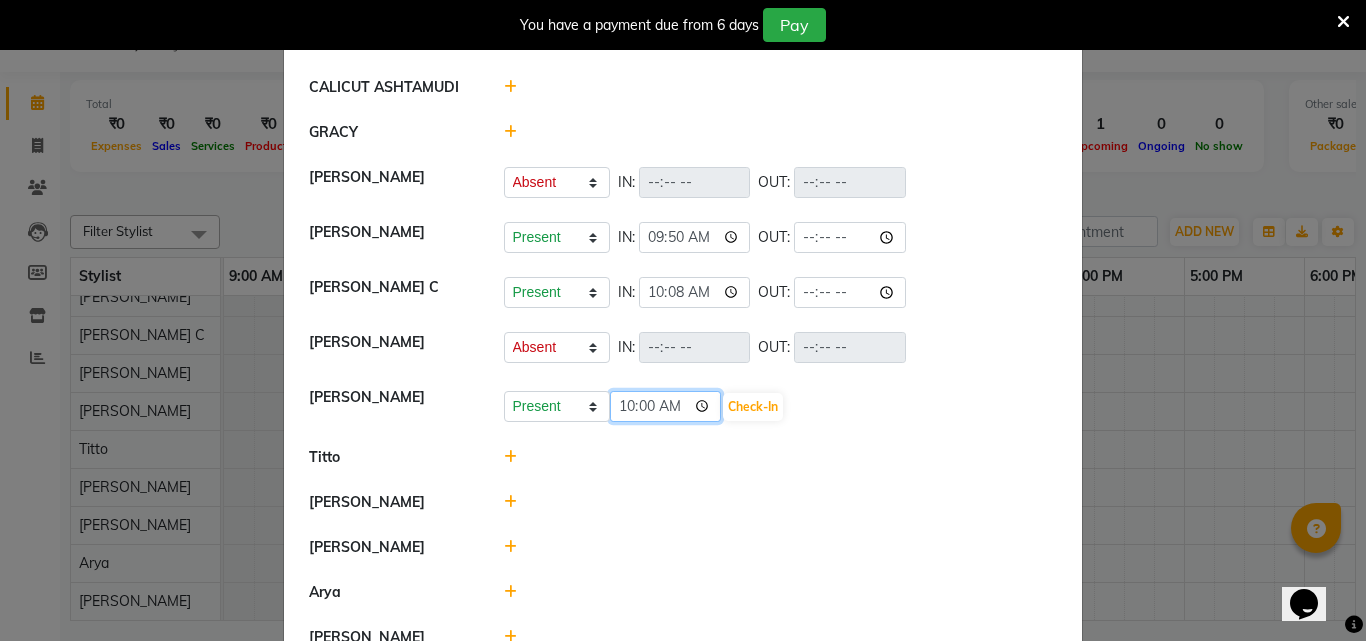 type on "10:05" 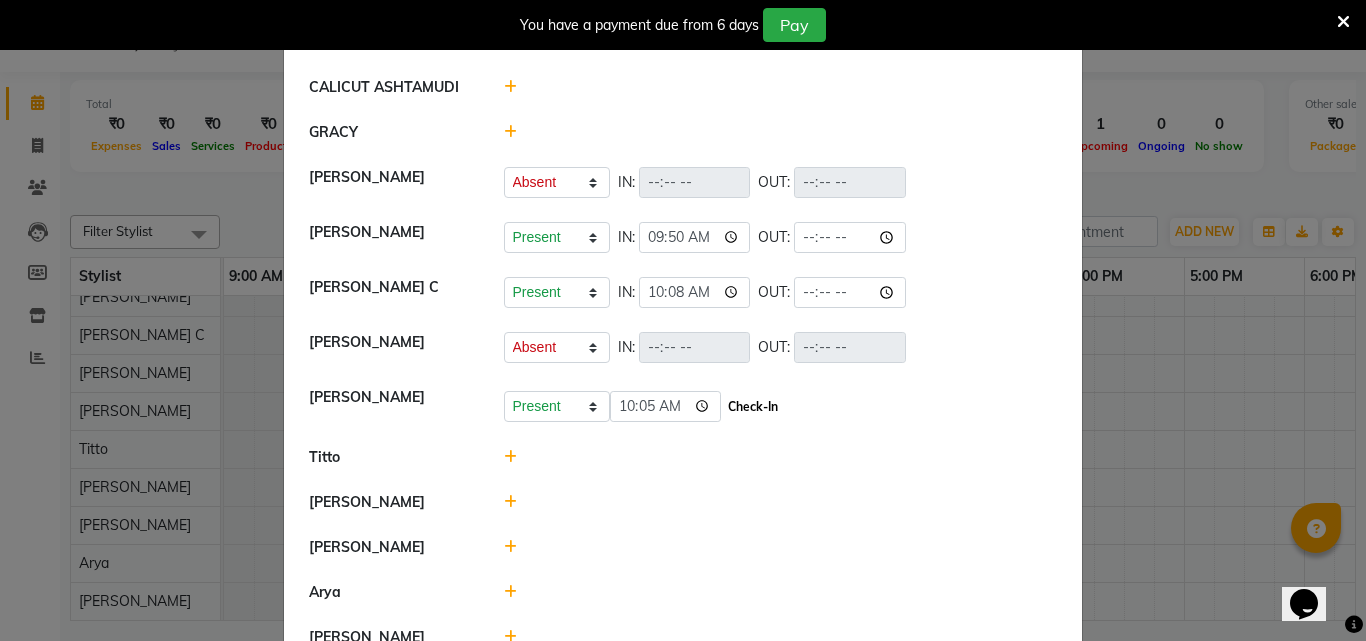 click on "Check-In" 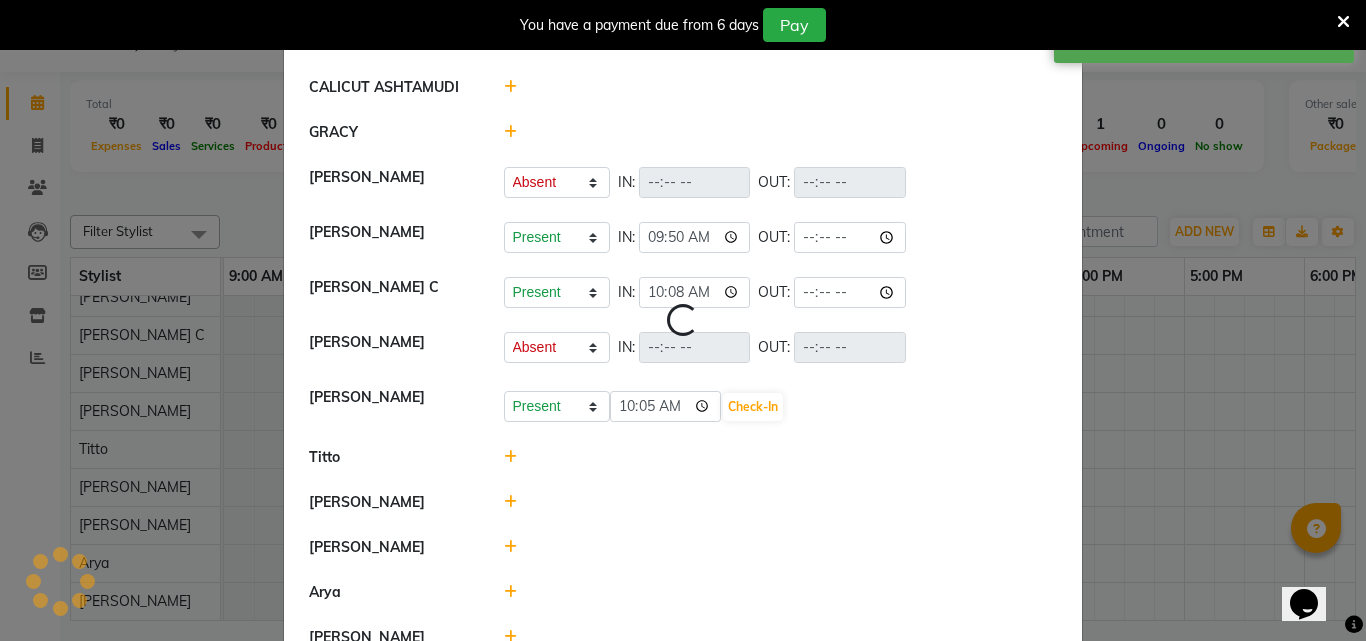select on "A" 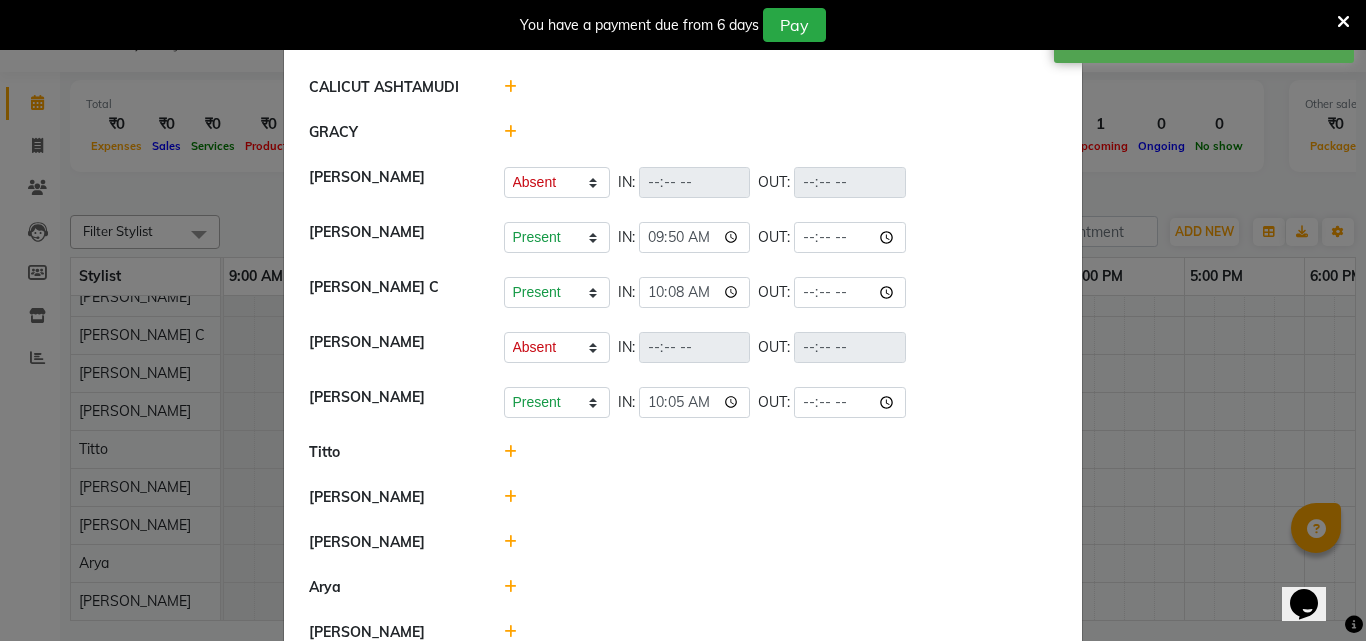 click 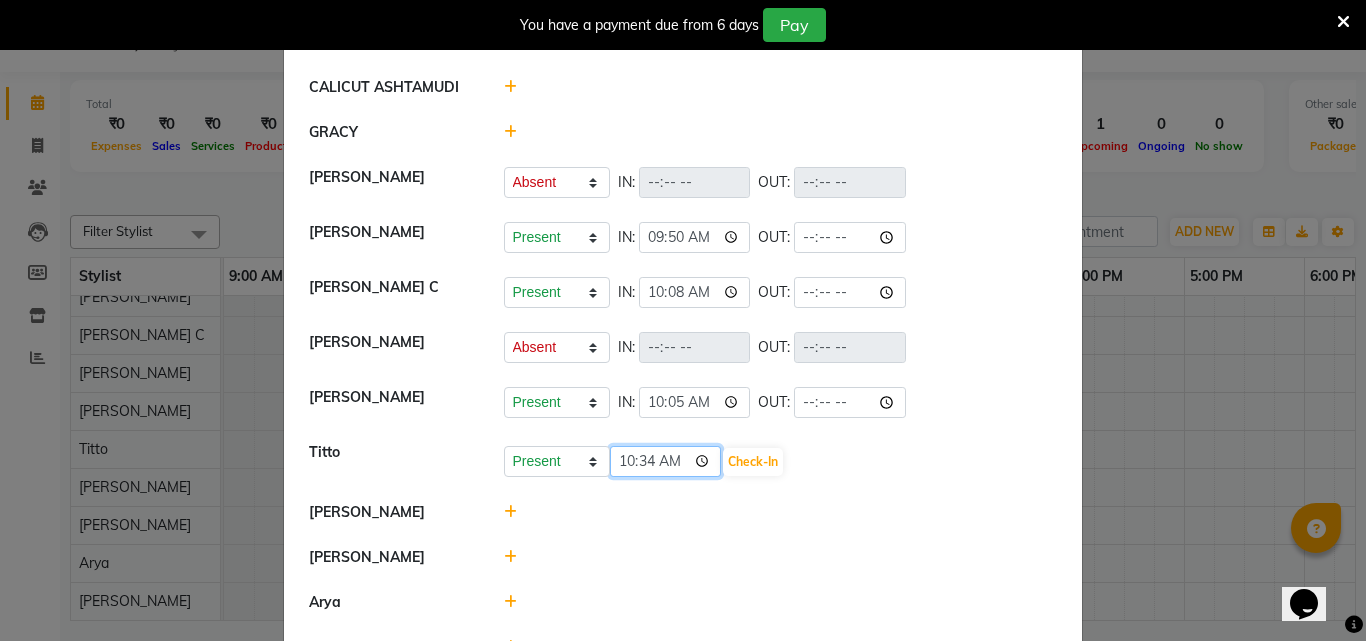 click on "10:34" 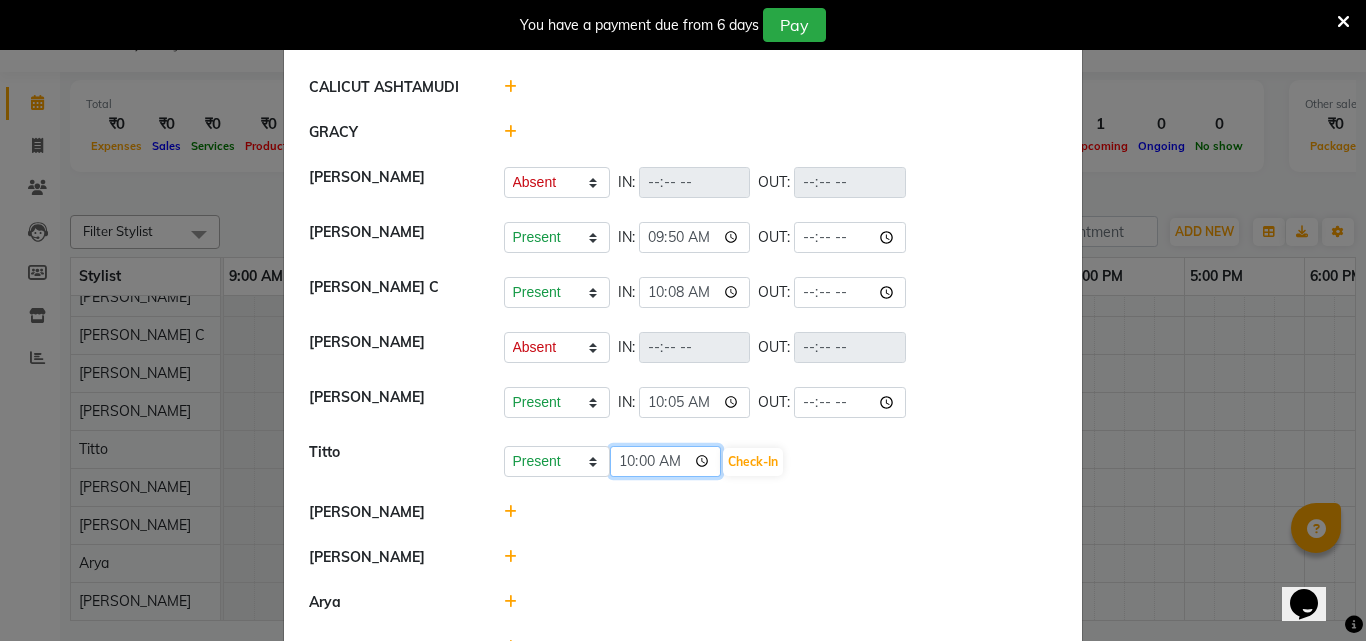 type on "10:05" 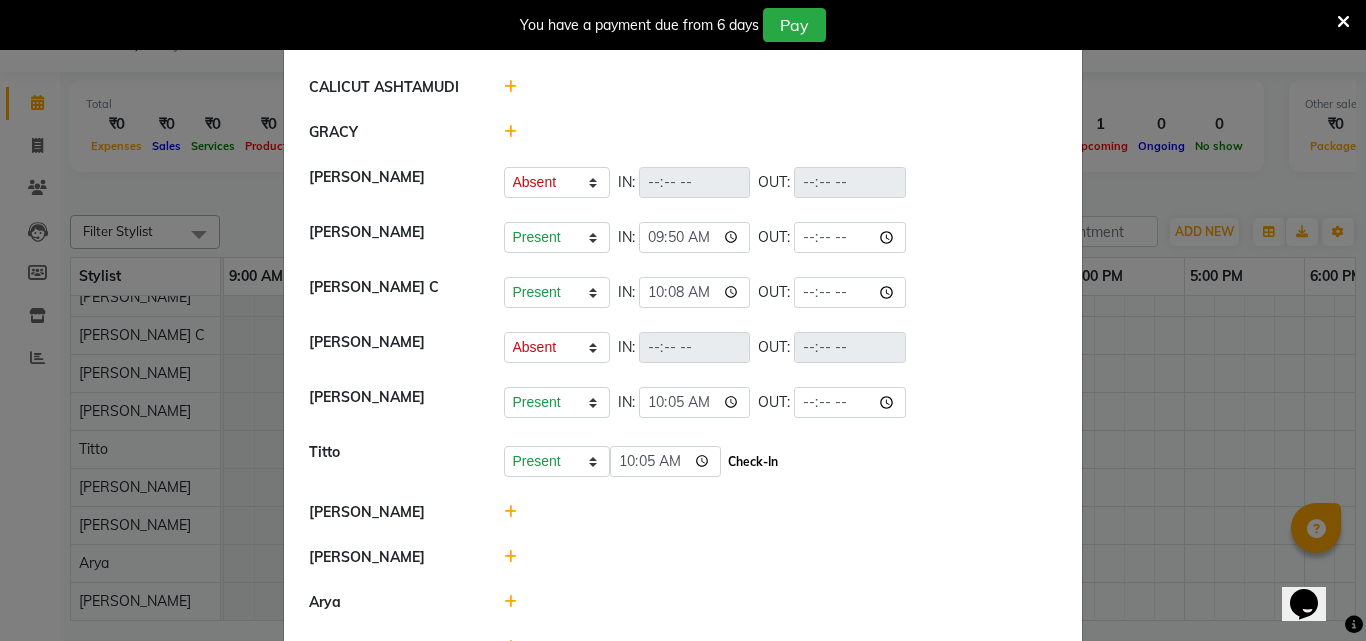 click on "Check-In" 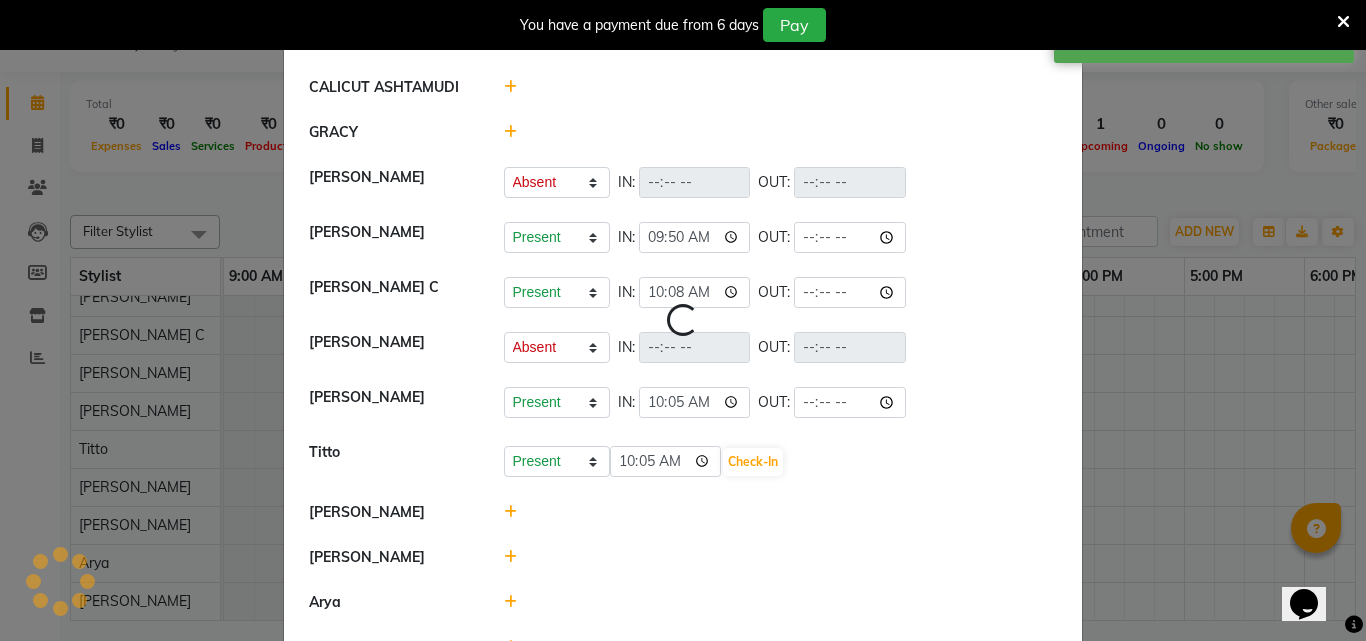 select on "A" 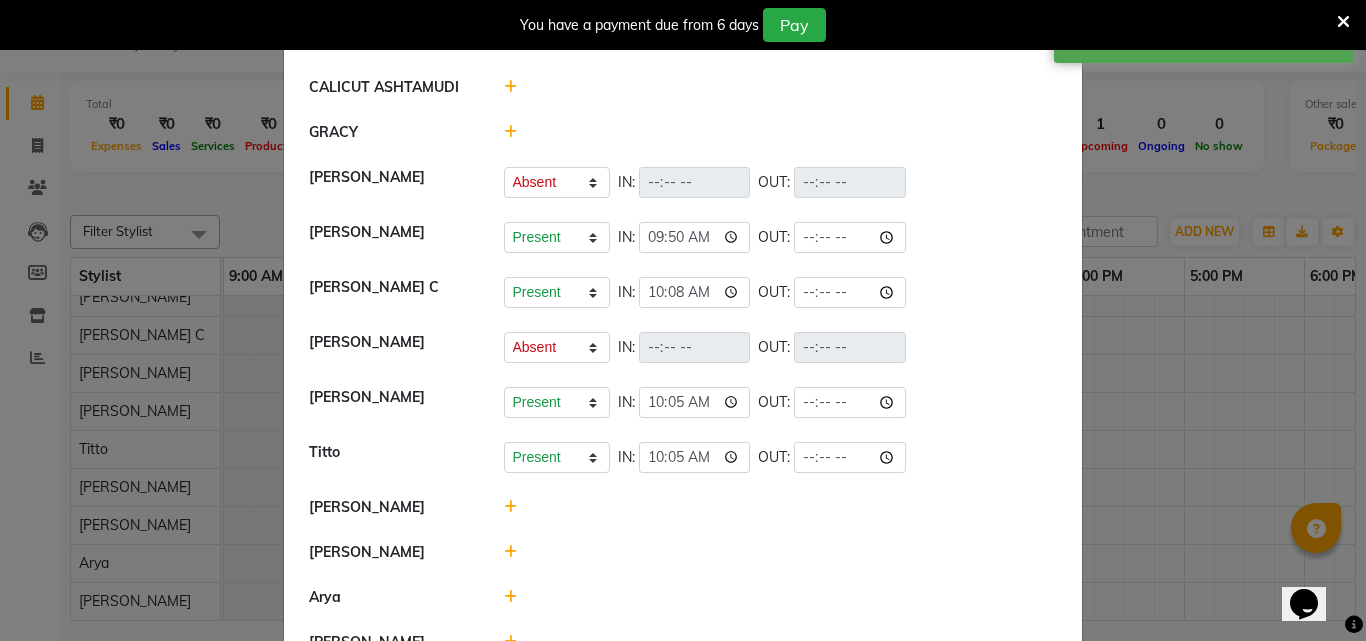 click 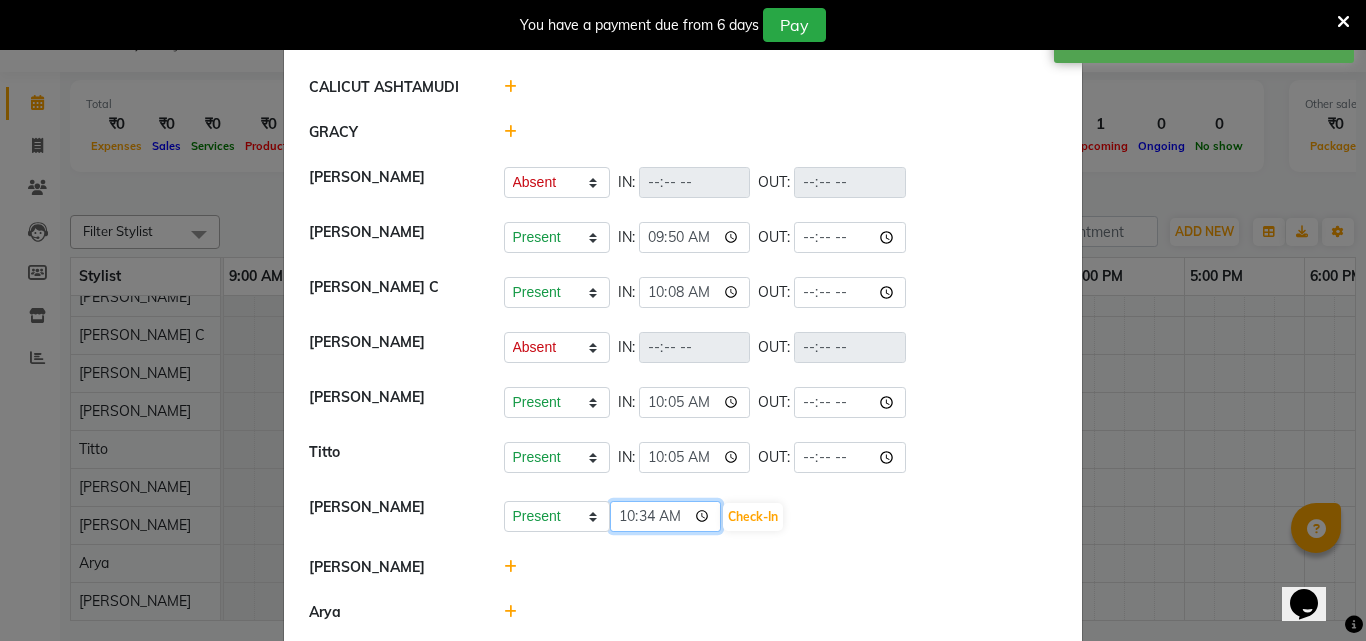 click on "10:34" 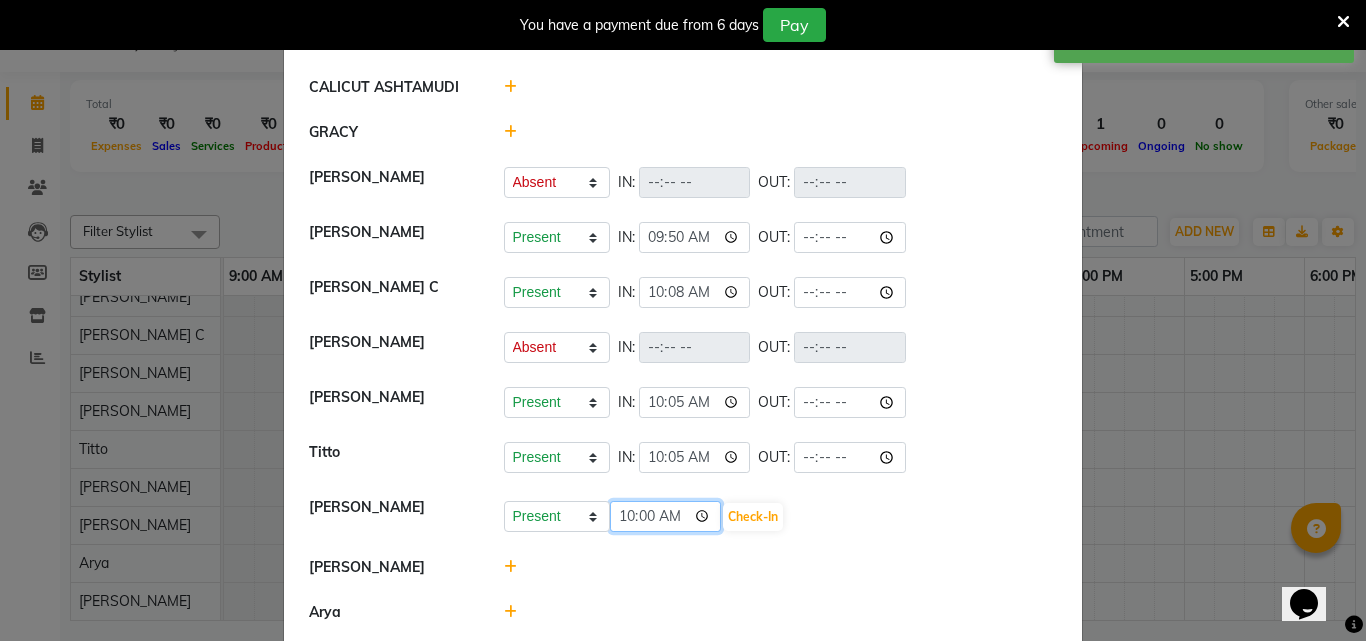 type on "10:05" 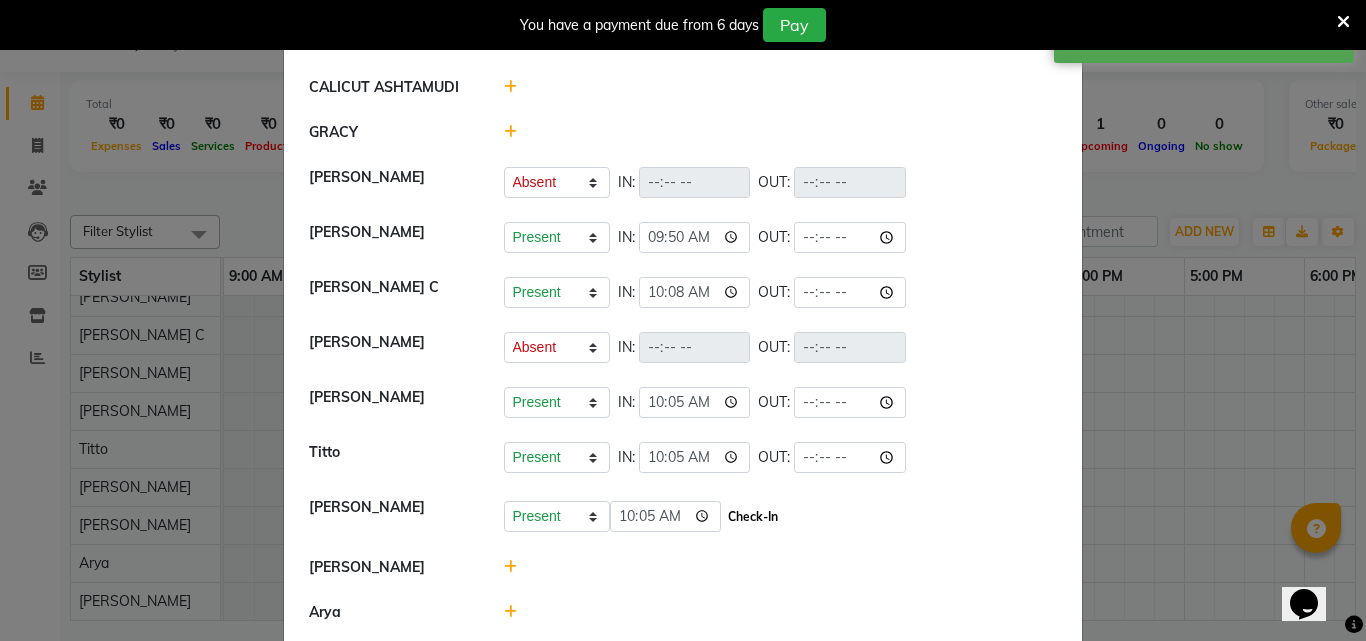 click on "Check-In" 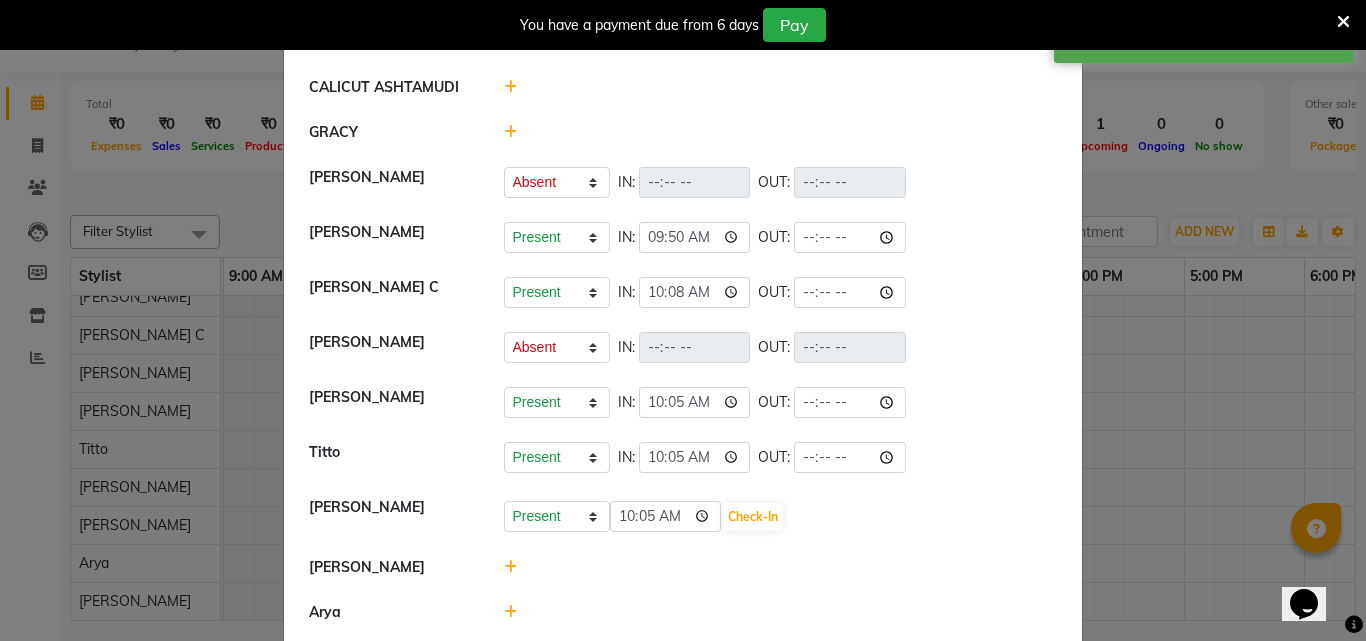 select on "A" 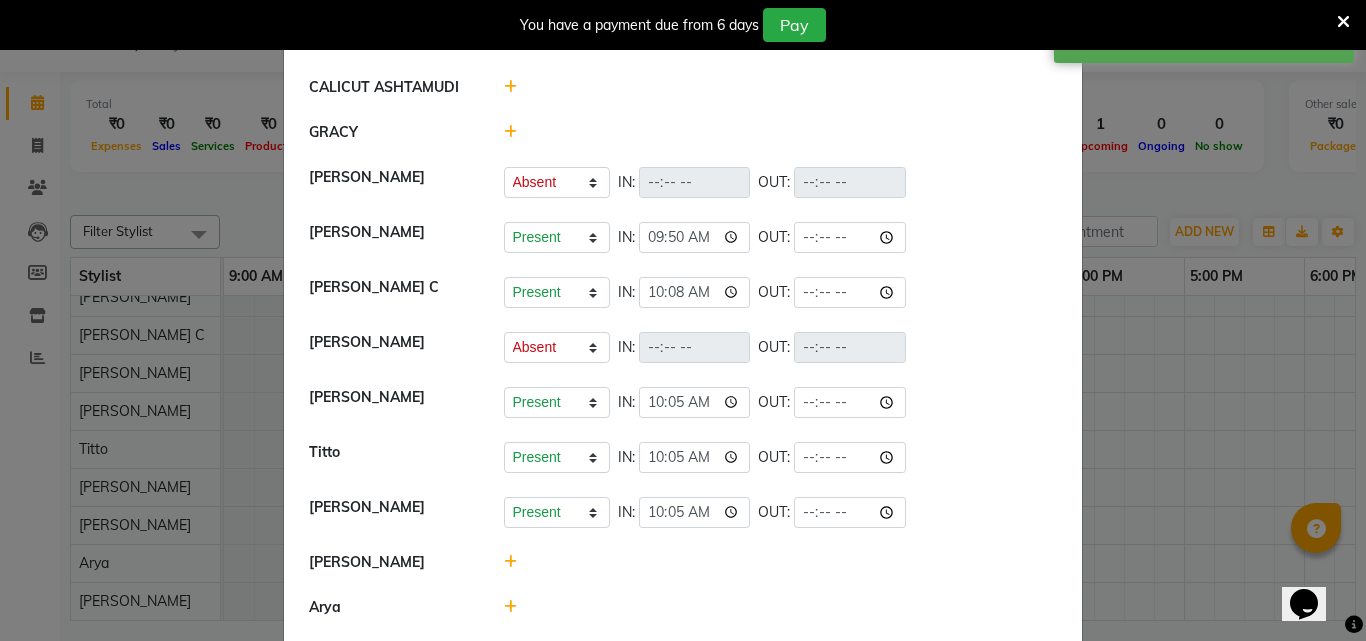 click 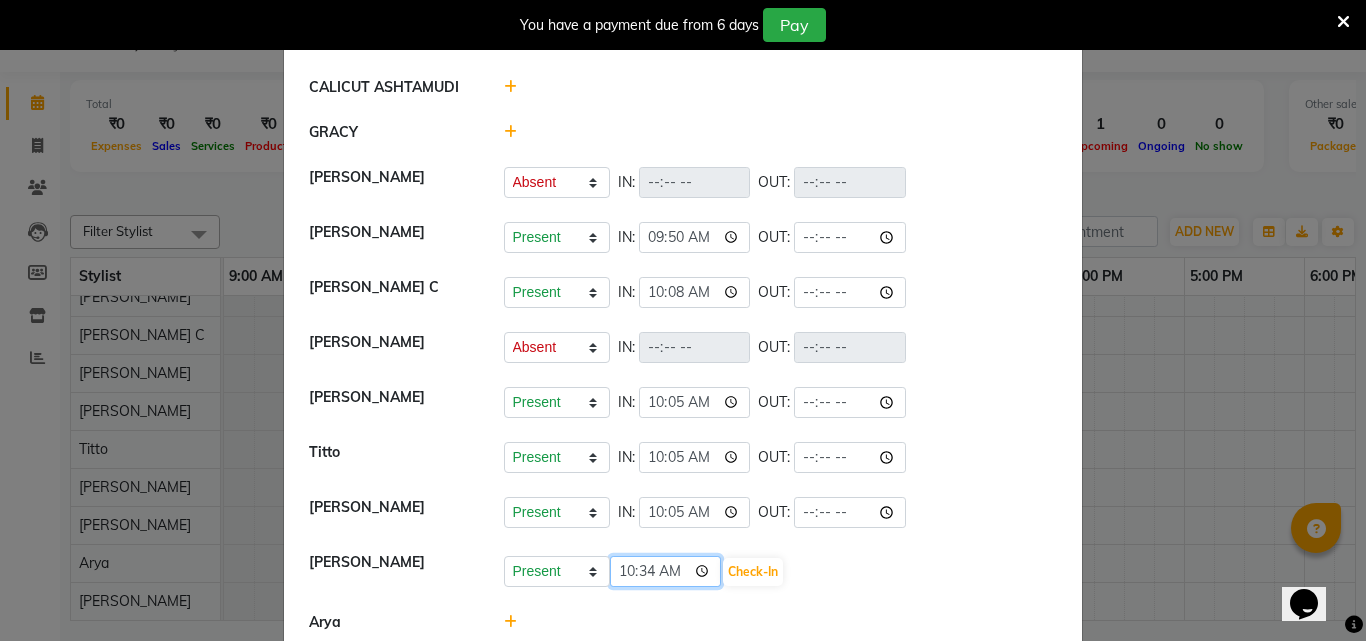 click on "10:34" 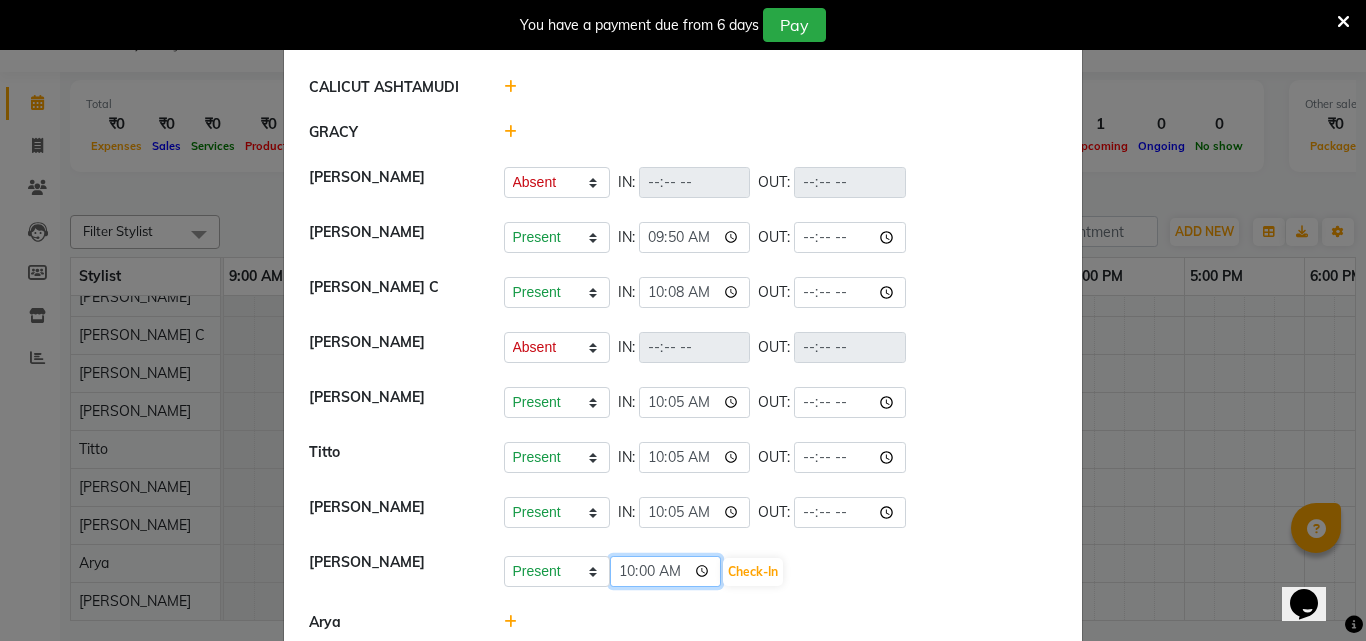 type on "10:05" 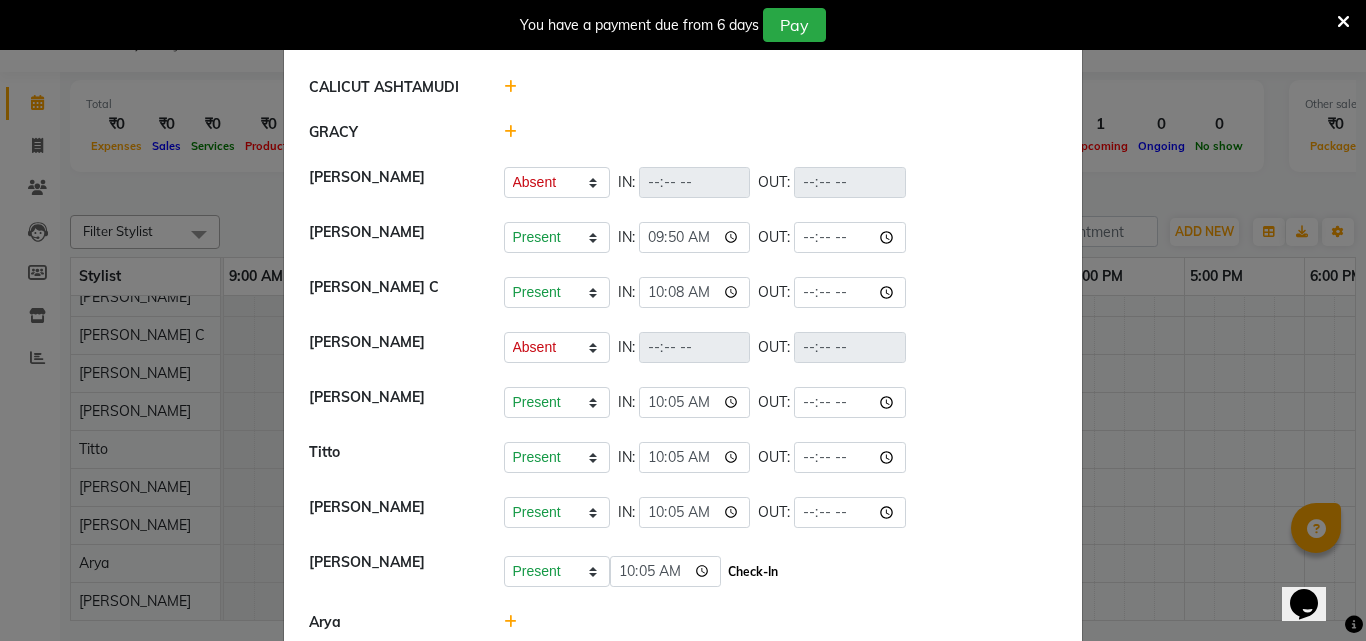 click on "Check-In" 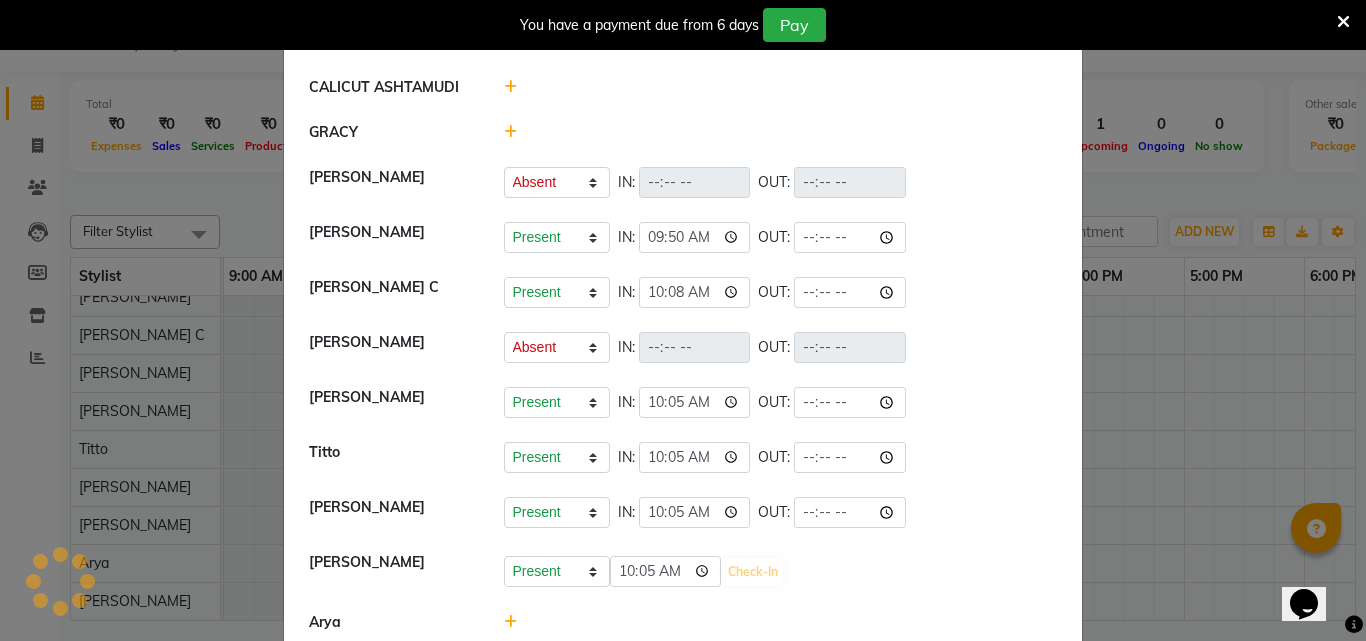 select on "A" 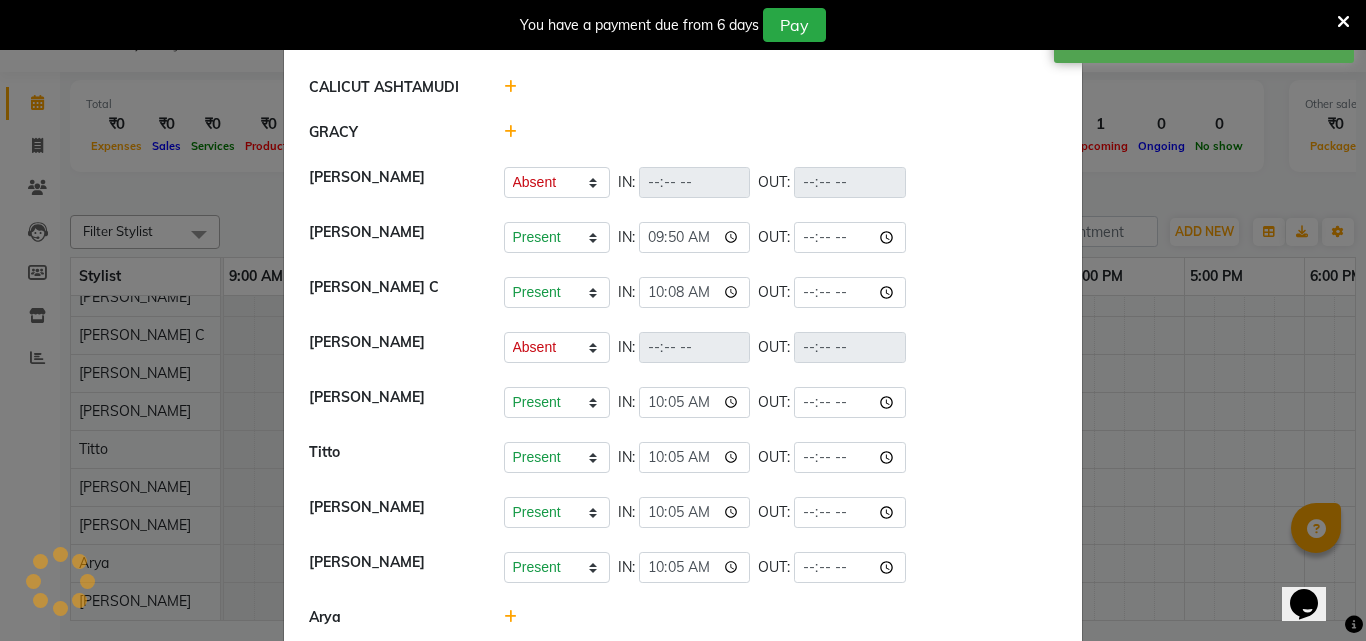 scroll, scrollTop: 178, scrollLeft: 0, axis: vertical 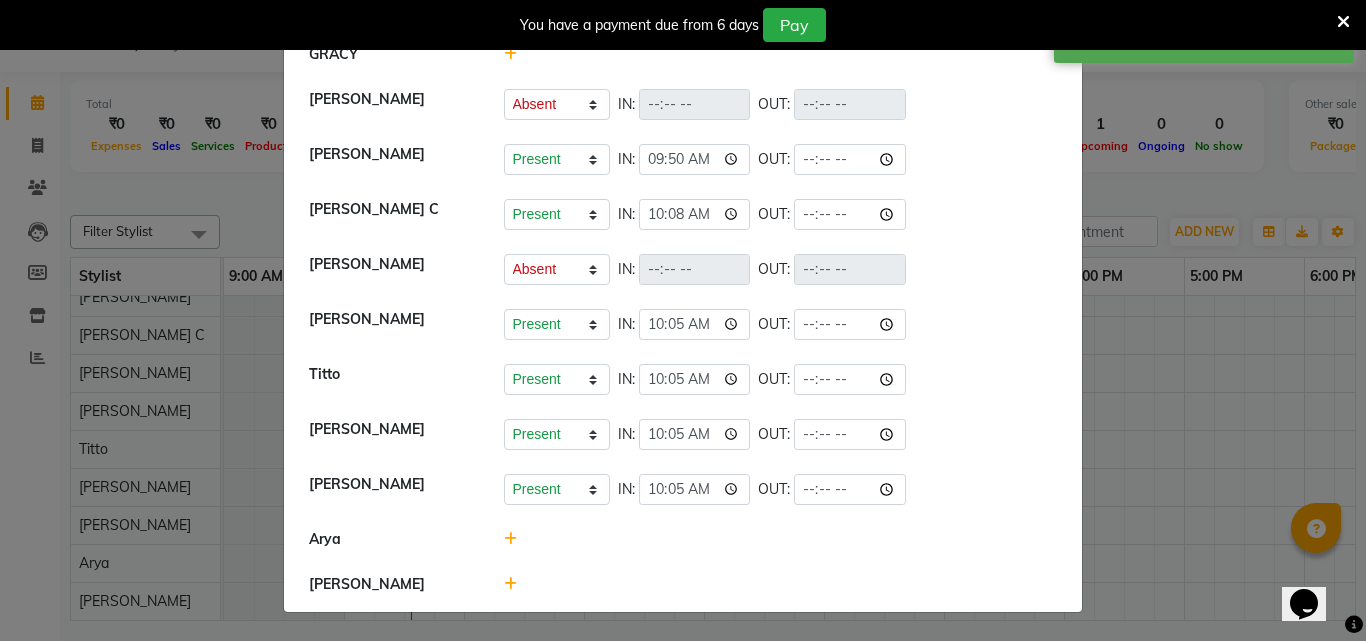 click 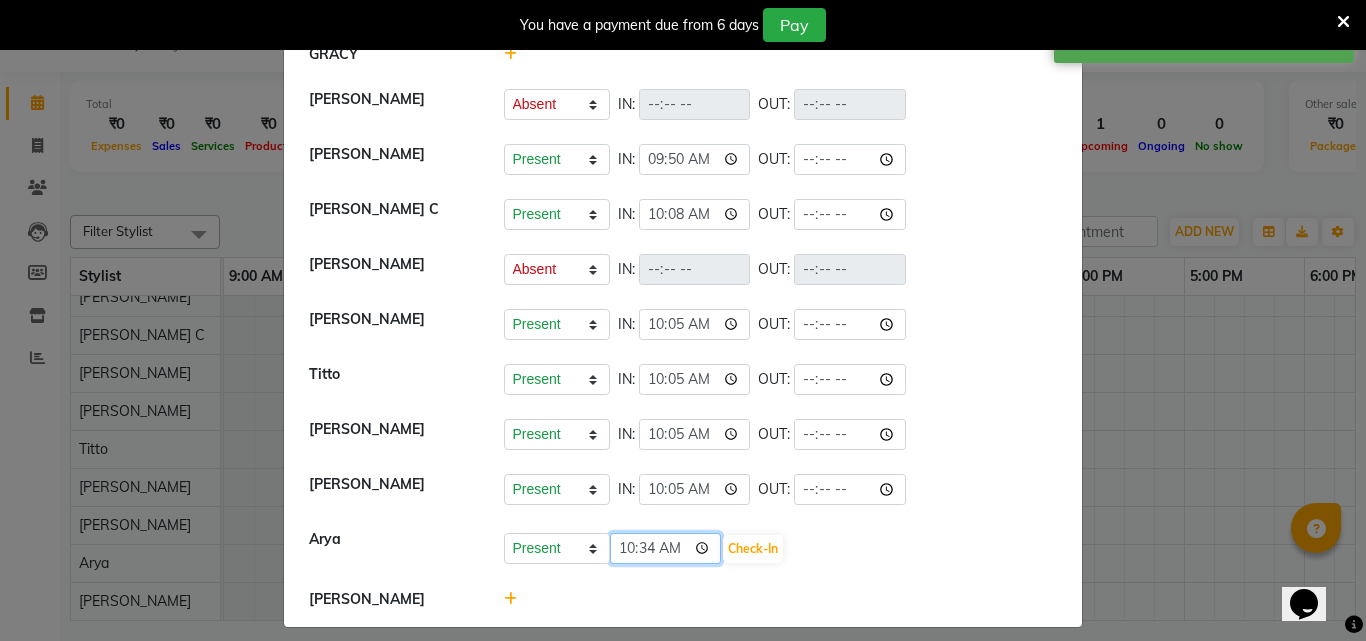 click on "10:34" 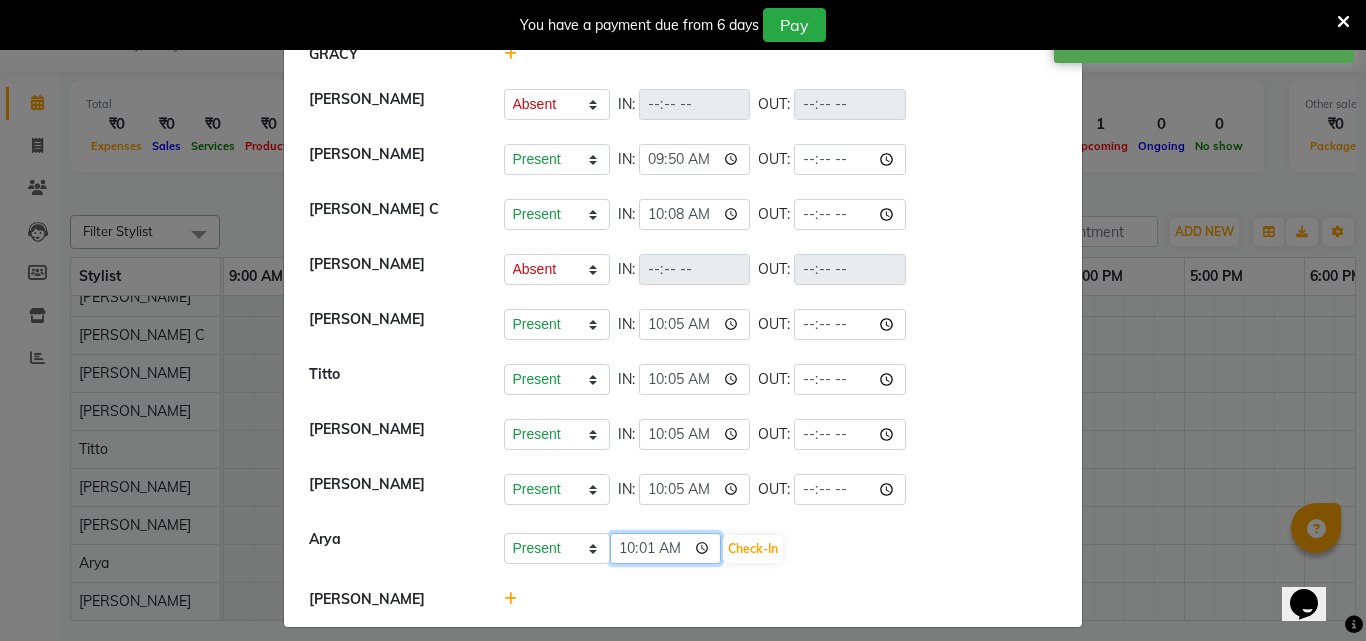 type on "10:10" 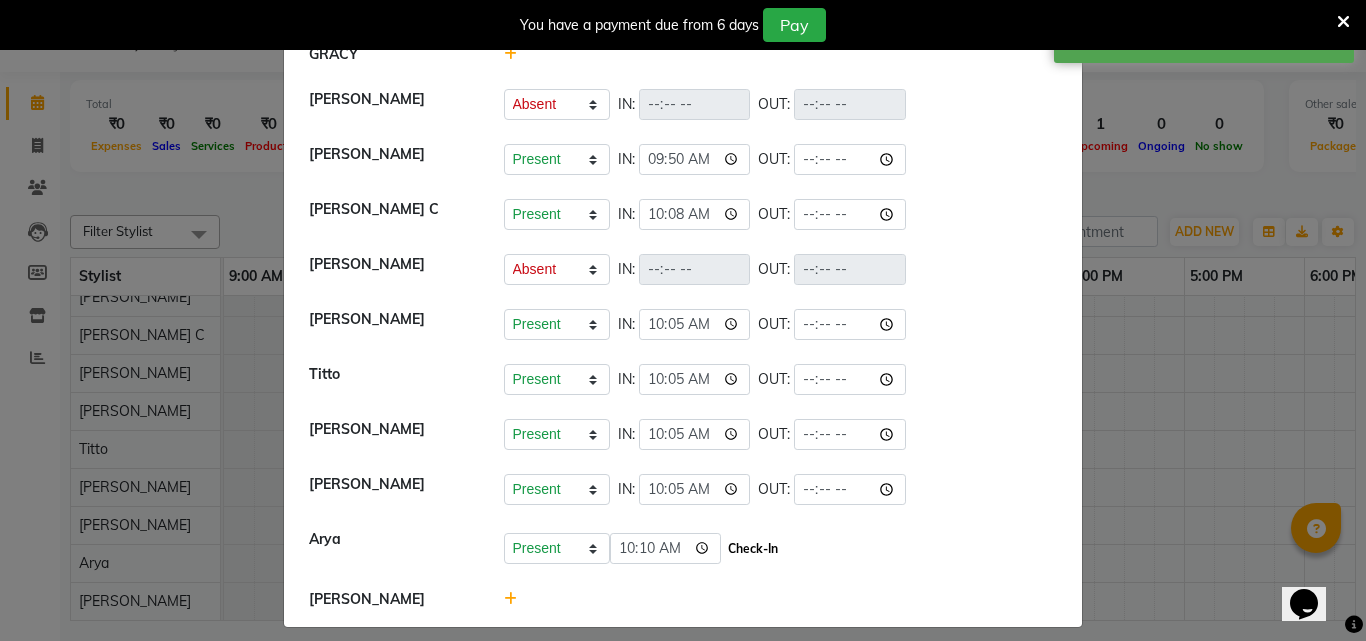 click on "Check-In" 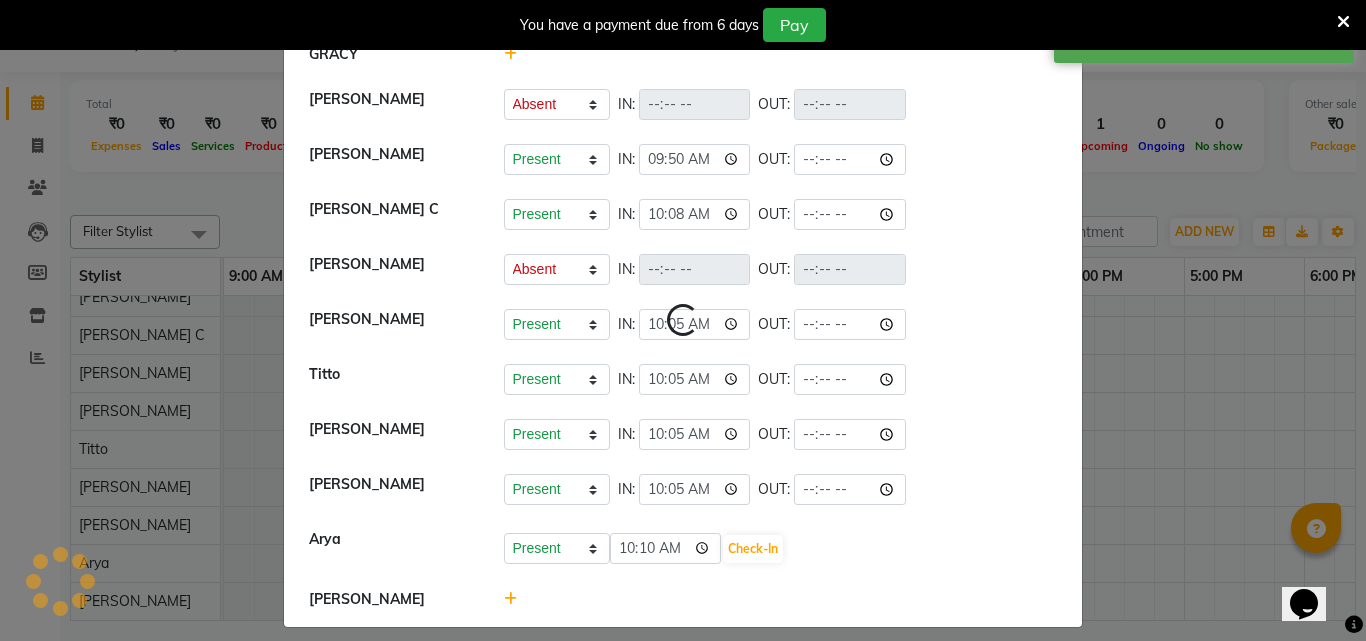 select on "A" 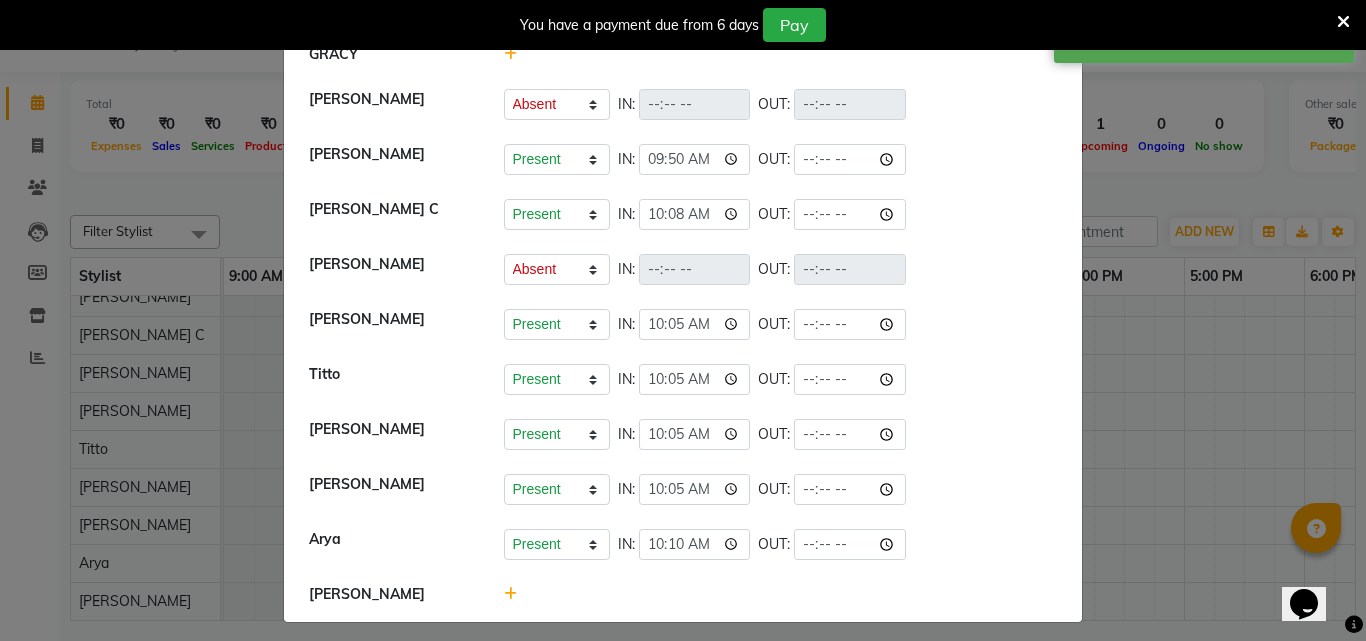 click 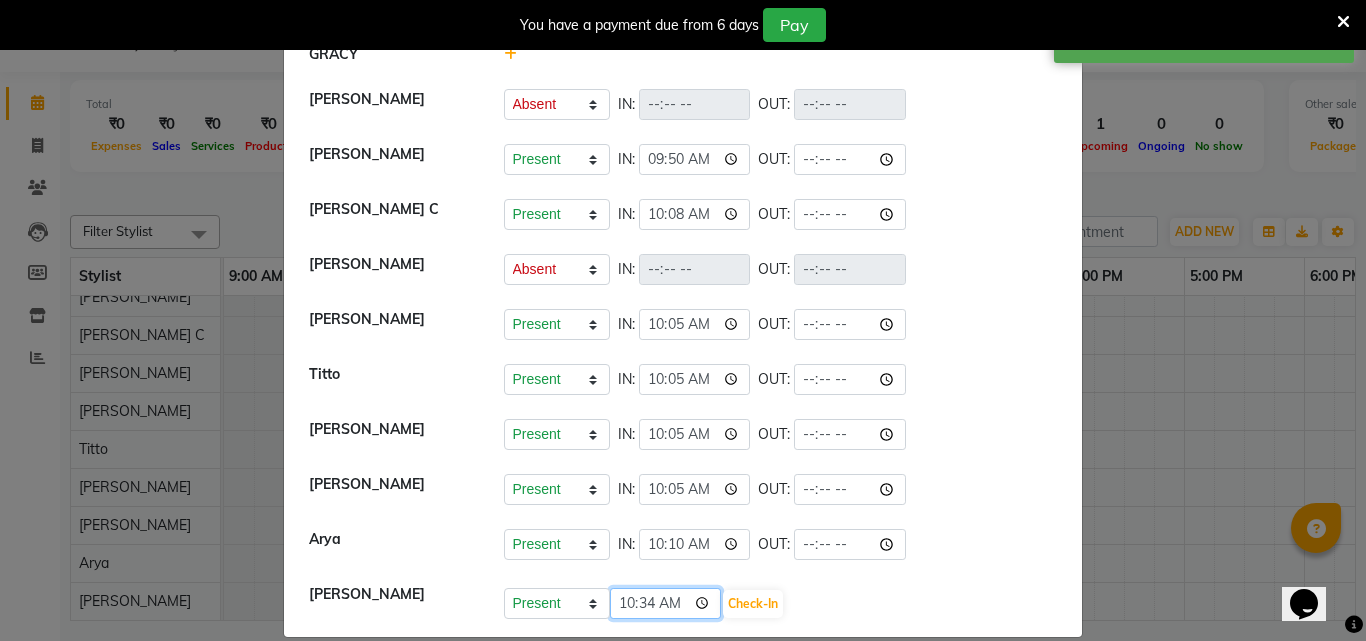 click on "10:34" 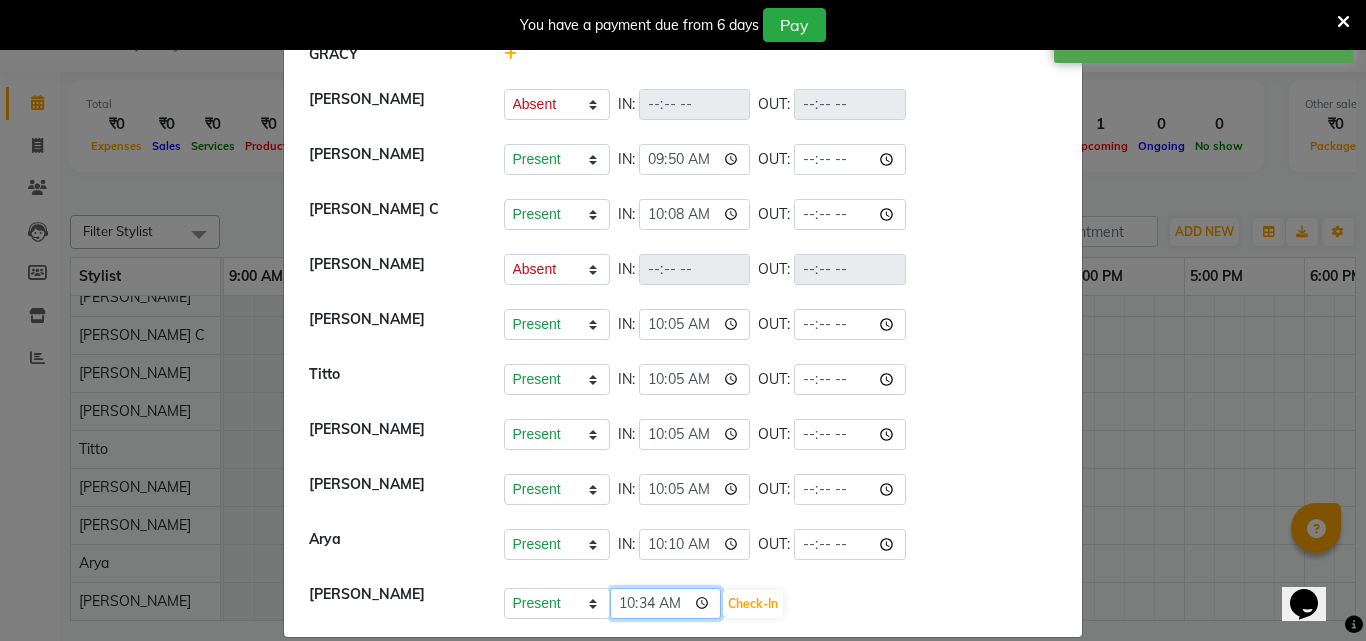 click on "10:34" 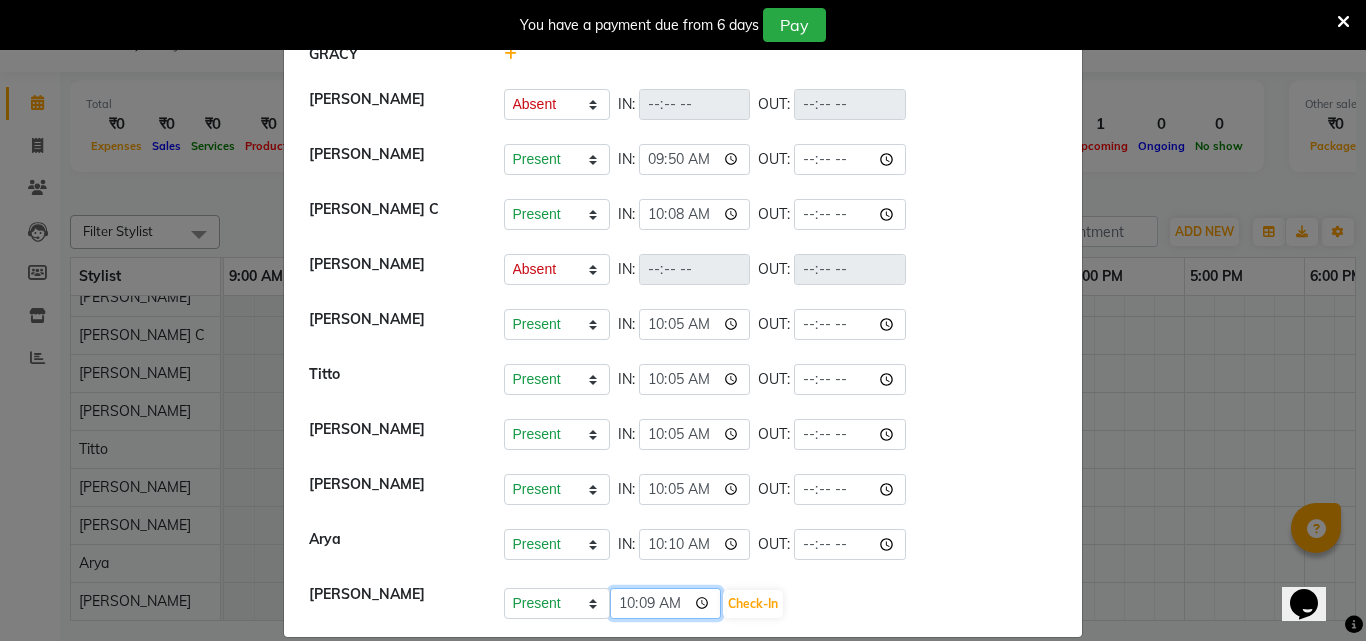 click on "10:09" 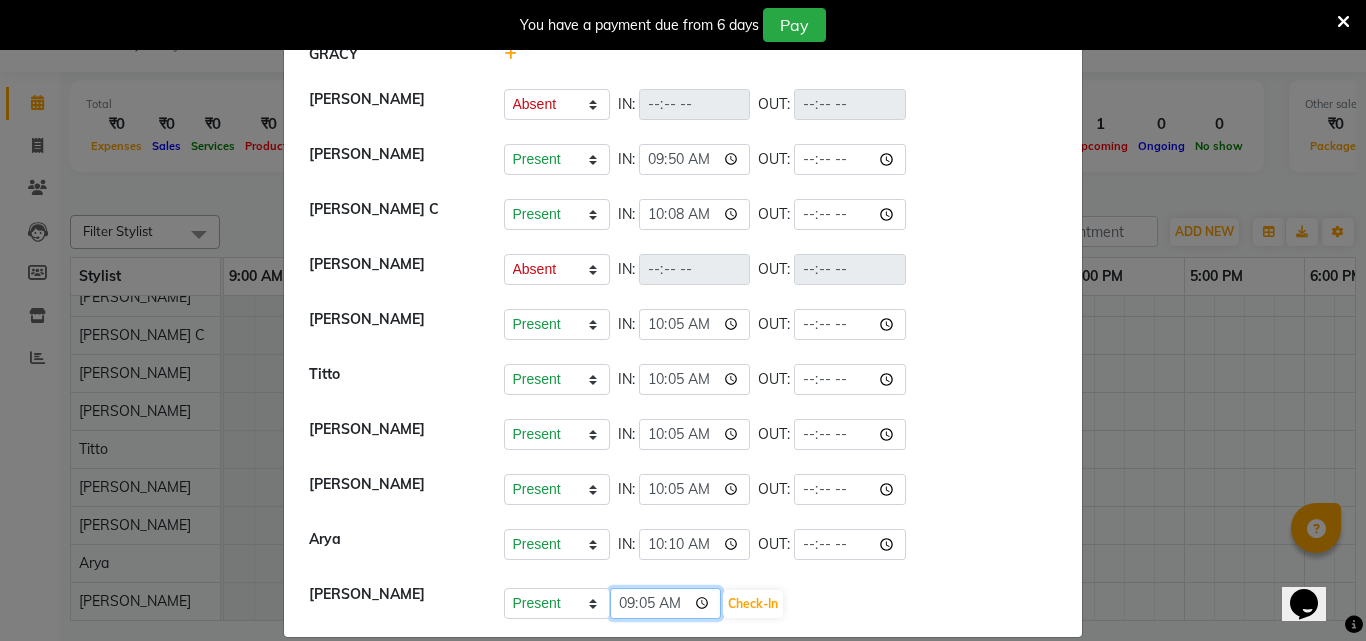 type on "09:55" 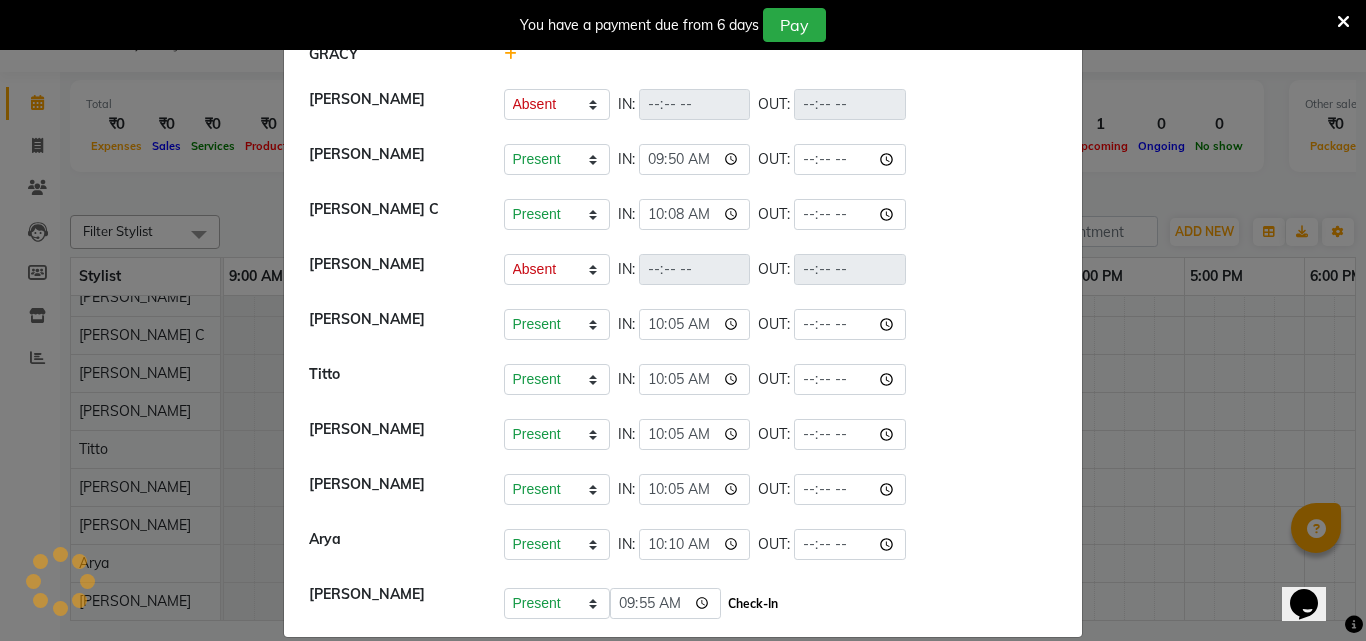 click on "Check-In" 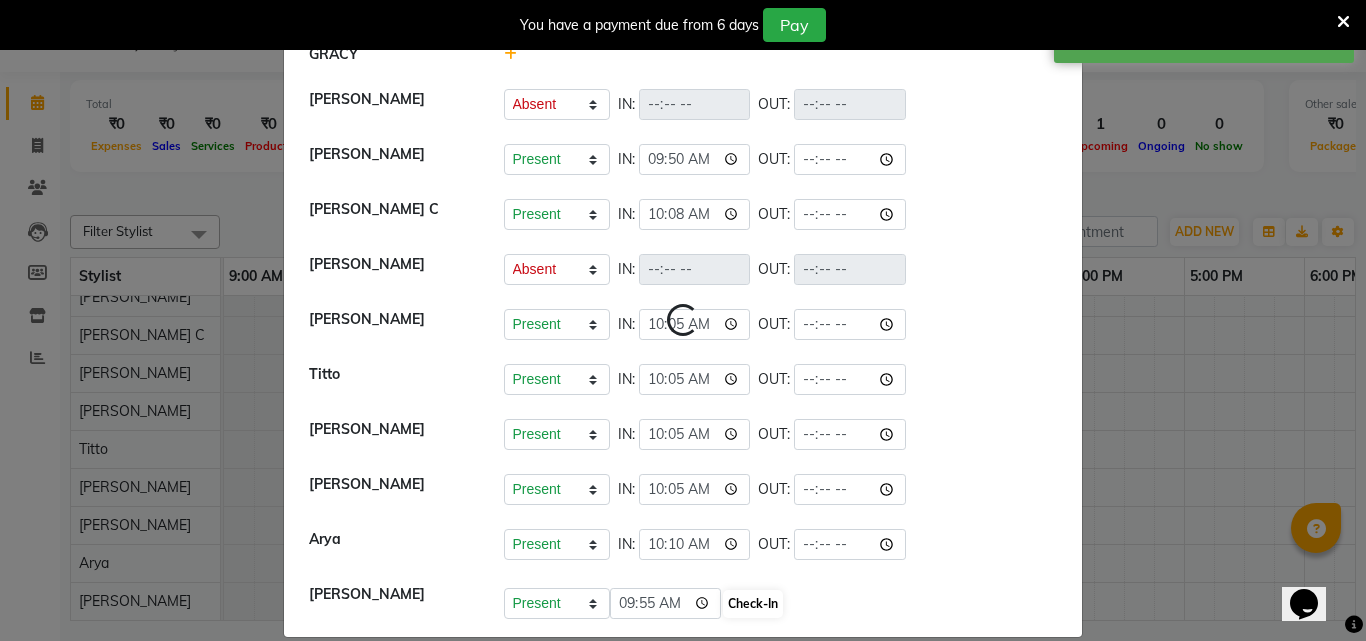 select on "A" 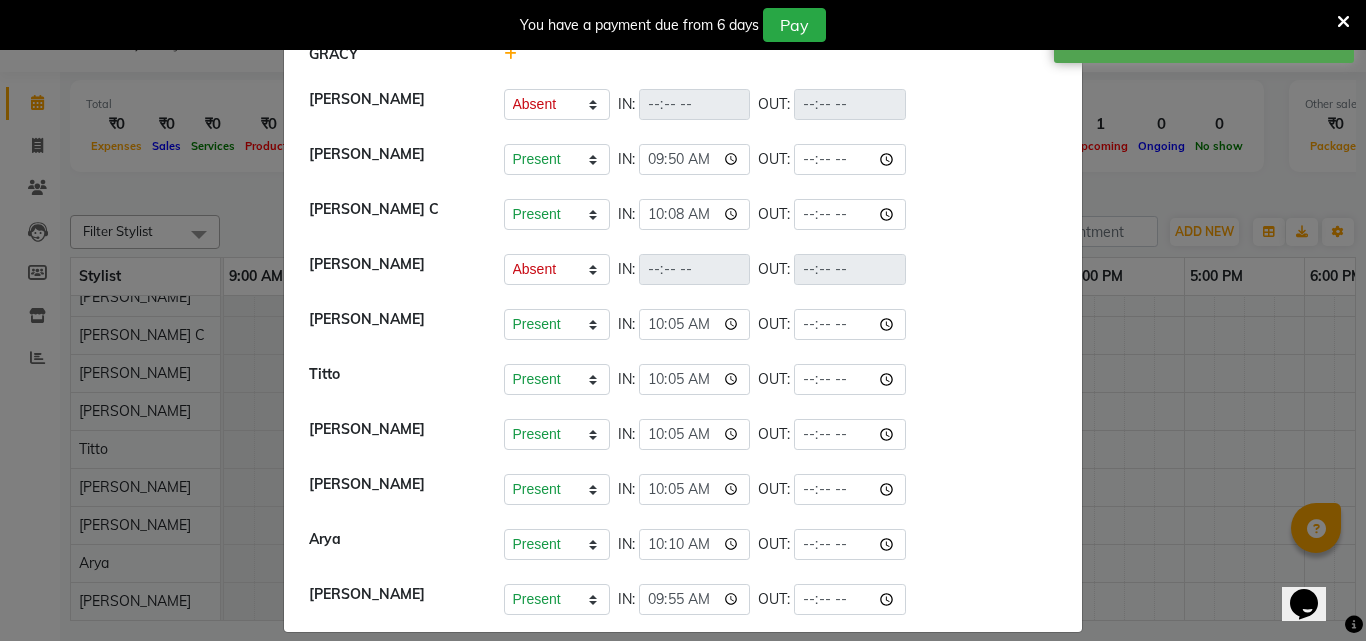 scroll, scrollTop: 0, scrollLeft: 0, axis: both 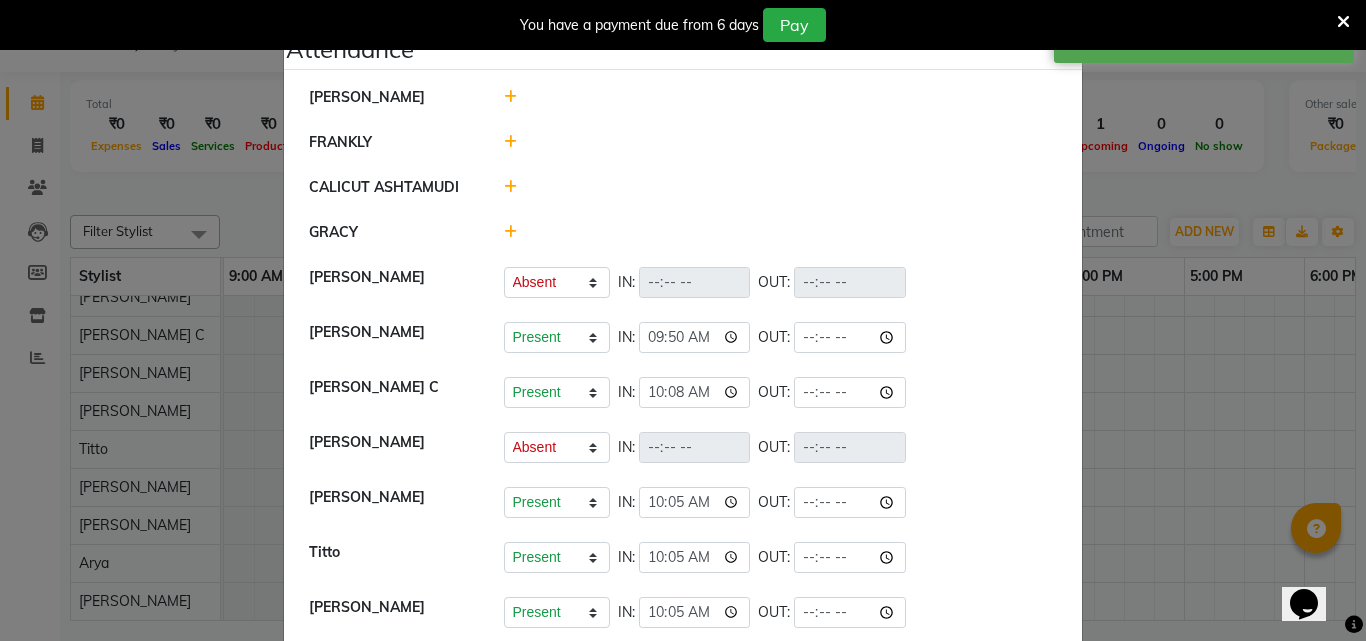 click on "Attendance ×  [PERSON_NAME]   FRANKLY	   CALICUT ASHTAMUDI   [PERSON_NAME][DEMOGRAPHIC_DATA]   Present   Absent   Late   Half Day   Weekly Off  IN:  OUT:   SUHANA  SHABU   Present   Absent   Late   Half Day   Weekly Off  IN:  09:50 OUT:   [PERSON_NAME] C   Present   Absent   Late   Half Day   Weekly Off  IN:  10:08 OUT:   [PERSON_NAME]   Present   Absent   Late   Half Day   Weekly Off  IN:  OUT:   [PERSON_NAME]   Present   Absent   Late   Half Day   Weekly Off  IN:  10:05 OUT:   Titto   Present   Absent   Late   Half Day   Weekly Off  IN:  10:05 OUT:   [PERSON_NAME]   Present   Absent   Late   Half Day   Weekly Off  IN:  10:05 OUT:   [PERSON_NAME]   Present   Absent   Late   Half Day   Weekly Off  IN:  10:05 OUT:   Arya   Present   Absent   Late   Half Day   Weekly Off  IN:  10:10 OUT:   [PERSON_NAME]   Present   Absent   Late   Half Day   Weekly Off  IN:  09:55 OUT:" 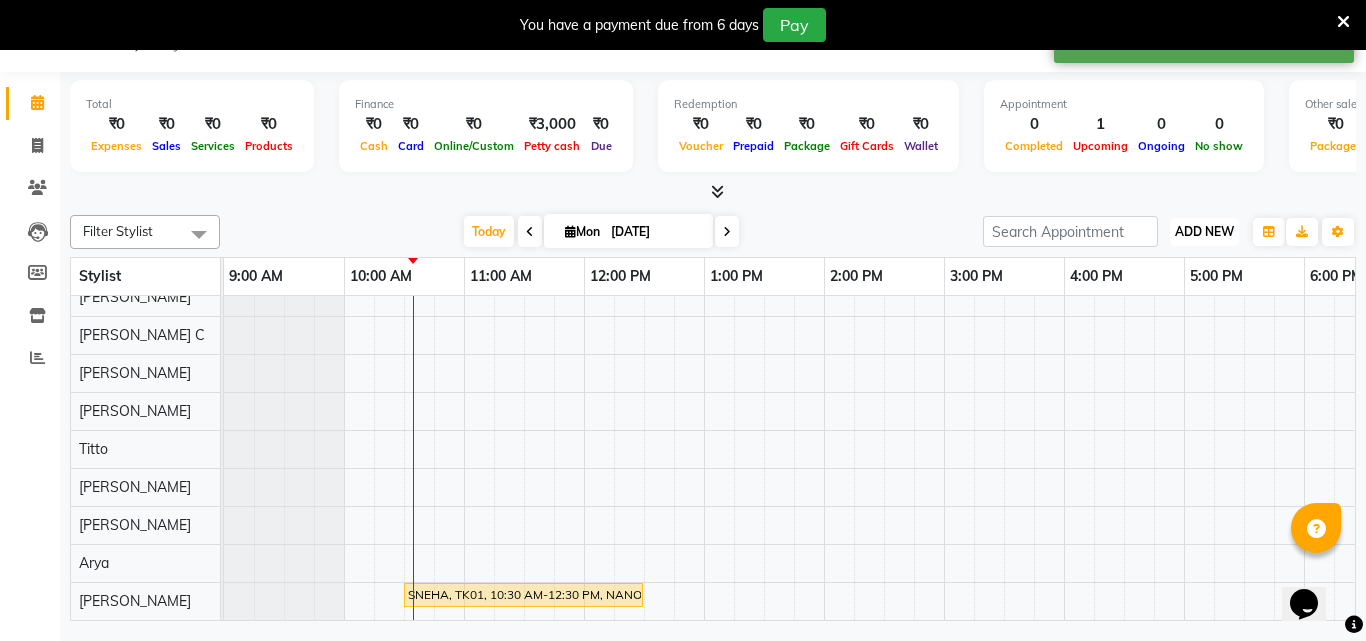 click on "ADD NEW Toggle Dropdown" at bounding box center (1204, 232) 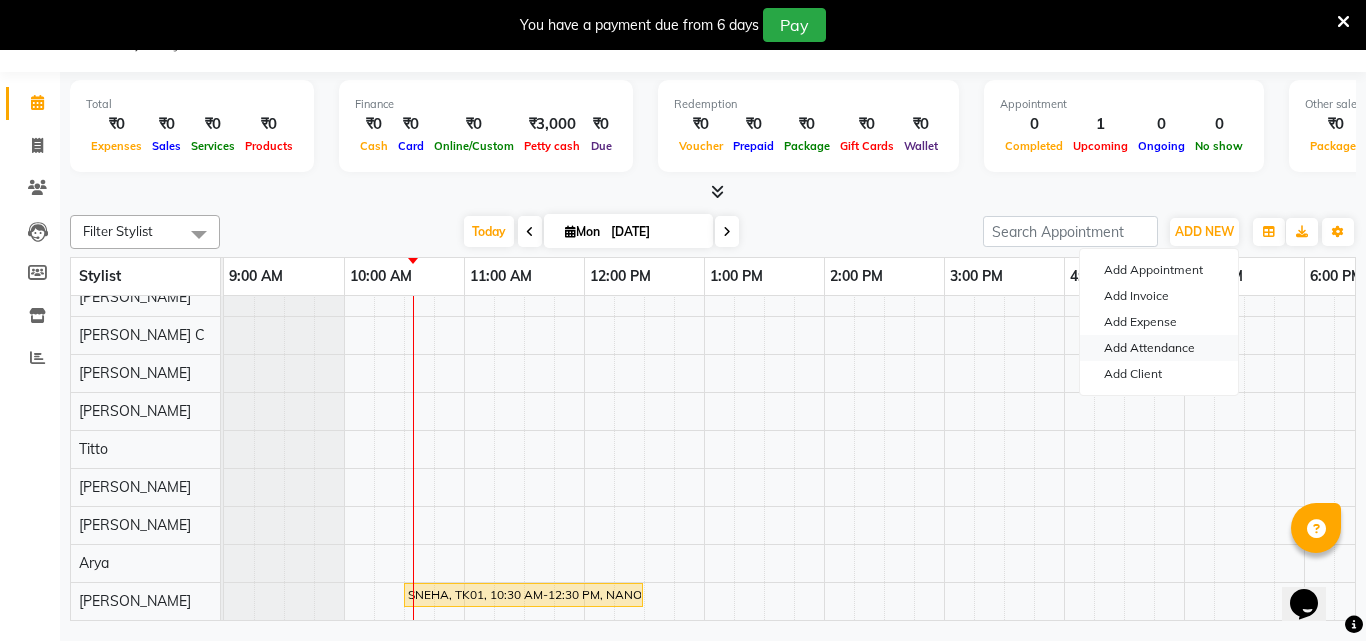click on "Add Attendance" at bounding box center [1159, 348] 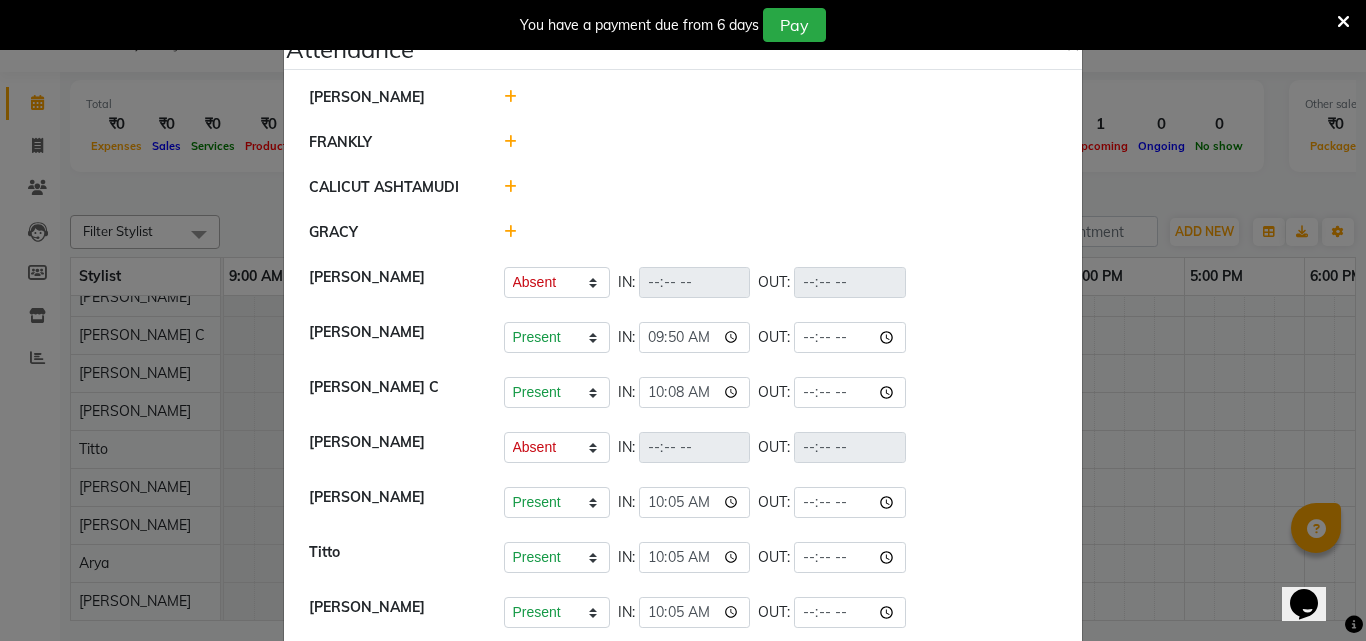 click 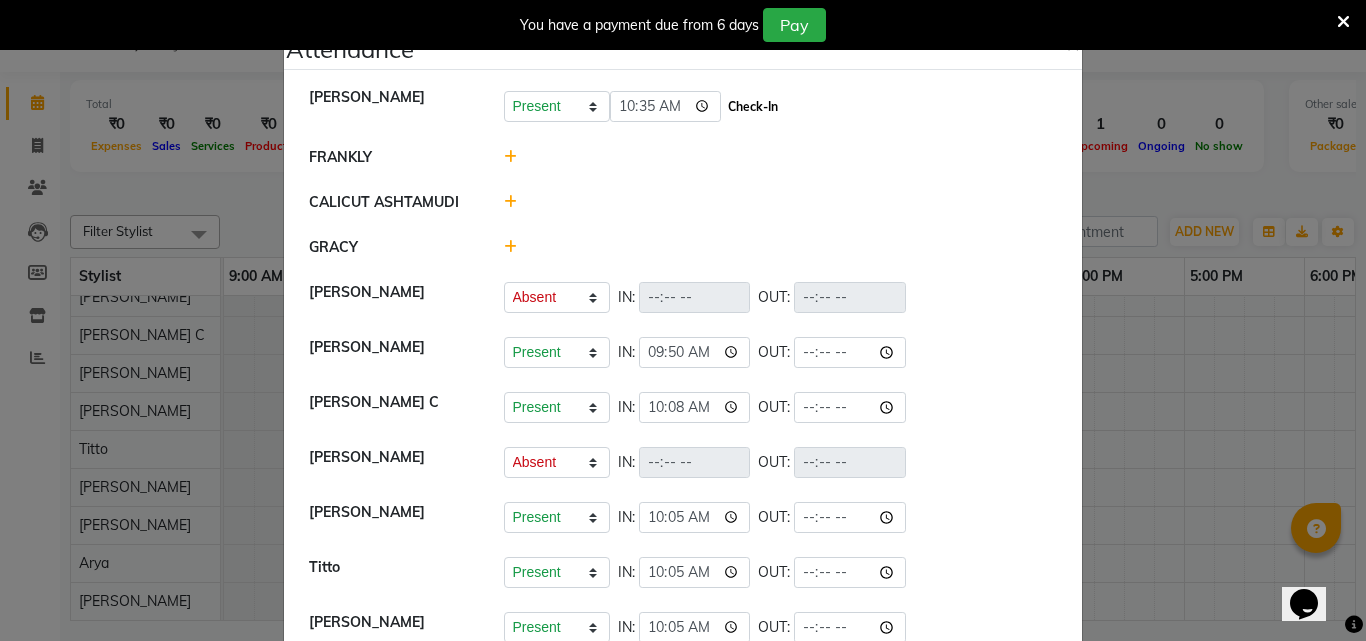 click on "Check-In" 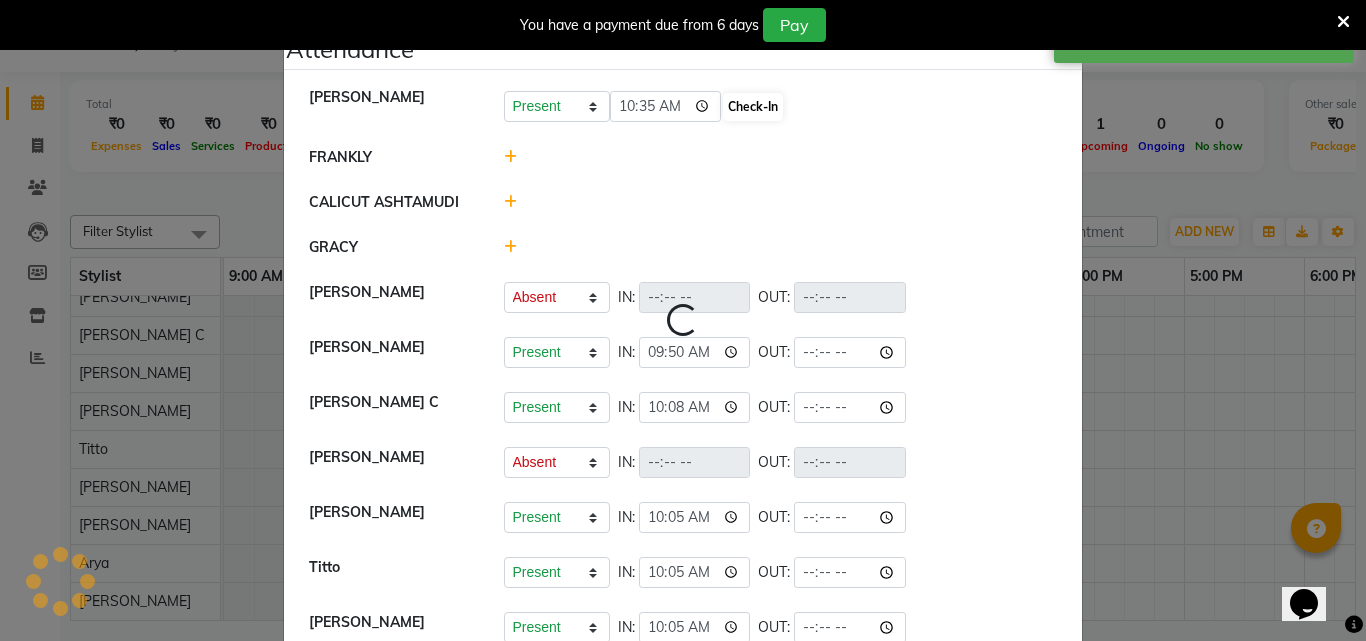 select on "A" 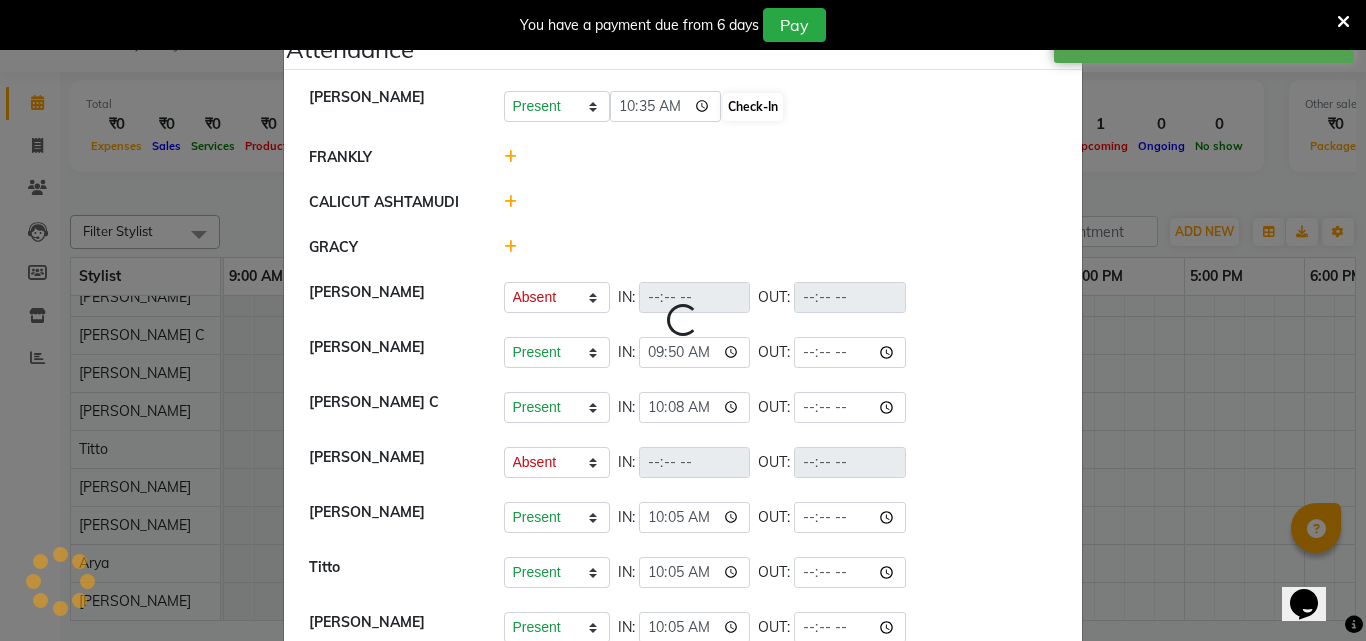 select on "A" 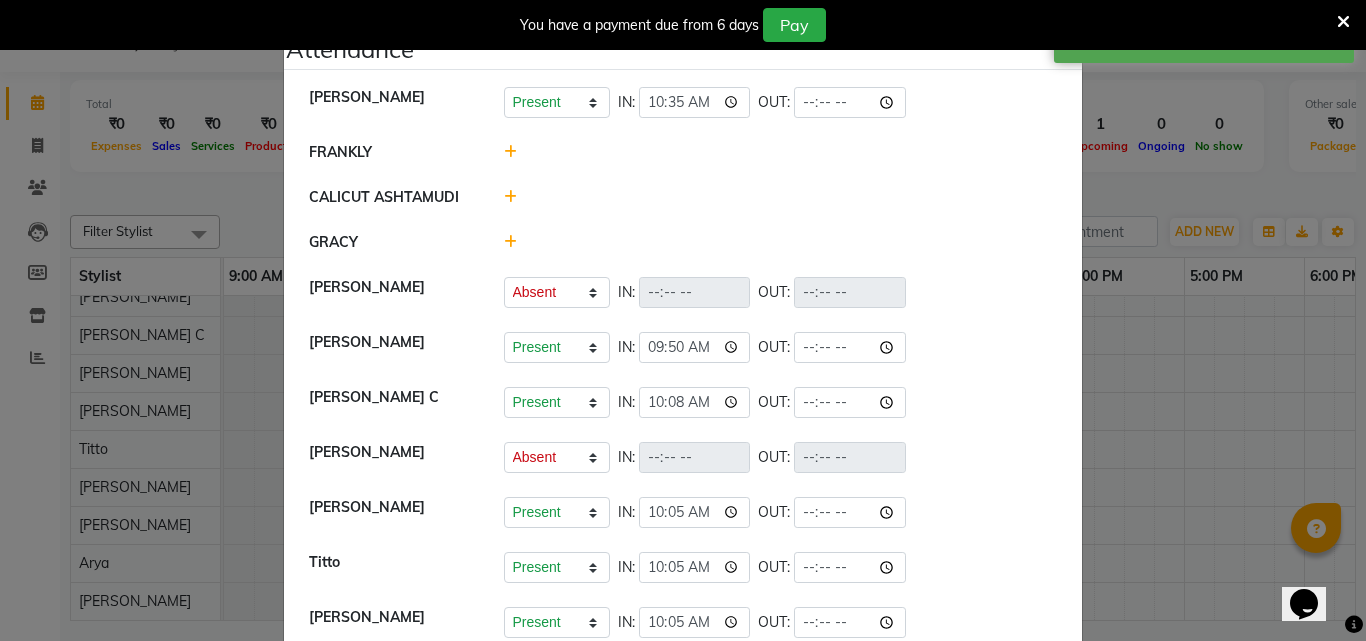 click on "Attendance ×  [PERSON_NAME]   Present   Absent   Late   Half Day   Weekly Off  IN:  10:35 OUT:   FRANKLY	   CALICUT ASHTAMUDI   [PERSON_NAME][DEMOGRAPHIC_DATA]   Present   Absent   Late   Half Day   Weekly Off  IN:  OUT:   SUHANA  SHABU   Present   Absent   Late   Half Day   Weekly Off  IN:  09:50 OUT:   [PERSON_NAME] C   Present   Absent   Late   Half Day   Weekly Off  IN:  10:08 OUT:   [PERSON_NAME]   Present   Absent   Late   Half Day   Weekly Off  IN:  OUT:   [PERSON_NAME]   Present   Absent   Late   Half Day   Weekly Off  IN:  10:05 OUT:   Titto   Present   Absent   Late   Half Day   Weekly Off  IN:  10:05 OUT:   [PERSON_NAME]   Present   Absent   Late   Half Day   Weekly Off  IN:  10:05 OUT:   [PERSON_NAME]   Present   Absent   Late   Half Day   Weekly Off  IN:  10:05 OUT:   [PERSON_NAME]   Present   Absent   Late   Half Day   Weekly Off  IN:  10:10 OUT:   [PERSON_NAME]   Present   Absent   Late   Half Day   Weekly Off  IN:  09:55 OUT:" 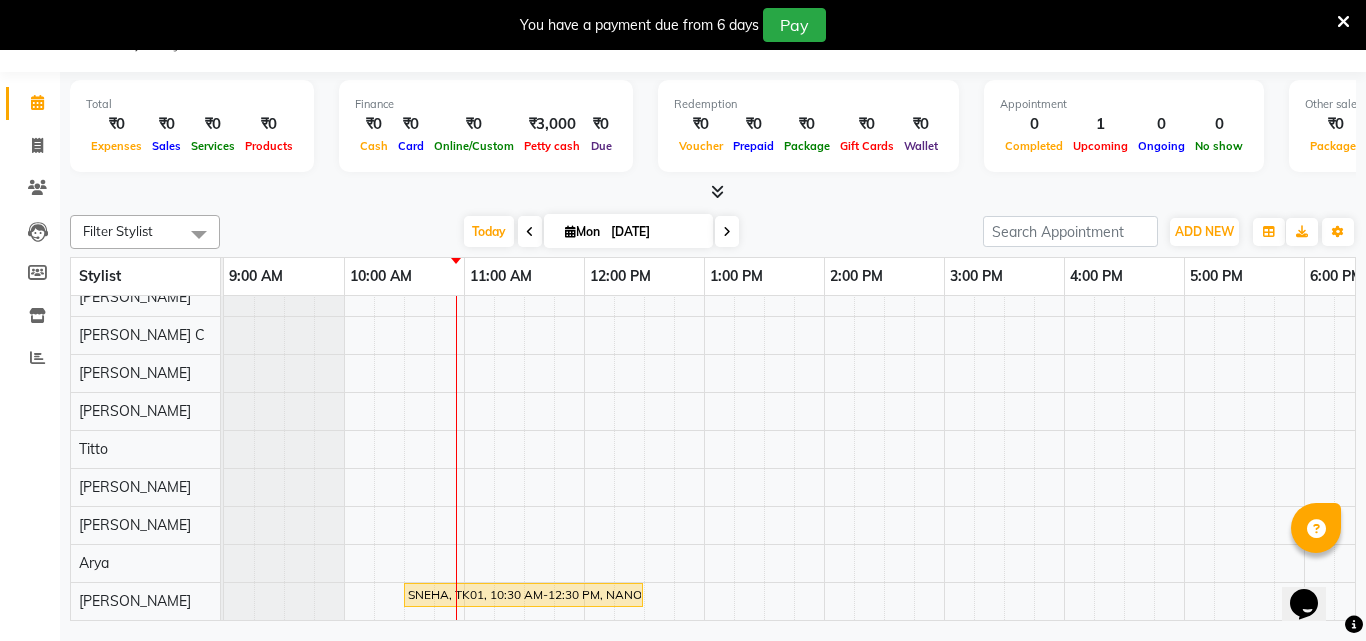 scroll, scrollTop: 79, scrollLeft: 0, axis: vertical 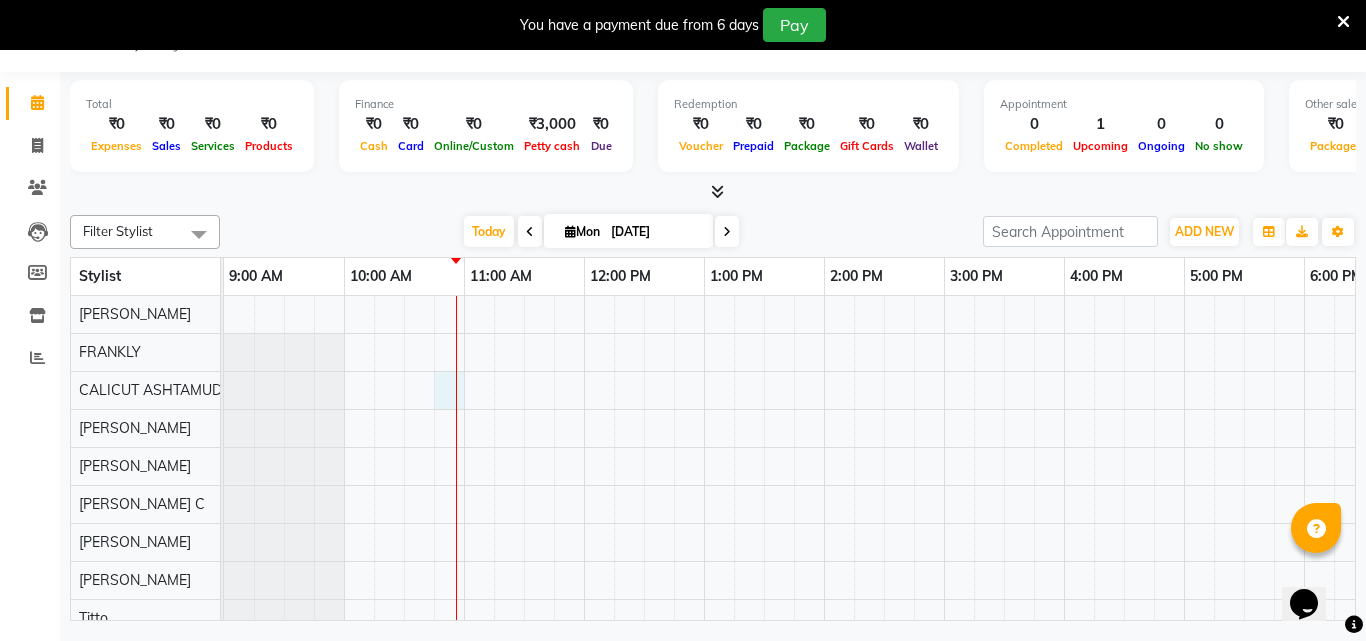 click on "SNEHA, TK01, 10:30 AM-12:30 PM, NANOPLASTIA OFFER - ELBOW LENGTH" at bounding box center (1124, 542) 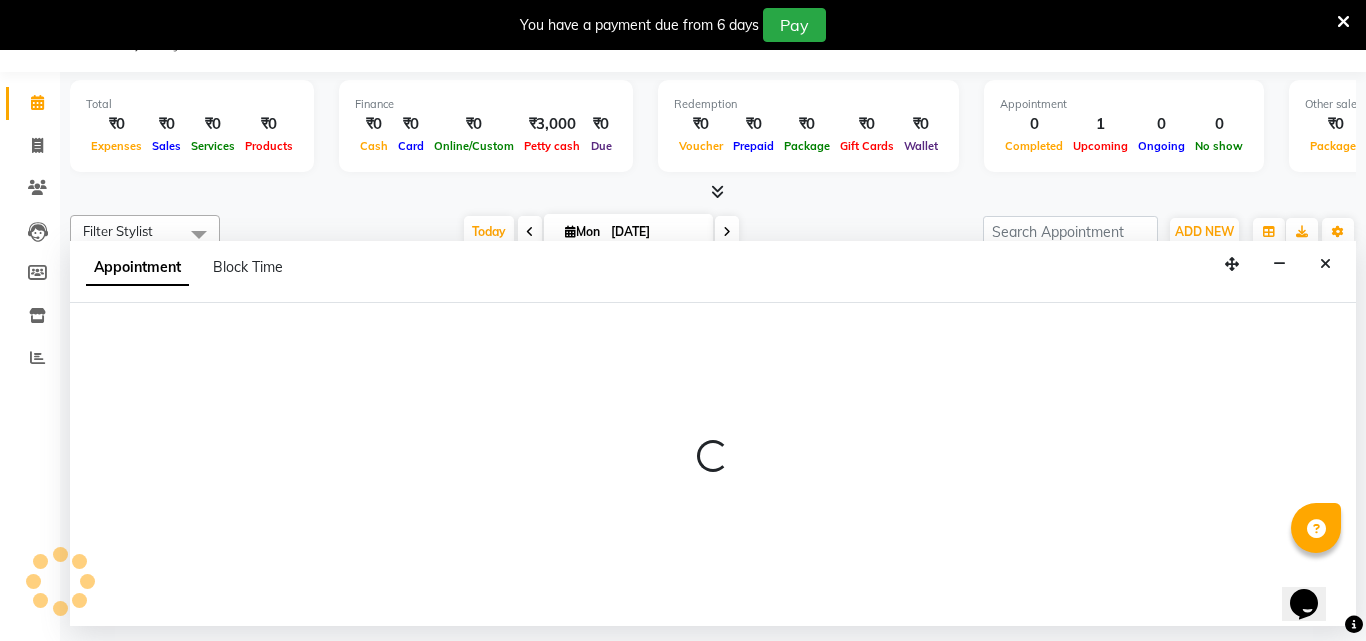 select on "27314" 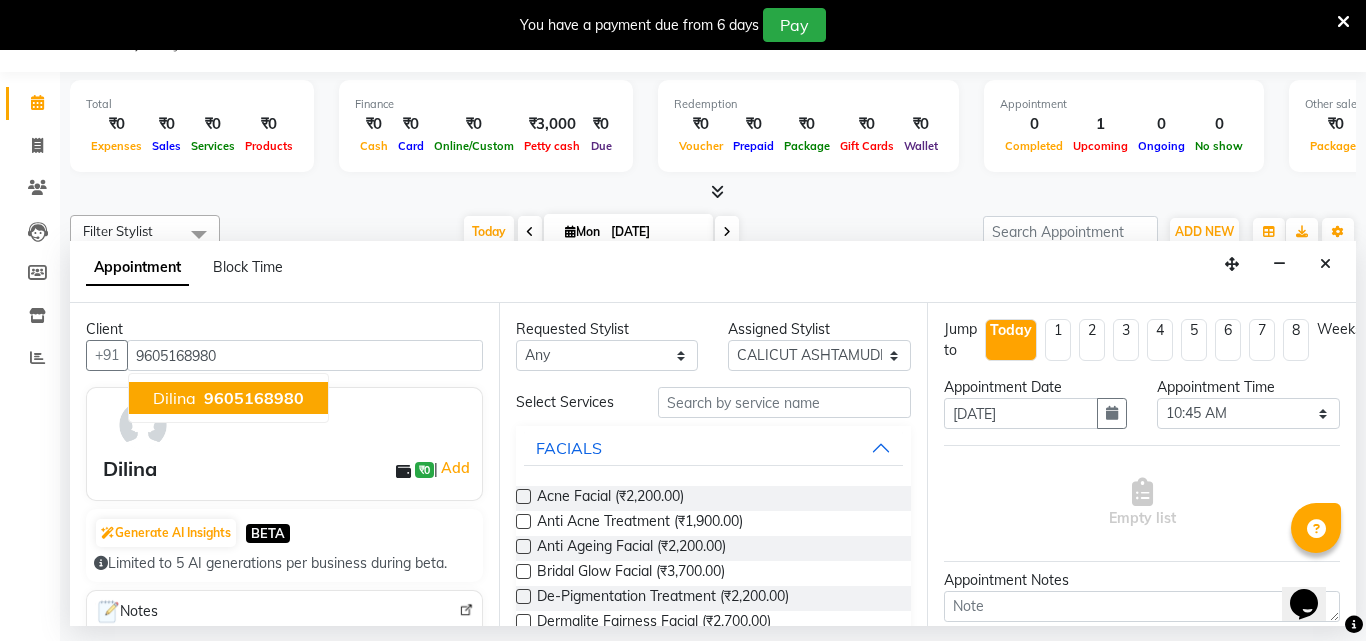 click on "9605168980" at bounding box center [254, 398] 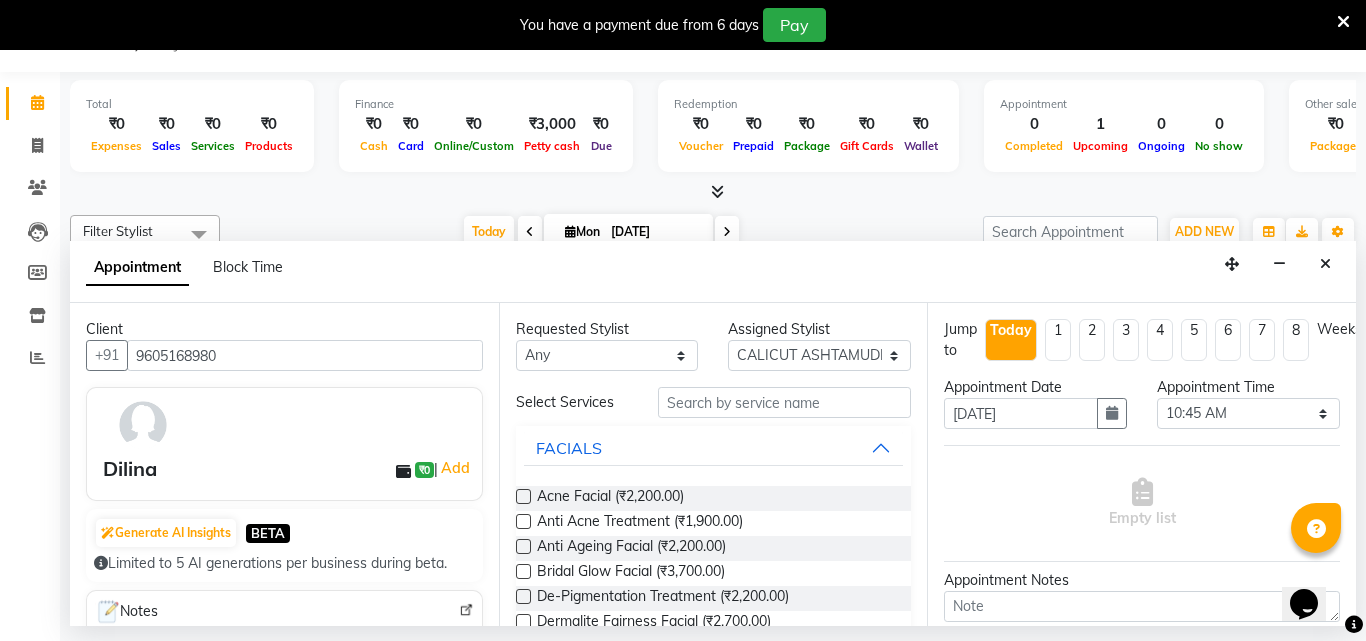 type on "9605168980" 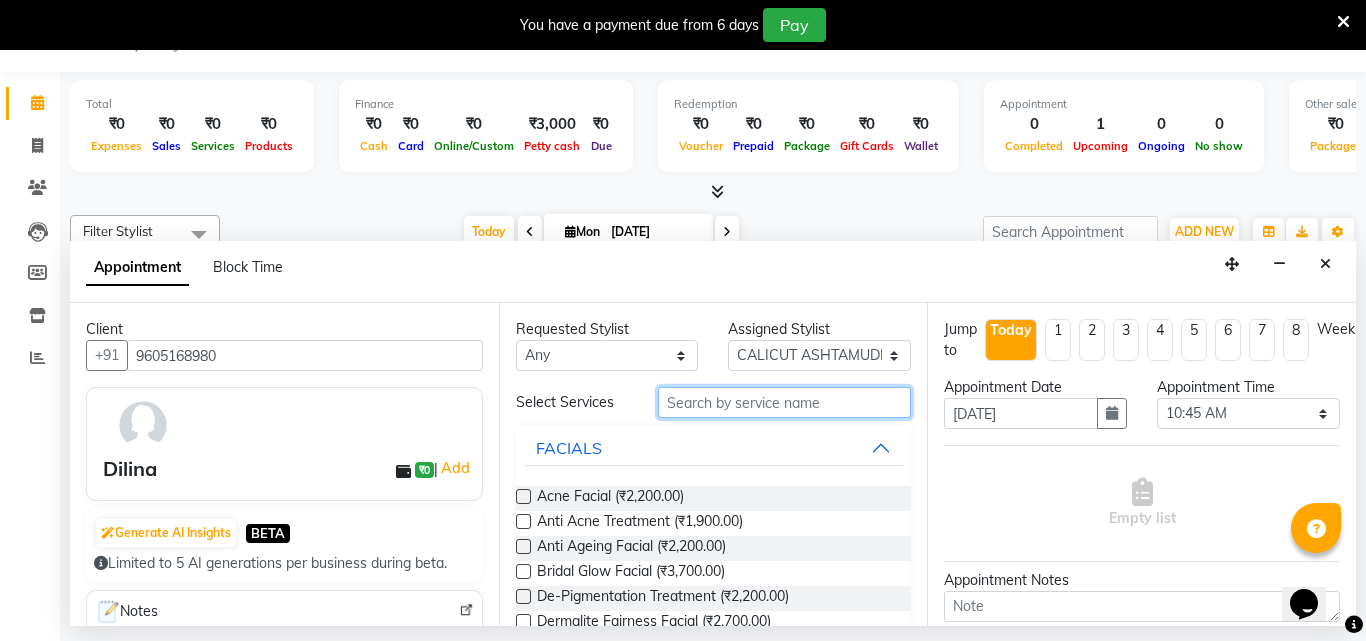 click at bounding box center (785, 402) 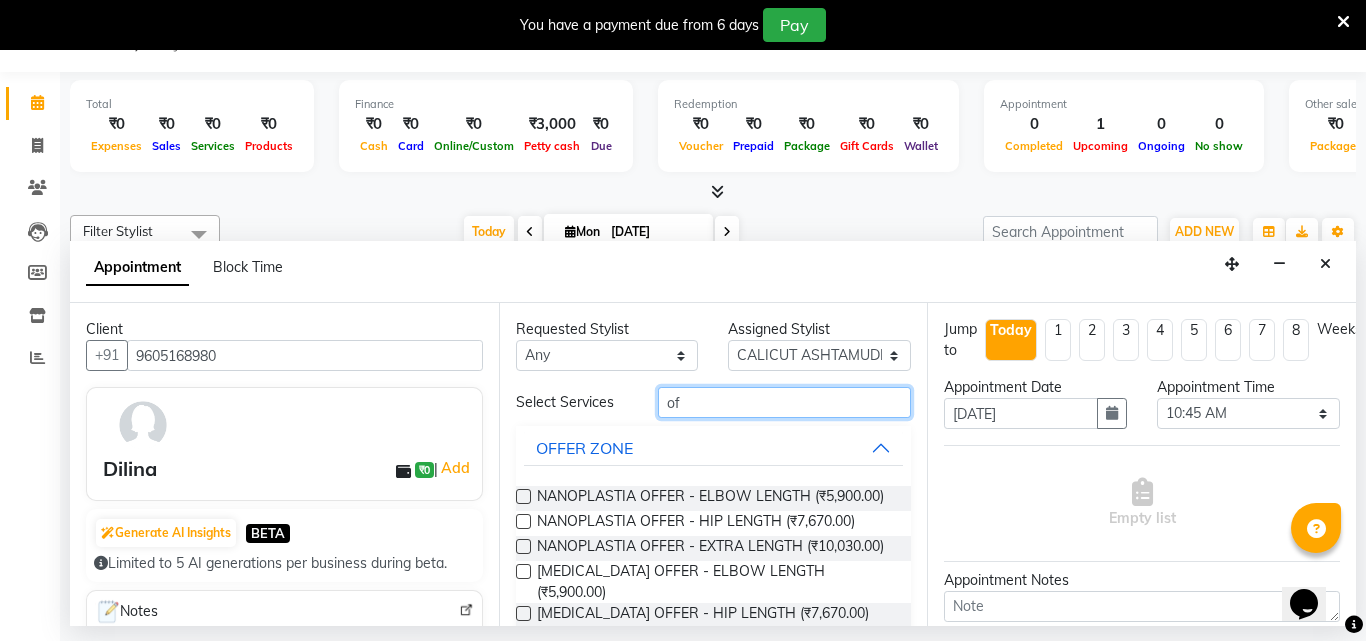 type on "o" 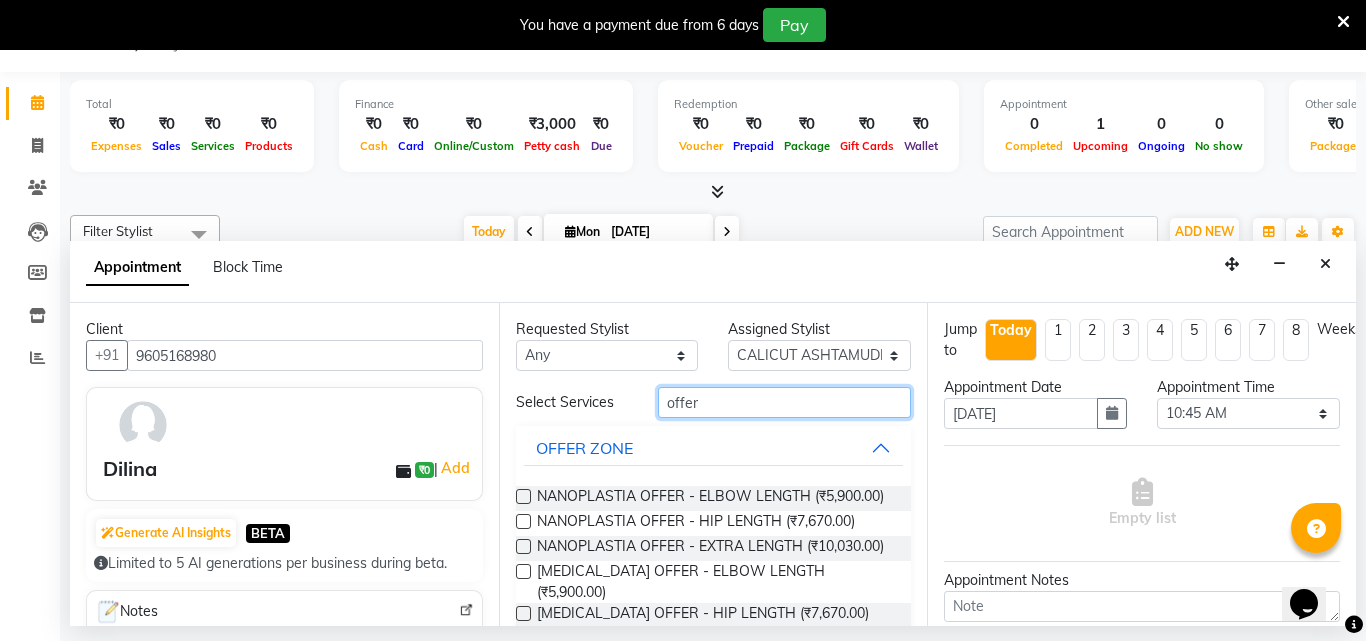 type on "offer" 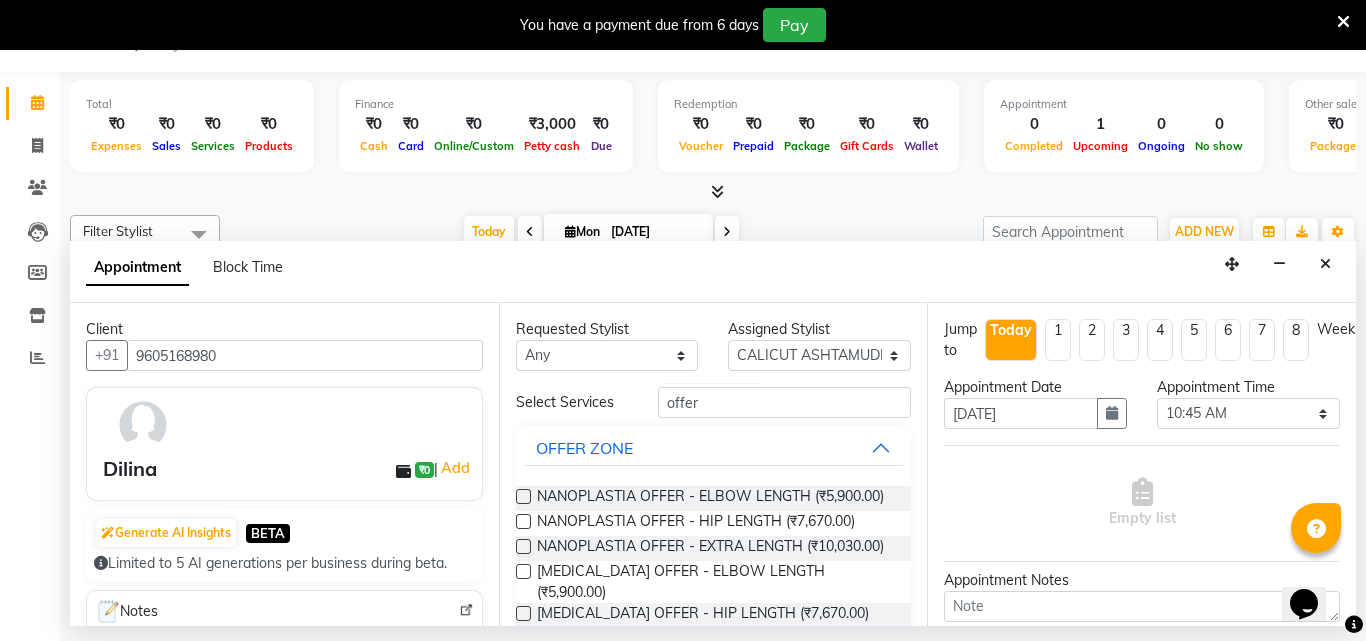 click at bounding box center [523, 496] 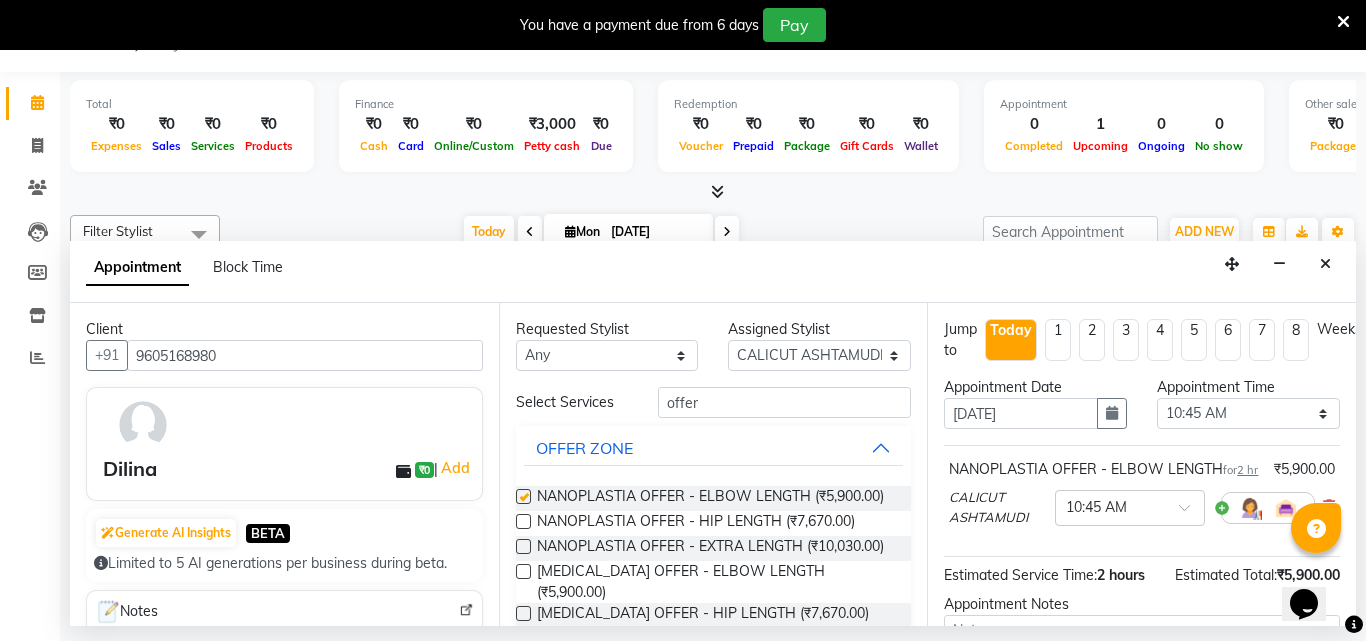 checkbox on "false" 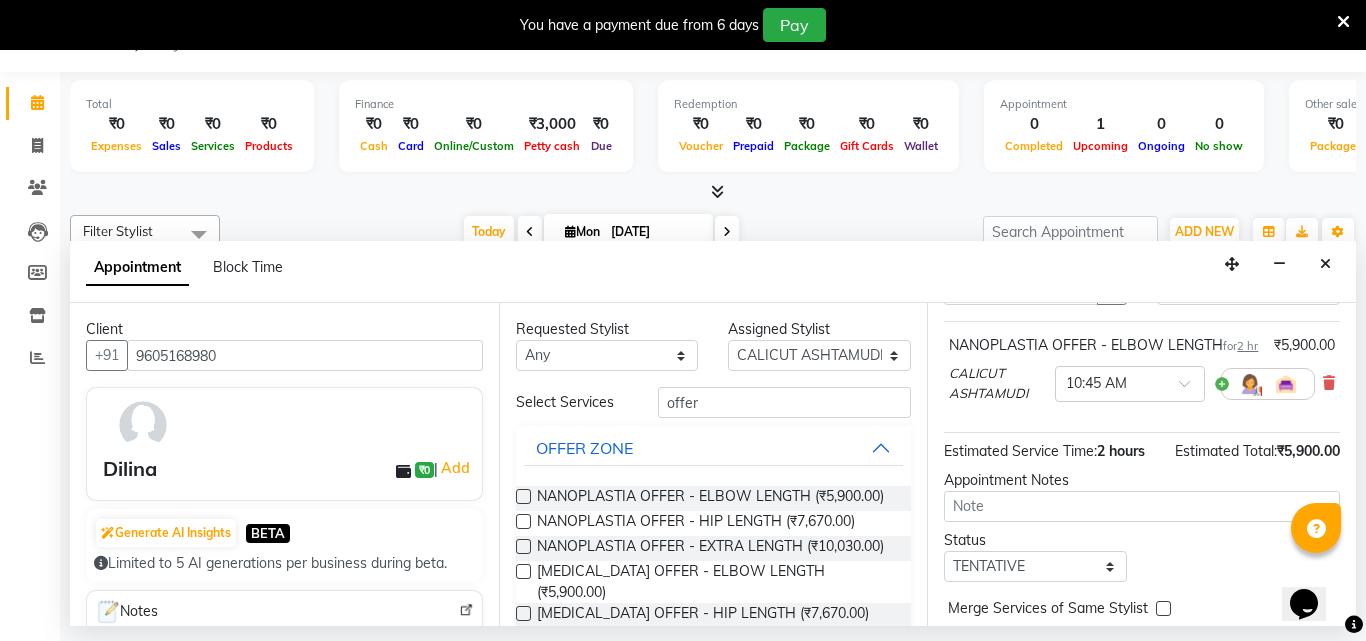 scroll, scrollTop: 263, scrollLeft: 0, axis: vertical 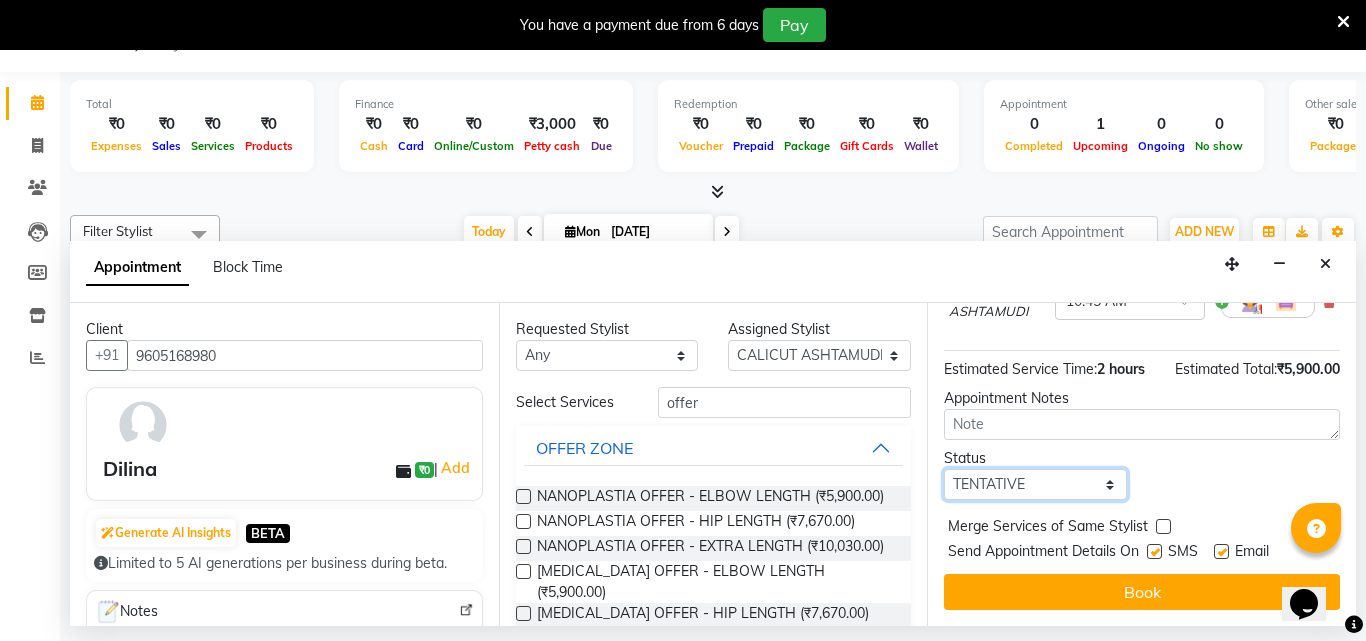 click on "Select TENTATIVE CONFIRM CHECK-IN UPCOMING" at bounding box center (1035, 484) 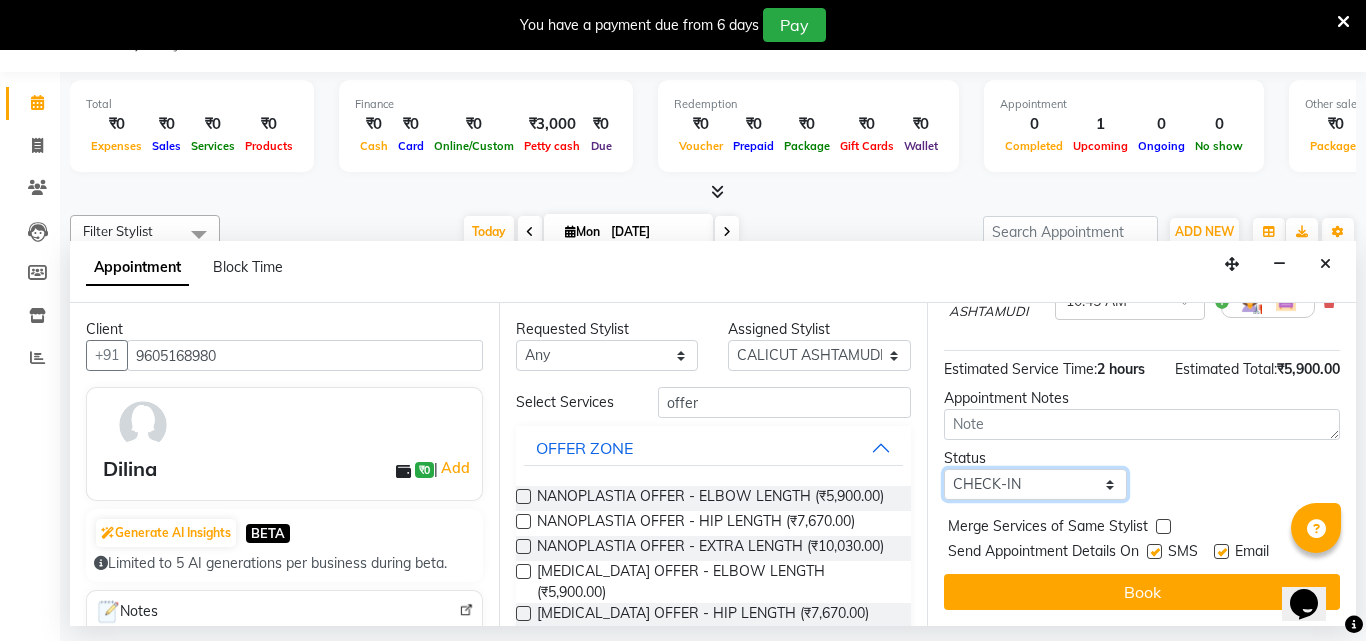 click on "Select TENTATIVE CONFIRM CHECK-IN UPCOMING" at bounding box center [1035, 484] 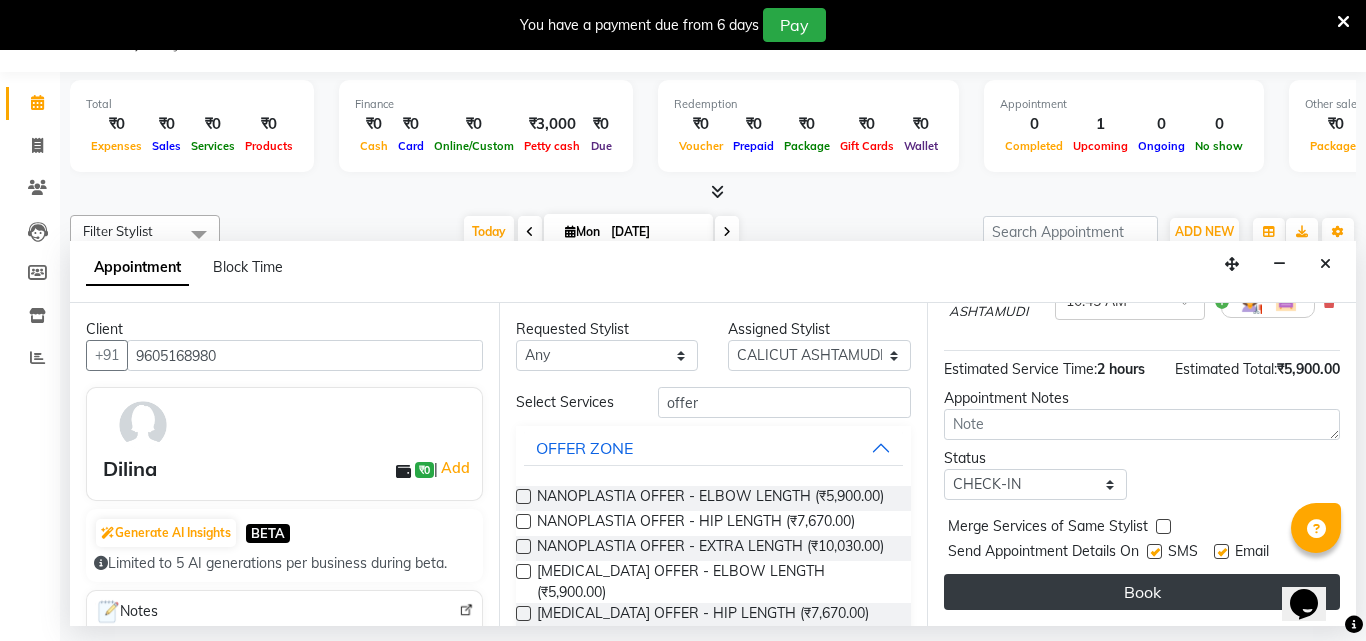 click on "Book" at bounding box center (1142, 592) 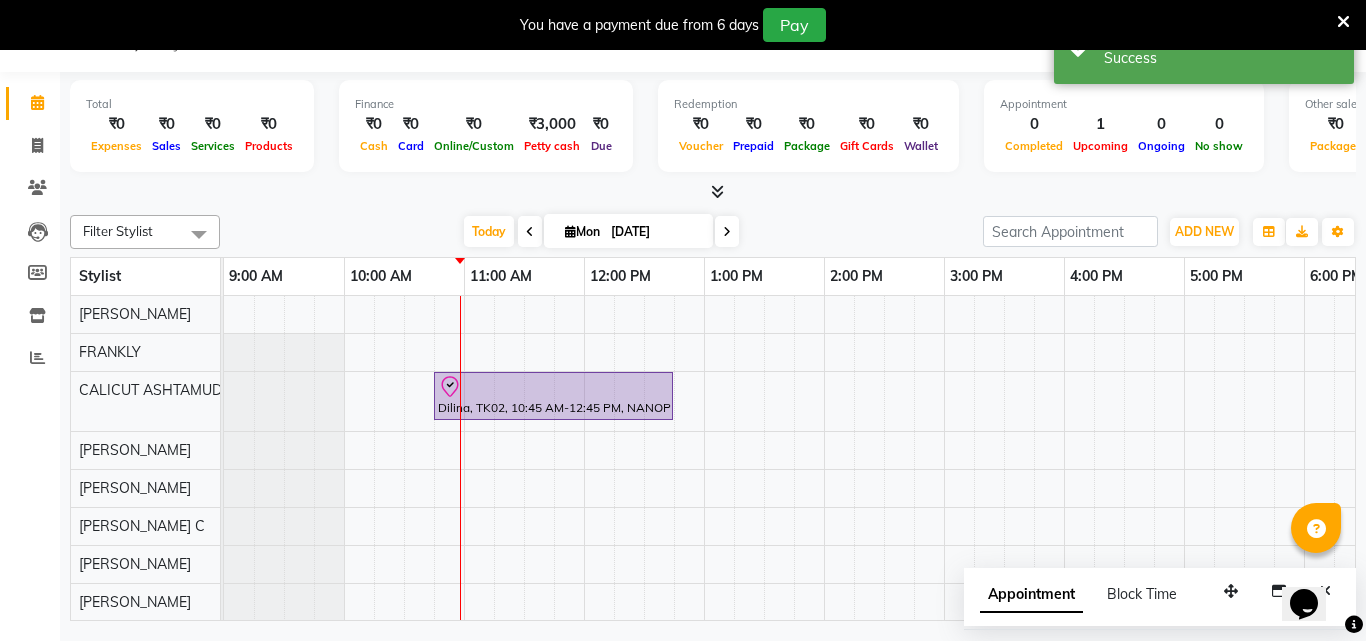 scroll, scrollTop: 206, scrollLeft: 0, axis: vertical 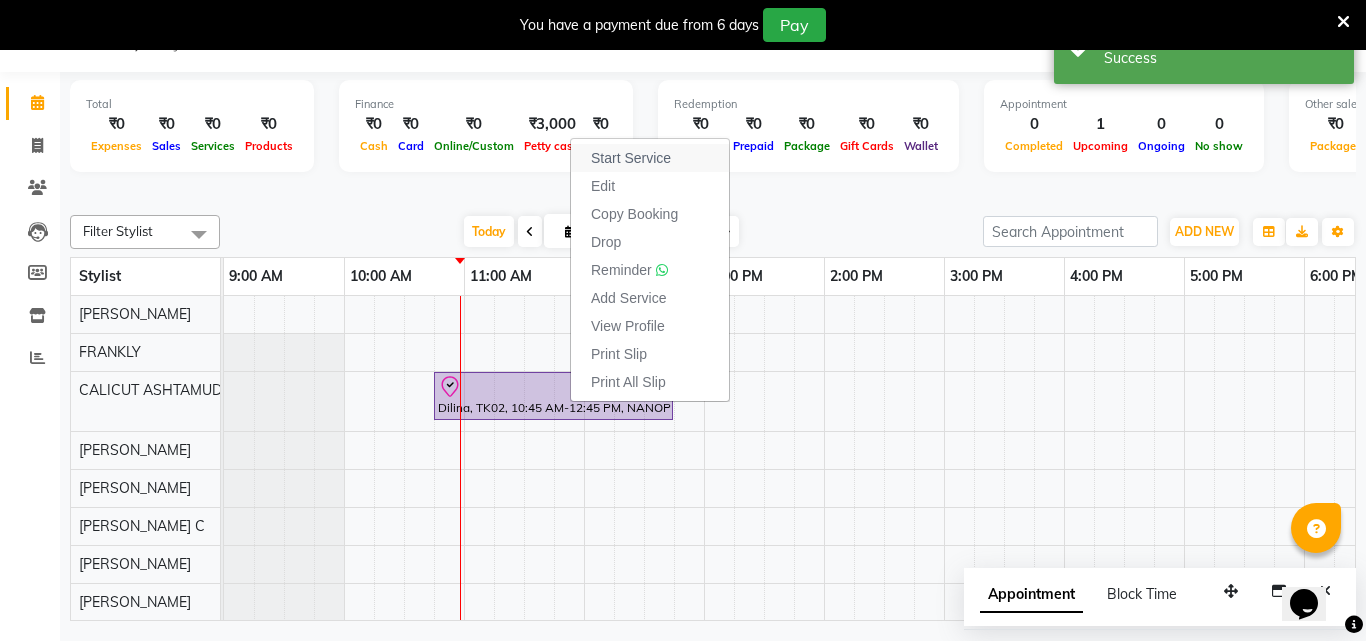 click on "Start Service" at bounding box center [631, 158] 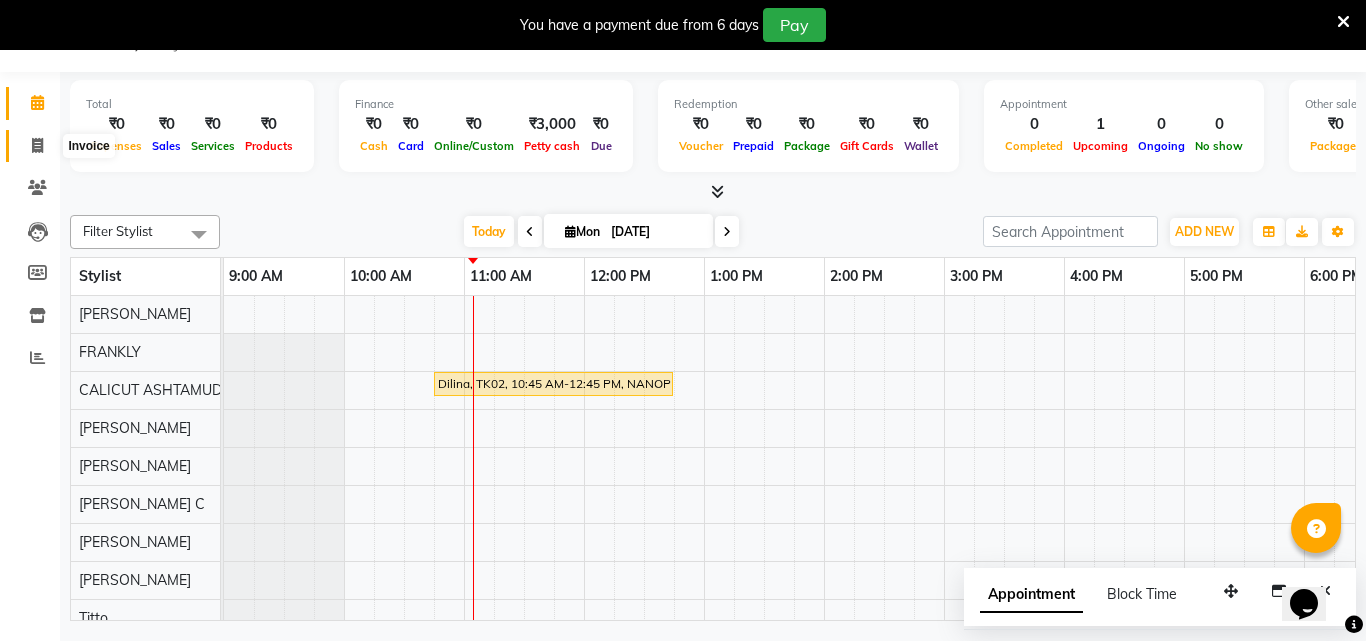 click 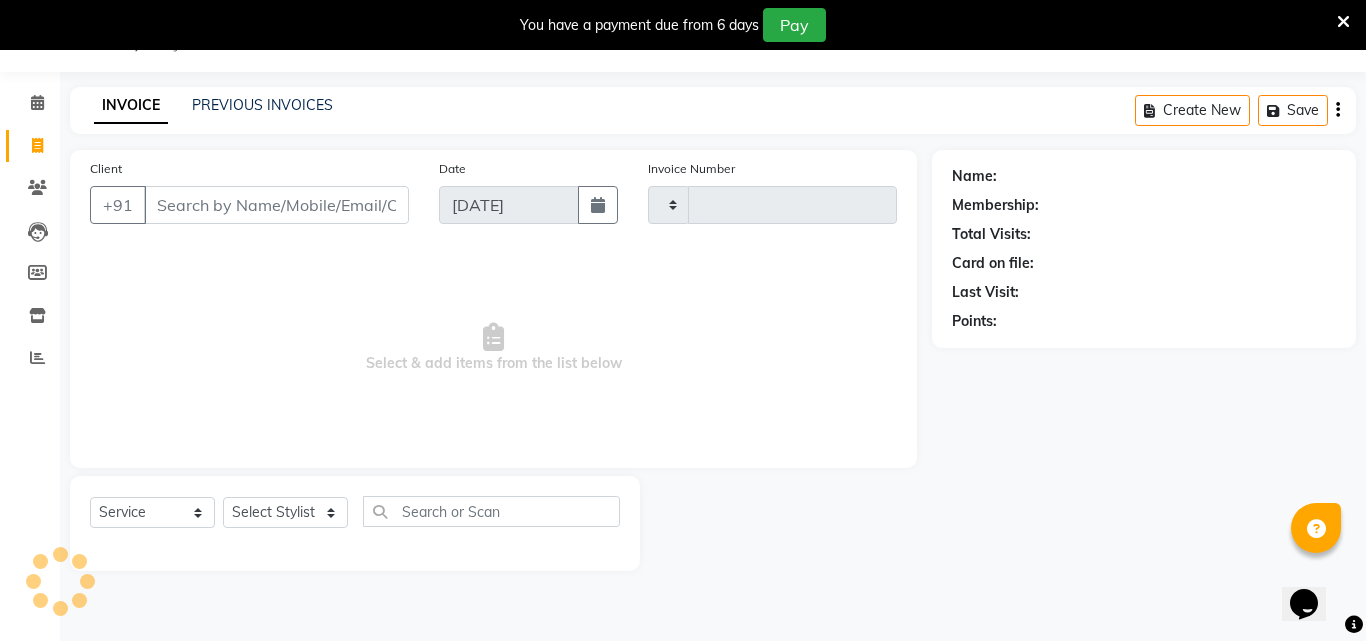 type on "2702" 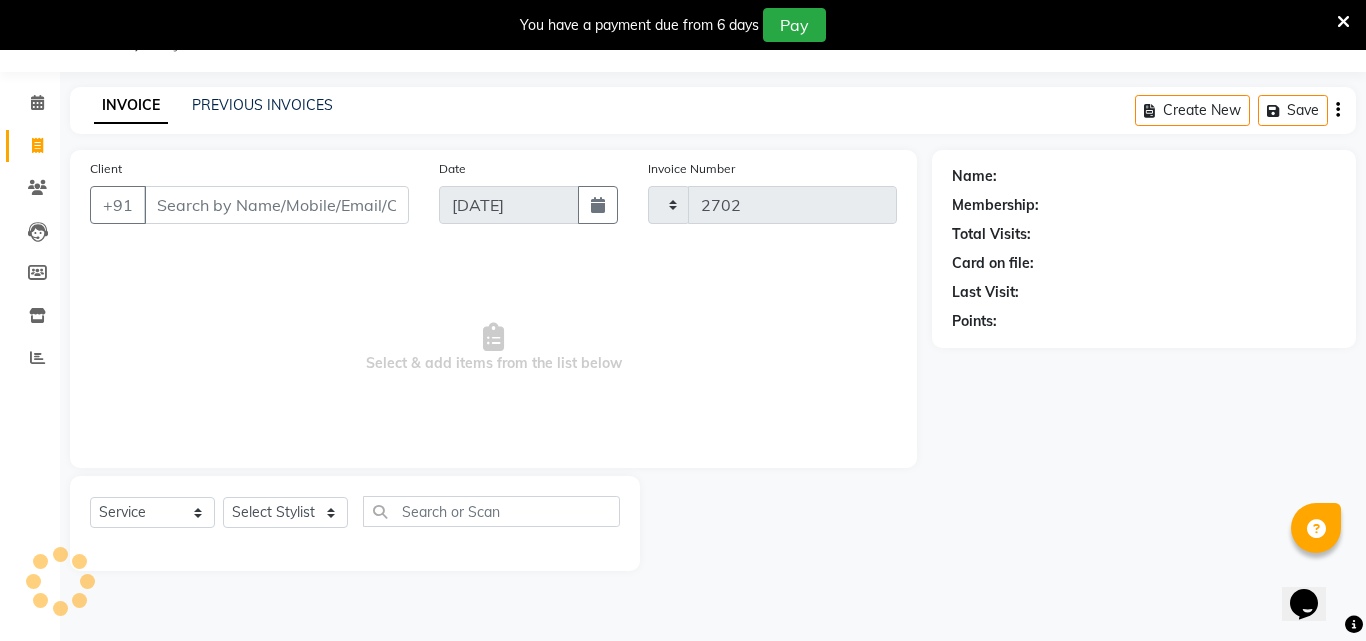 select on "4630" 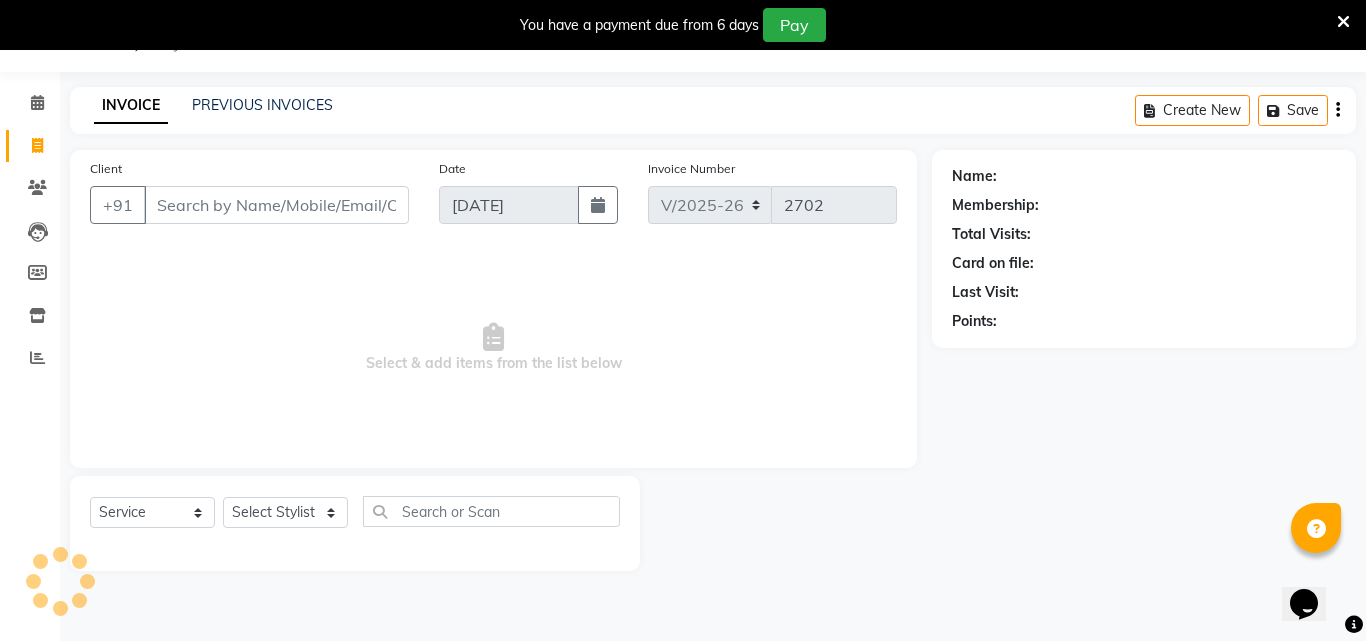 click on "Client" at bounding box center (276, 205) 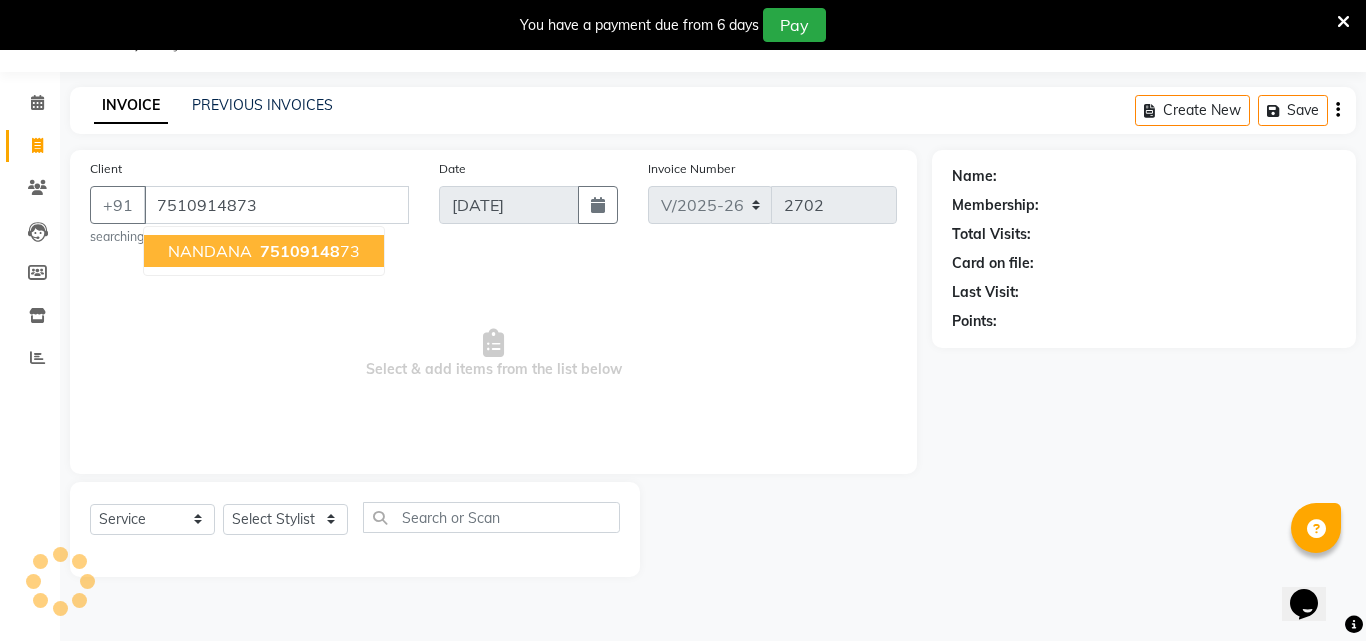 type on "7510914873" 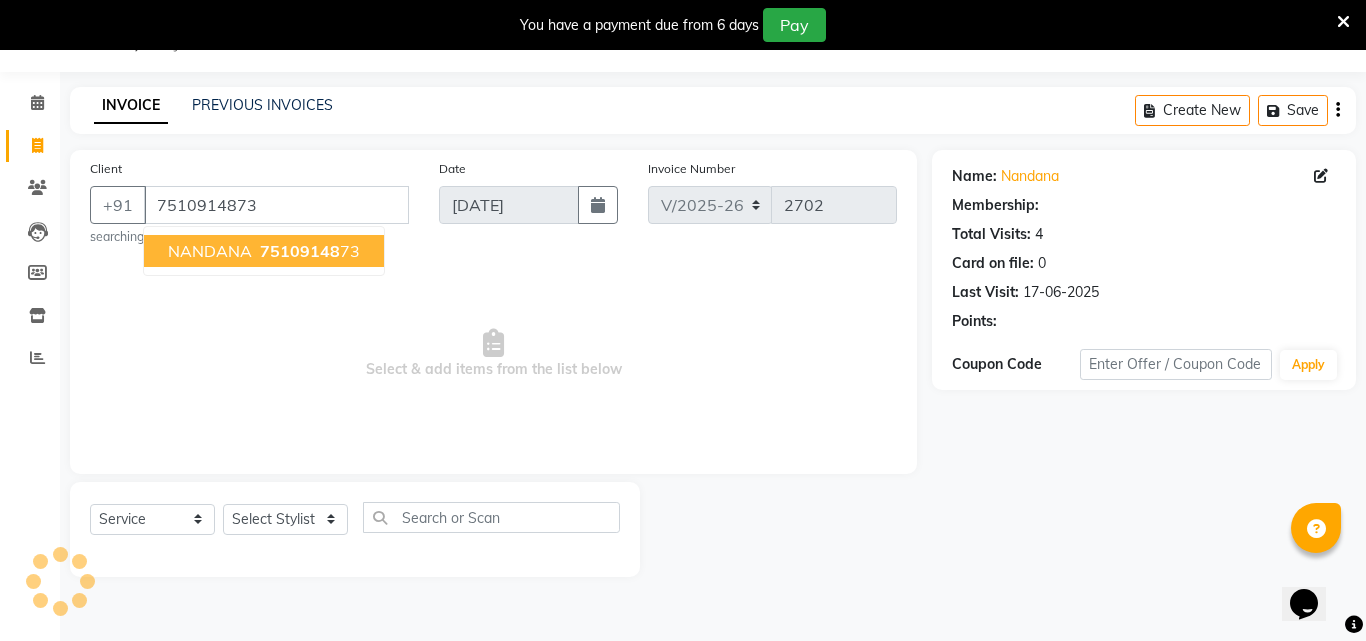 select on "1: Object" 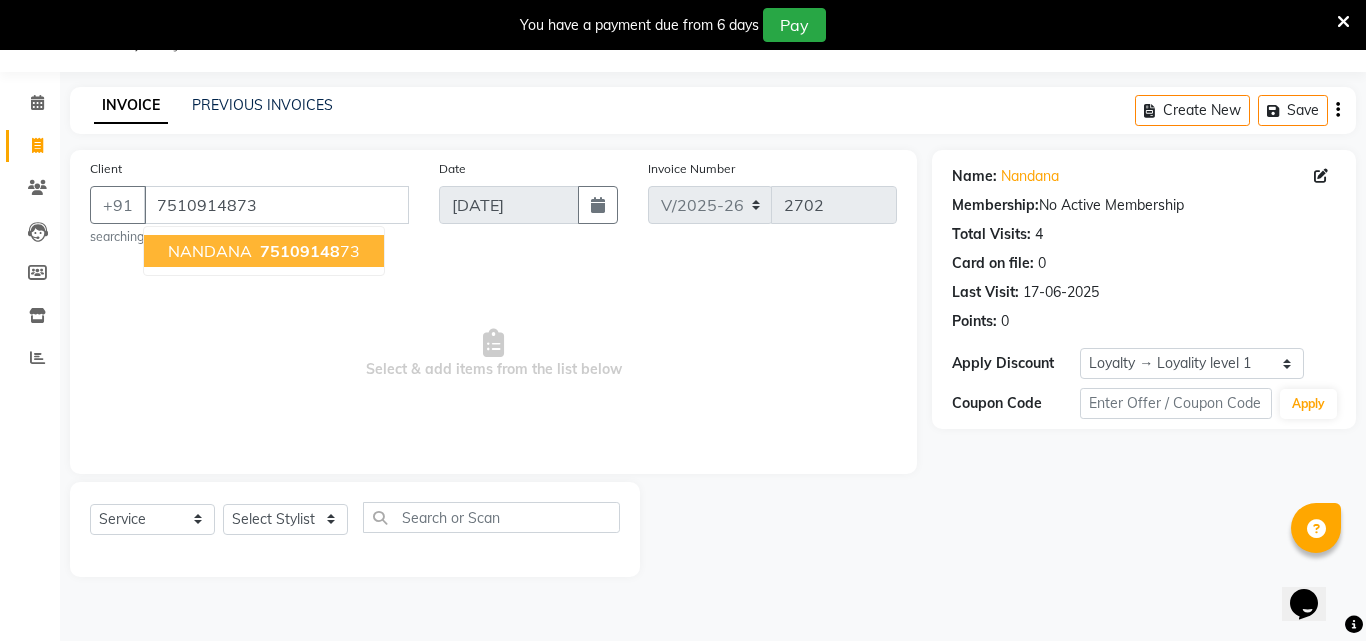 click on "75109148" at bounding box center (300, 251) 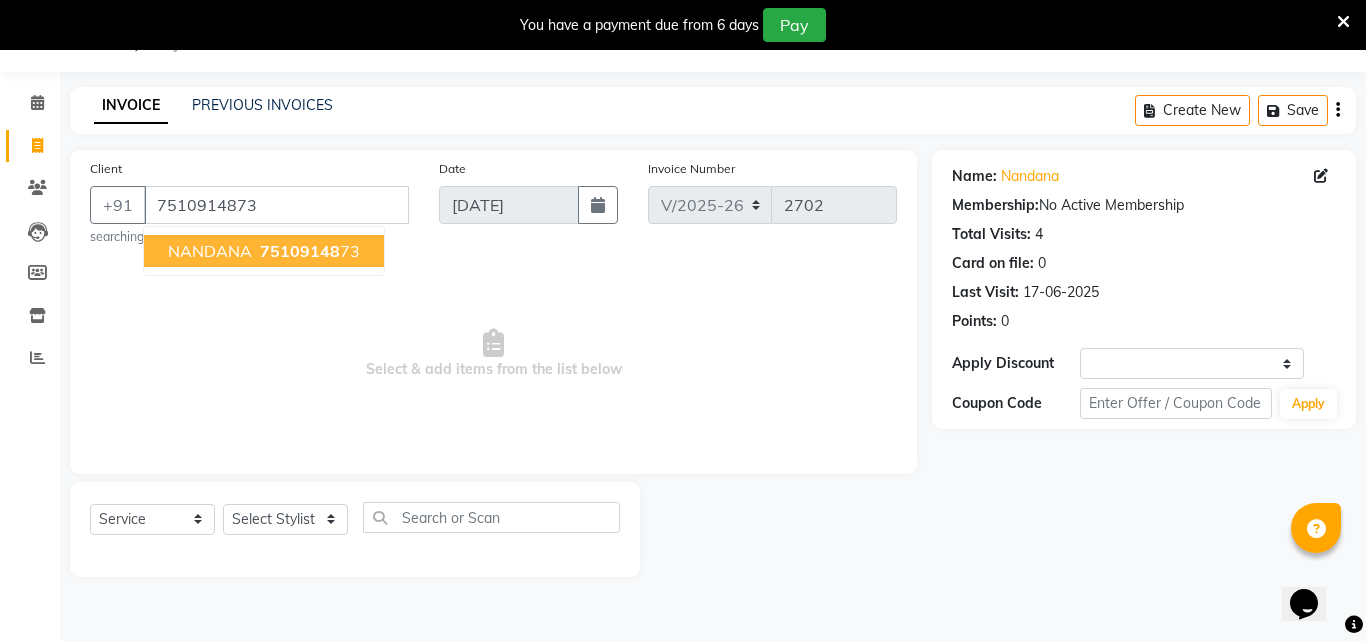 select on "1: Object" 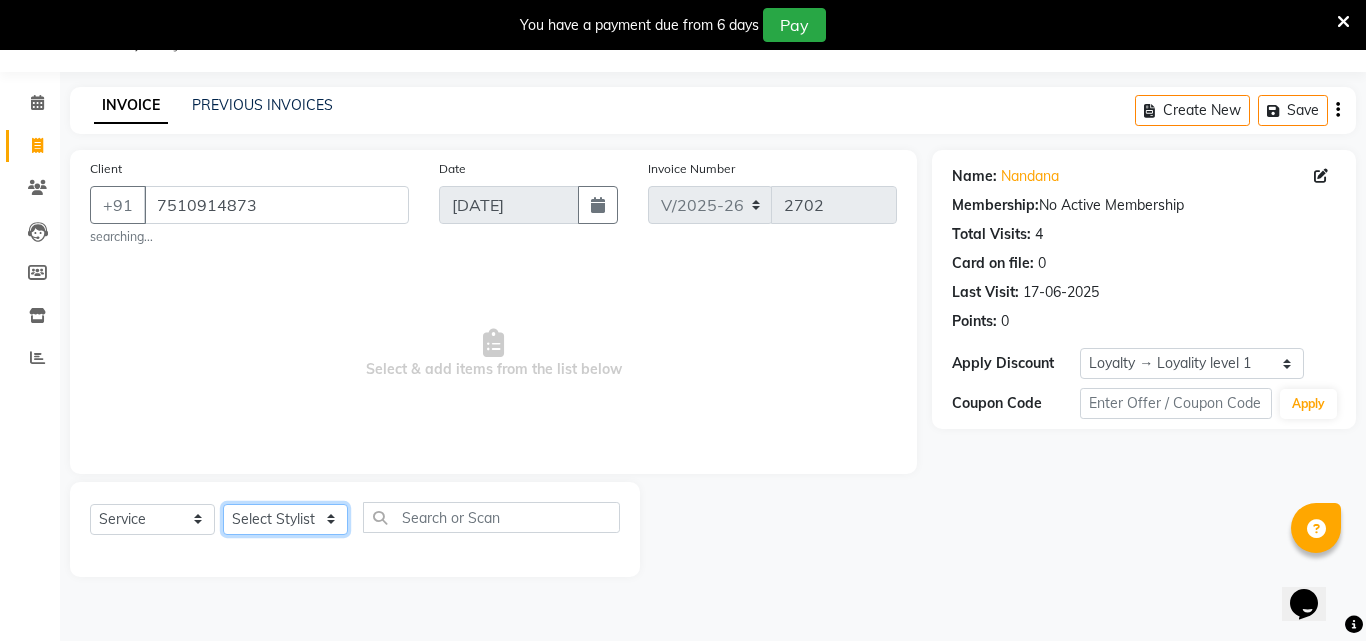 drag, startPoint x: 315, startPoint y: 524, endPoint x: 306, endPoint y: 509, distance: 17.492855 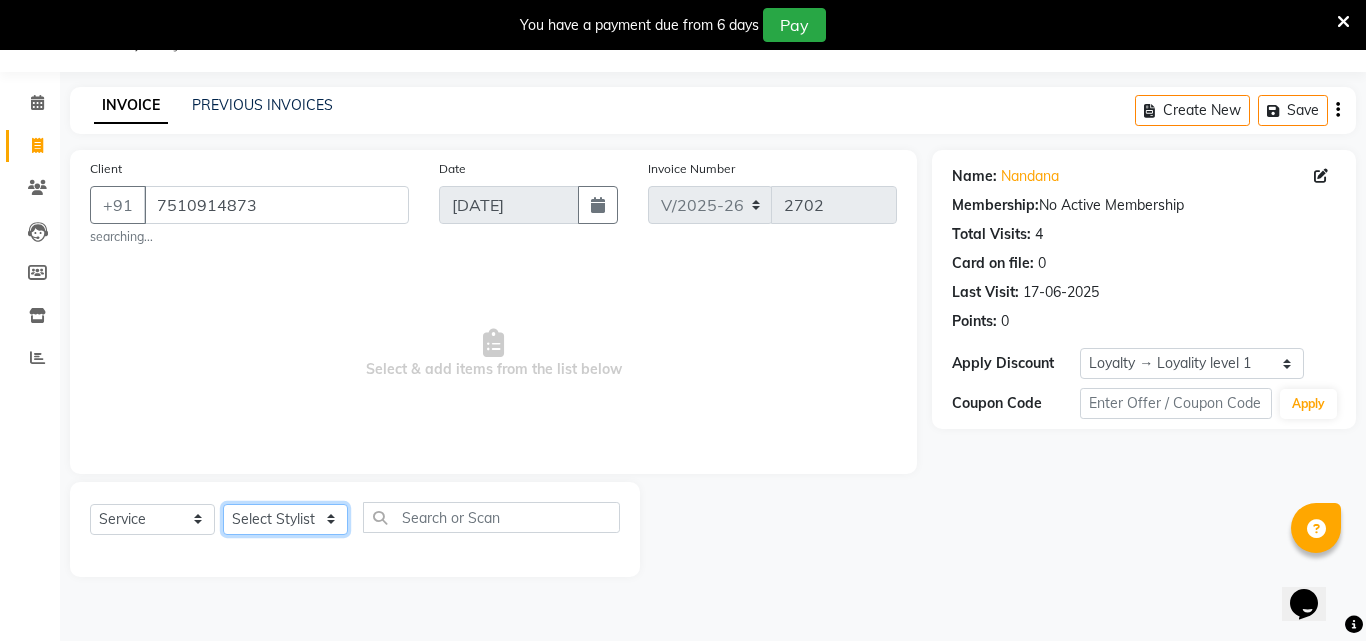 select on "49528" 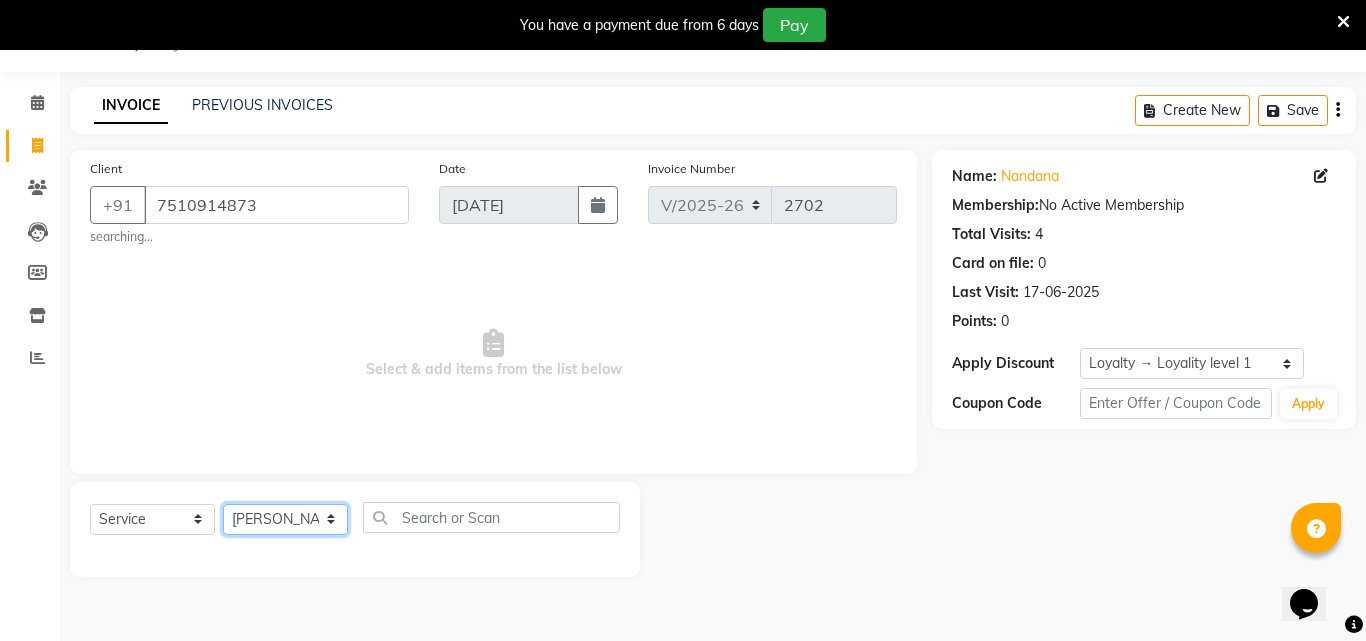 click on "Select Stylist [PERSON_NAME] C [PERSON_NAME] CALICUT ASHTAMUDI FRANKLY	 [PERSON_NAME] [PERSON_NAME] [PERSON_NAME] [PERSON_NAME] [PERSON_NAME]" 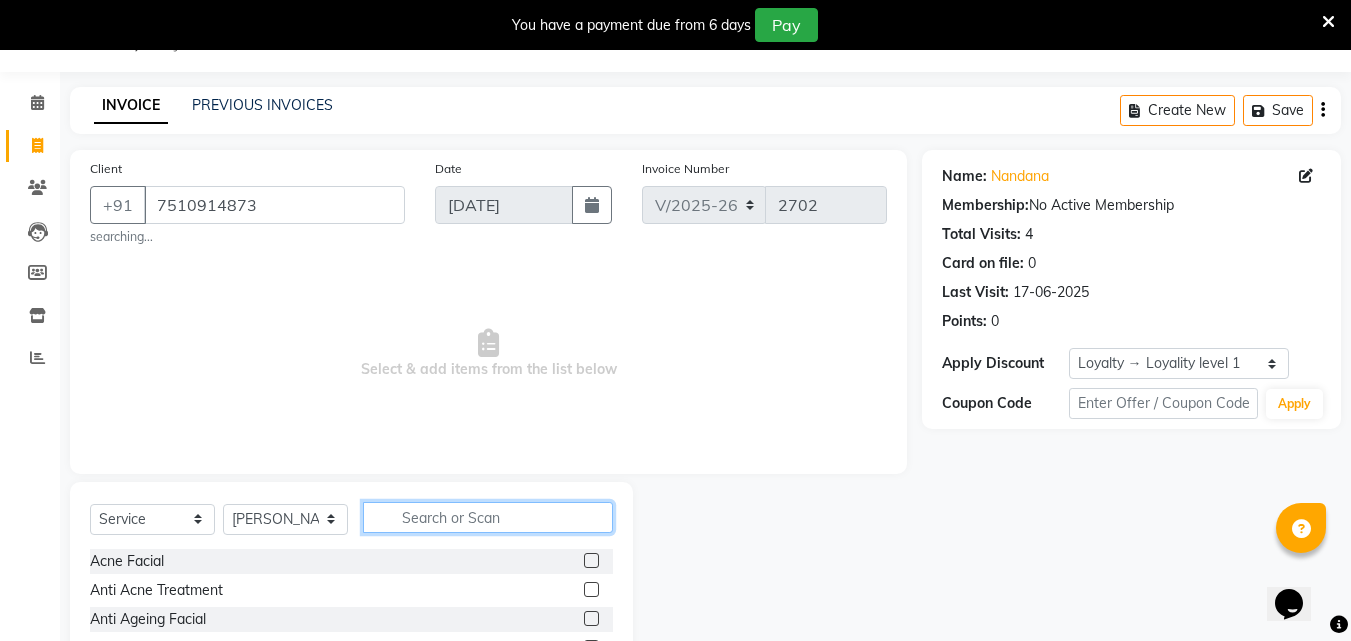 click 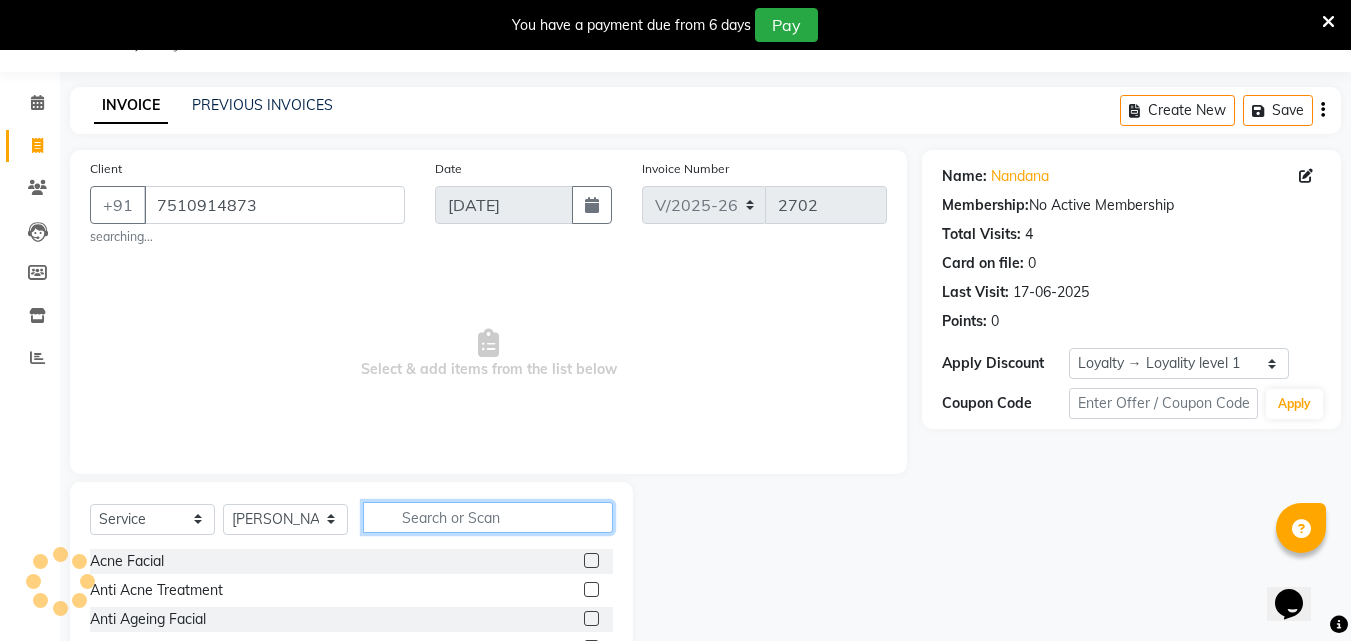 click 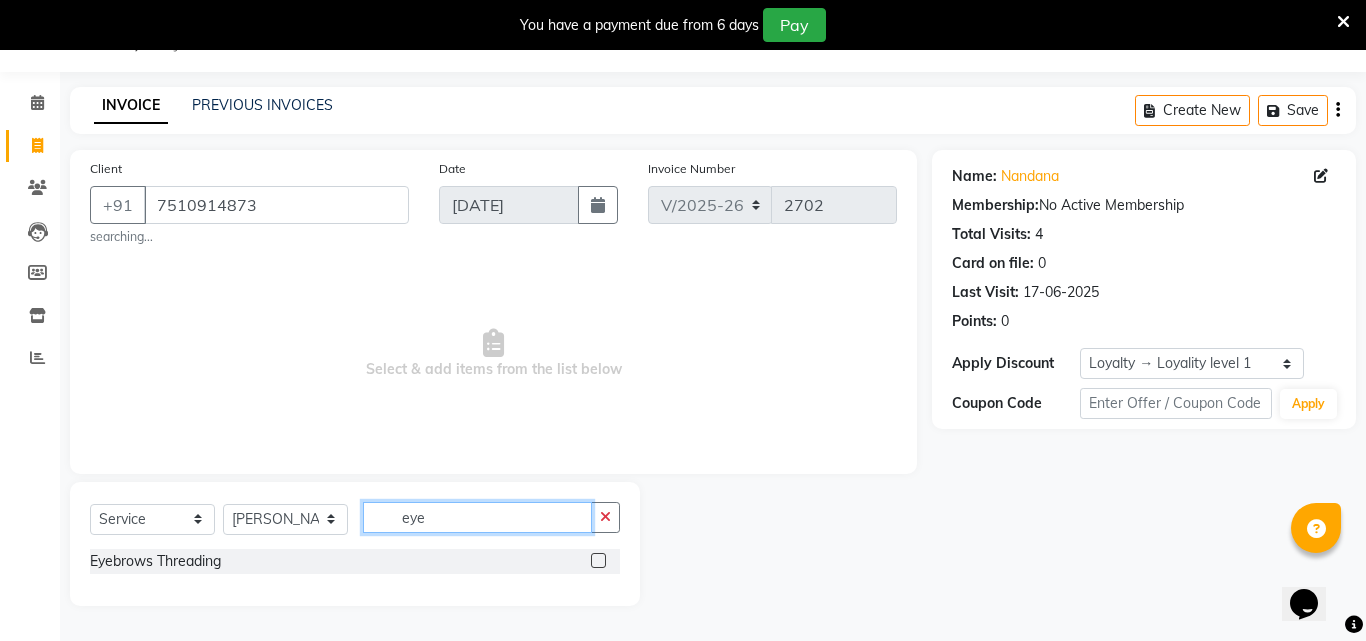 type on "eye" 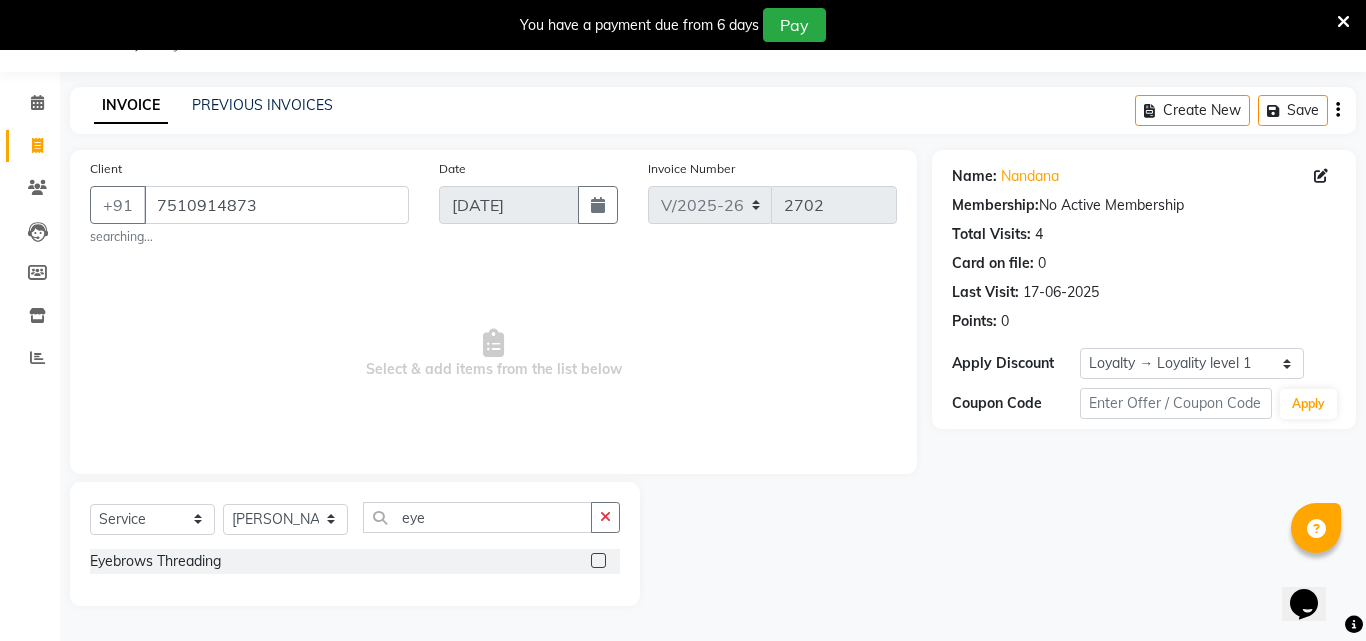 click 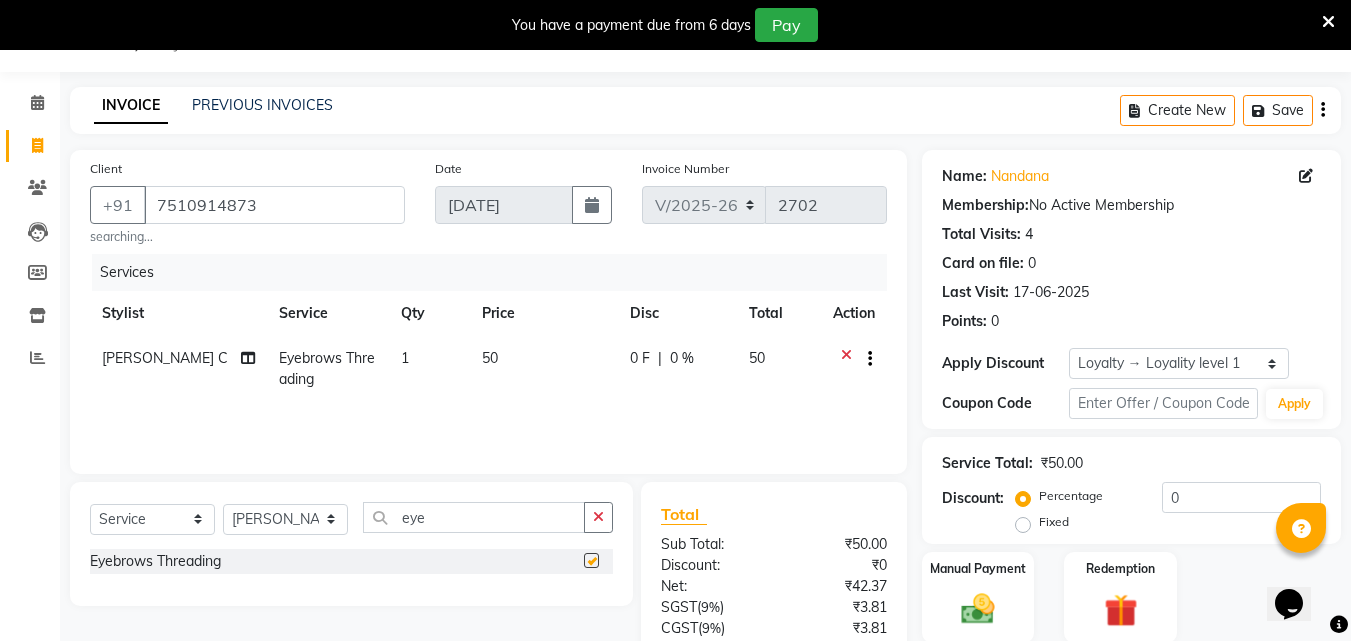 checkbox on "false" 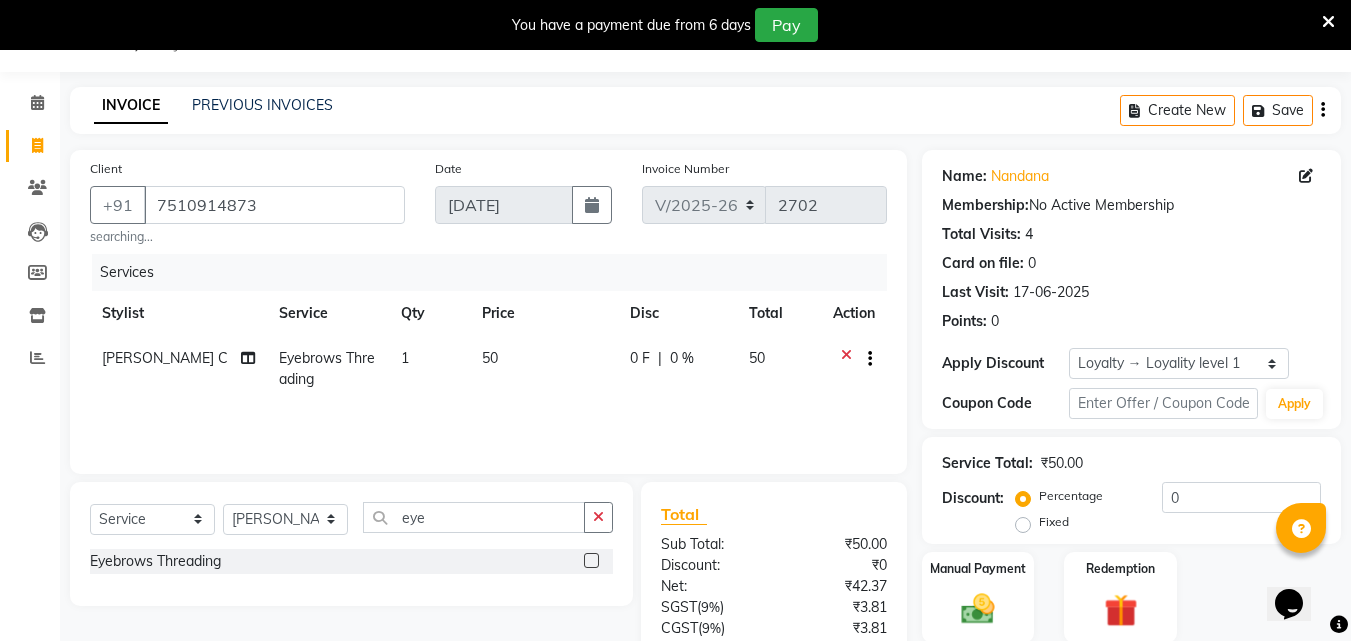 click on "1" 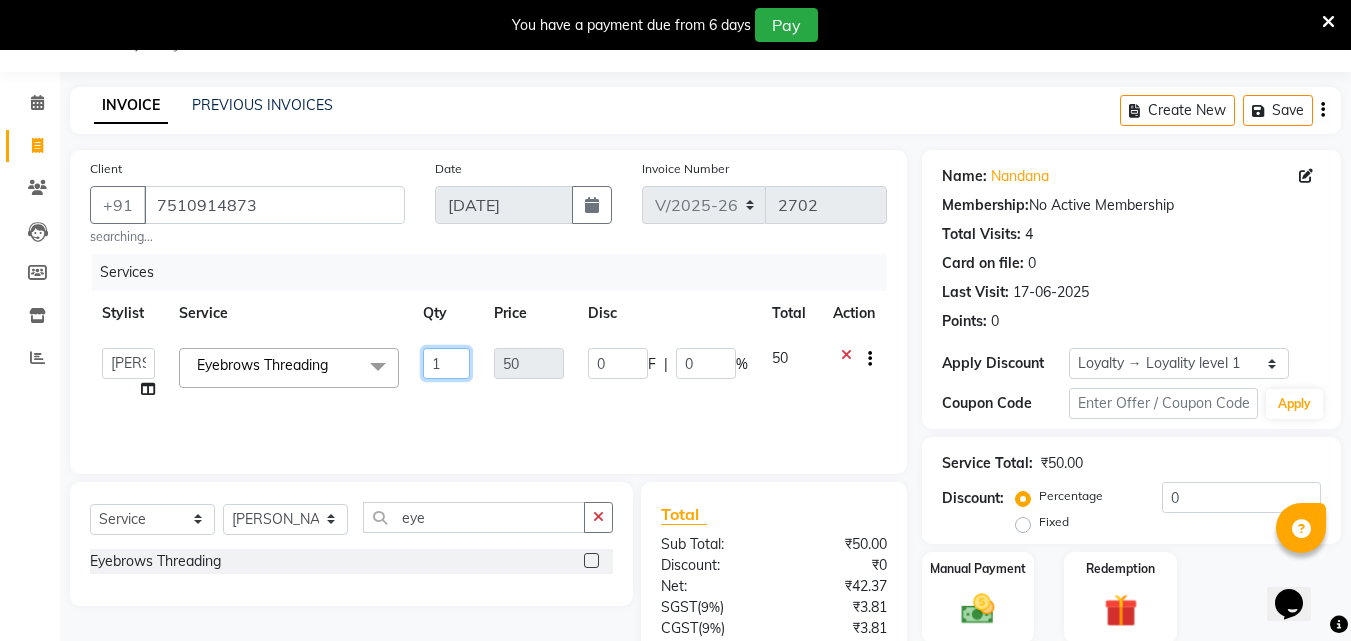click on "1" 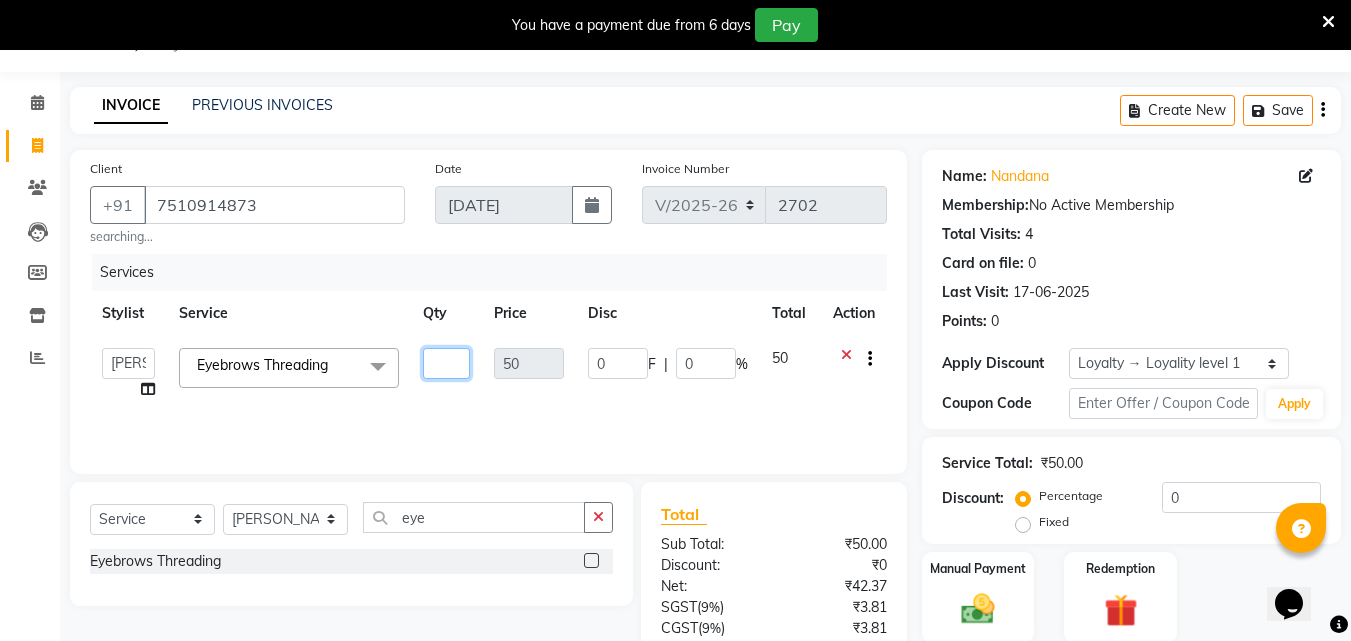 type on "2" 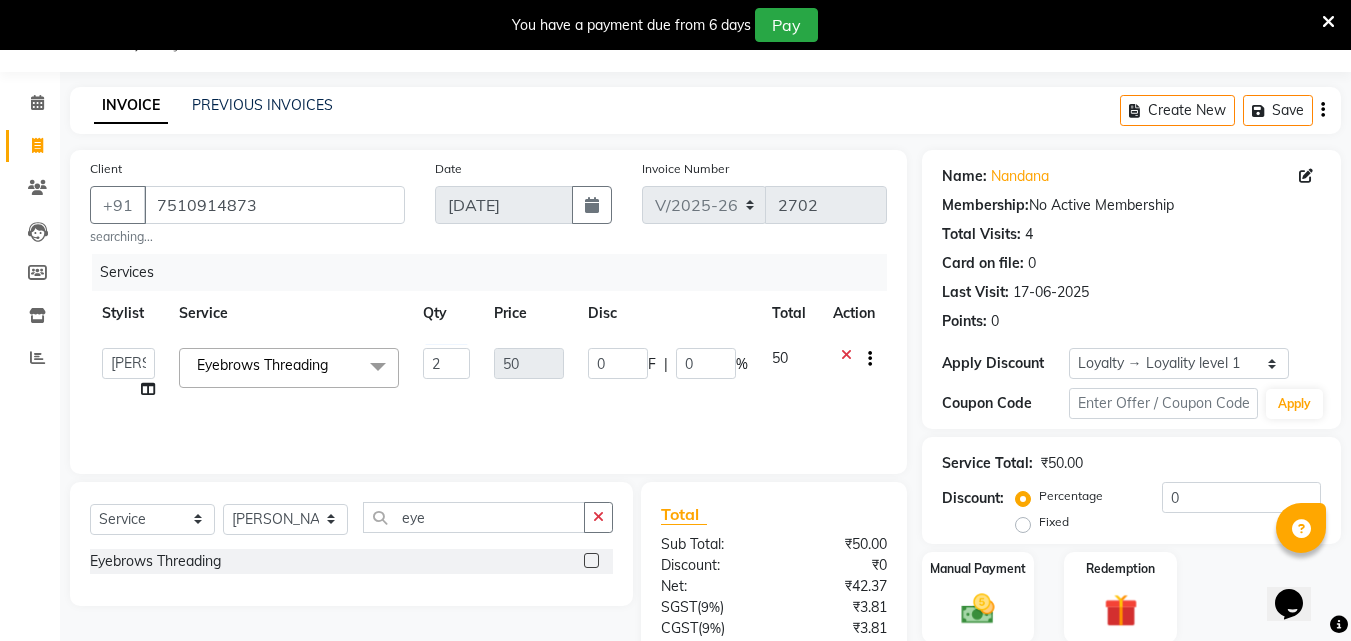 click on "Amala [PERSON_NAME] C   [PERSON_NAME]   CALICUT ASHTAMUDI   FRANKLY	   GRACY   KRISHNA   [PERSON_NAME]   [PERSON_NAME]   Sewan [PERSON_NAME]   SUHANA  SHABU   Titto  Eyebrows Threading  x Acne Facial Anti Acne Treatment Anti Ageing Facial Bridal Glow Facial De-Pigmentation Treatment Dermalite Fairness Facial Diamond Facial D-Tan Cleanup D-Tan Facial D-Tan Pack Fruit Facial Fyc Bamboo Charcoal Facial Fyc Bio Marine Facial Fyc Fruit Fusion Facial Fyc Luster Gold Facial Fyc Pure Vit-C Facial Fyc Red Wine Facial [DEMOGRAPHIC_DATA] Bridal Glow Facial [DEMOGRAPHIC_DATA] Dermalite Fairness Facial [DEMOGRAPHIC_DATA] Diamond Facial [DEMOGRAPHIC_DATA] D-Tan Cleanup [DEMOGRAPHIC_DATA] D-Tan Facial [DEMOGRAPHIC_DATA] Fruit Facial [DEMOGRAPHIC_DATA] Fyc Bamboo Charcoal Facial [DEMOGRAPHIC_DATA] Fyc Bio Marine Facial [DEMOGRAPHIC_DATA] Fyc Fruit Fusion Facial [DEMOGRAPHIC_DATA] Fyc Luster Gold Facial [DEMOGRAPHIC_DATA] Fyc Pure Vit C Facial [DEMOGRAPHIC_DATA] Fyc Red Wine Facial [DEMOGRAPHIC_DATA] Glovite Facial [DEMOGRAPHIC_DATA] Gold Facial [DEMOGRAPHIC_DATA] Hydra Brightening Facial [DEMOGRAPHIC_DATA] Hydra Facial [DEMOGRAPHIC_DATA] Hydramoist Facial [DEMOGRAPHIC_DATA] [MEDICAL_DATA] Treatment [DEMOGRAPHIC_DATA] Normal Cleanup [DEMOGRAPHIC_DATA] O2C2 Facial [DEMOGRAPHIC_DATA] Pearl Facial" 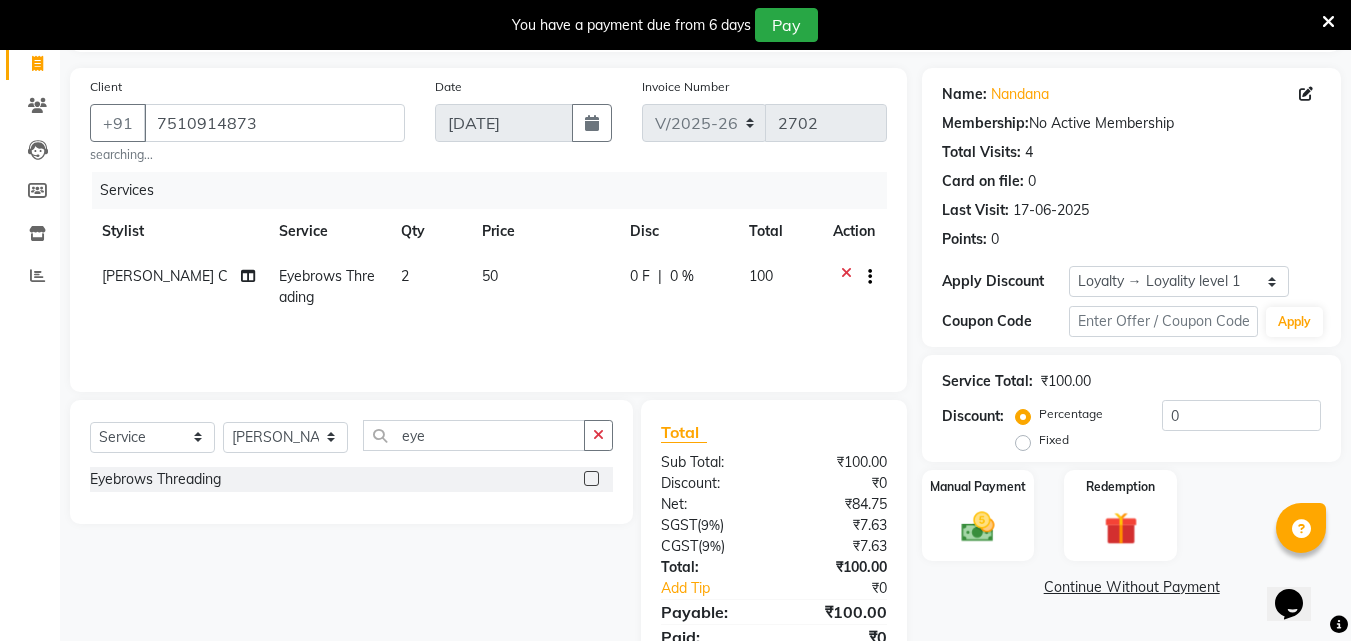scroll, scrollTop: 165, scrollLeft: 0, axis: vertical 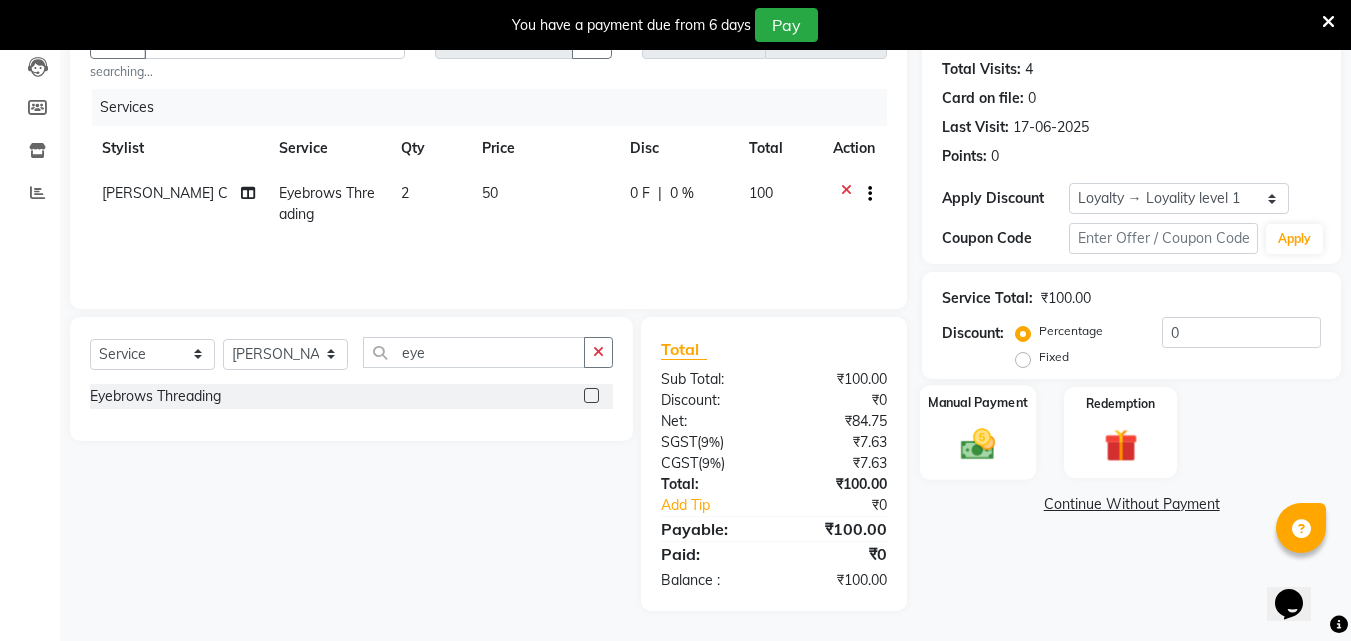 click 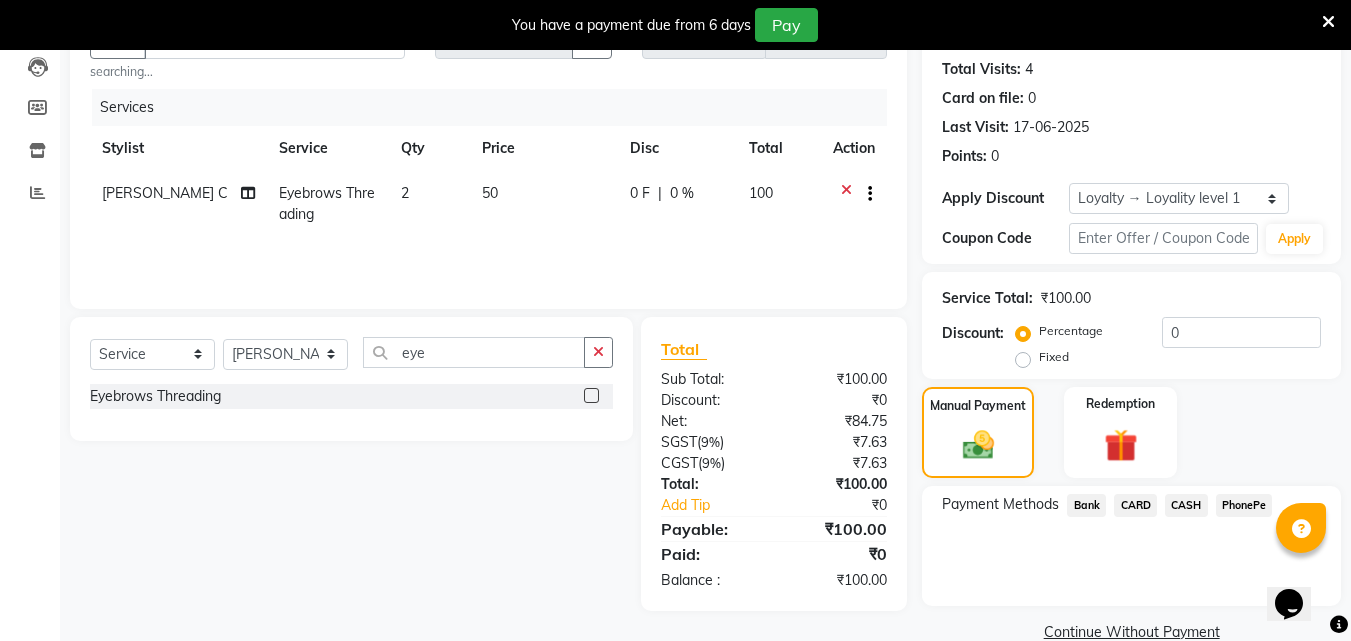 click on "CASH" 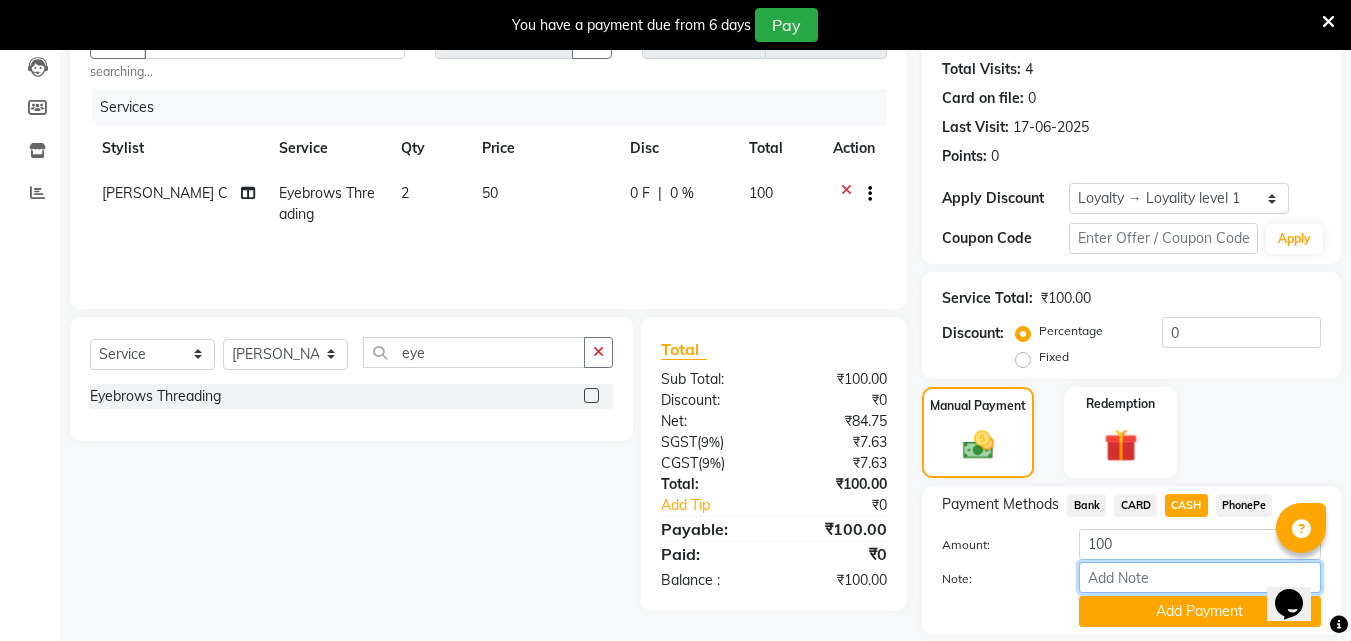 click on "Note:" at bounding box center [1200, 577] 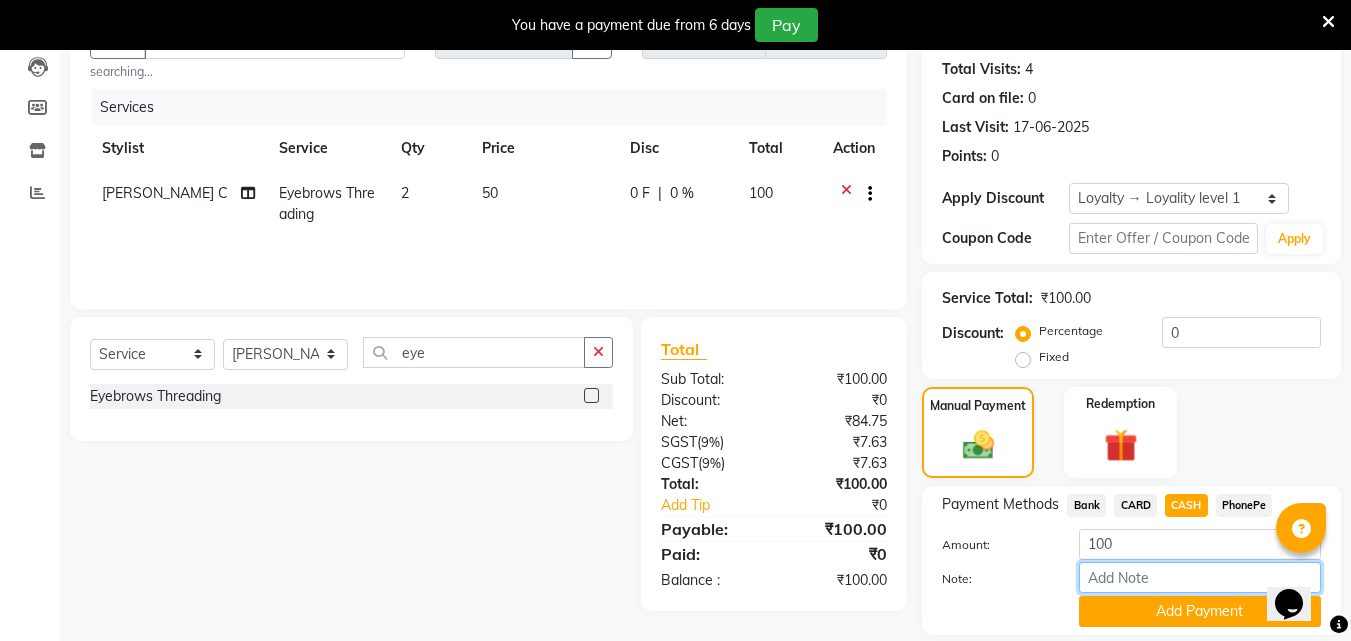 type on "suhana" 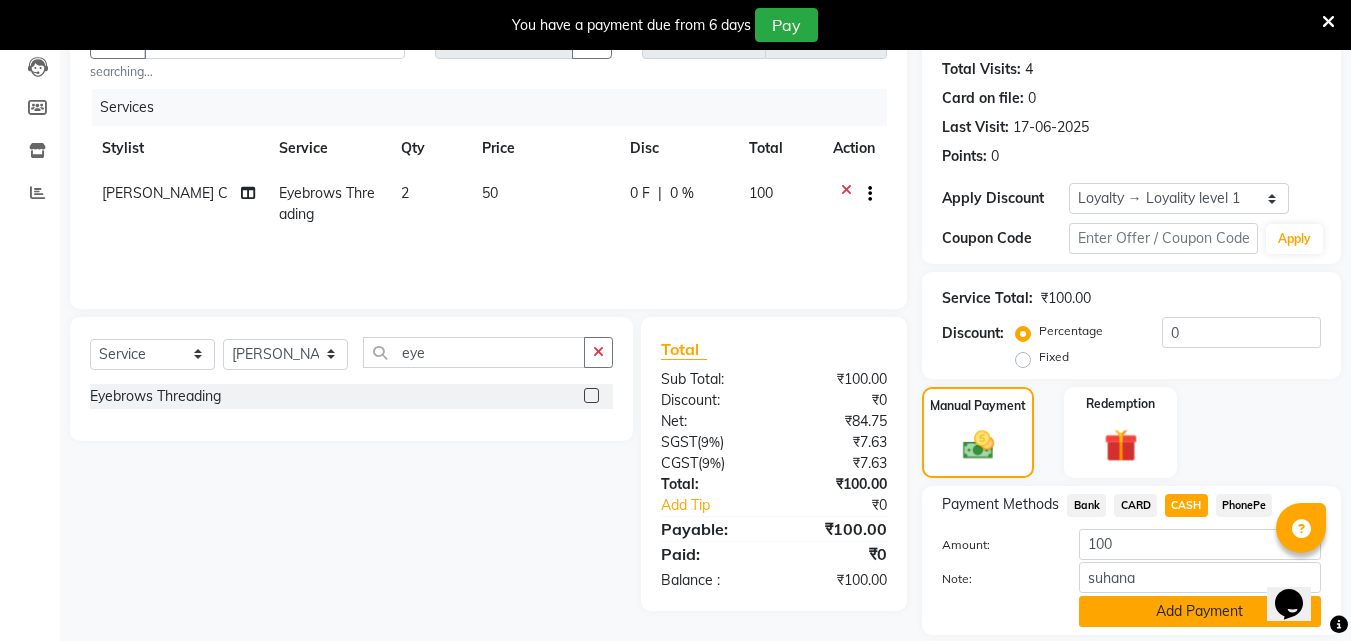 click on "Add Payment" 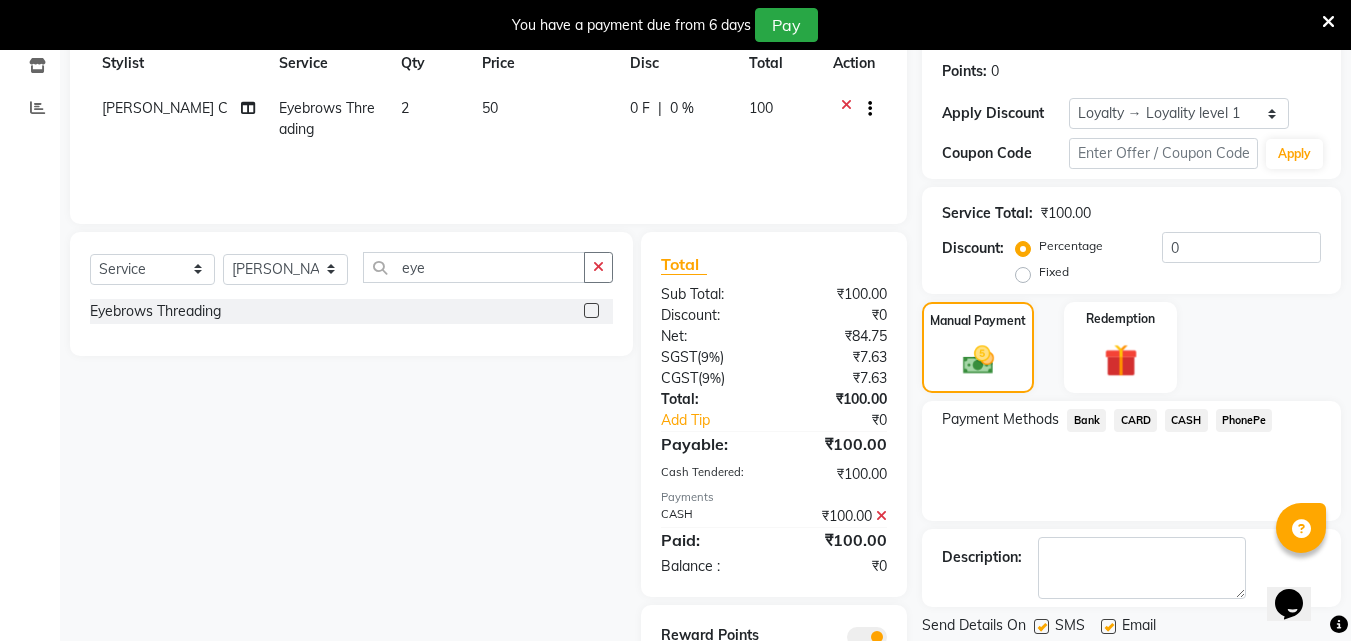 scroll, scrollTop: 335, scrollLeft: 0, axis: vertical 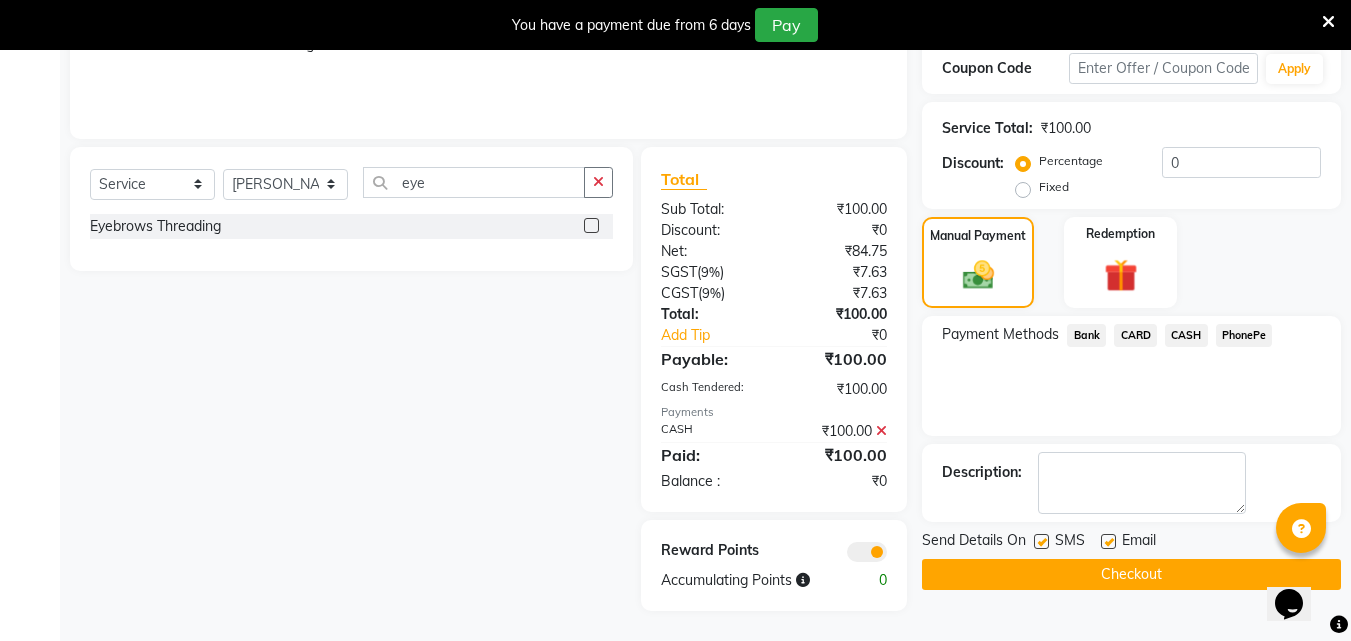 click on "Checkout" 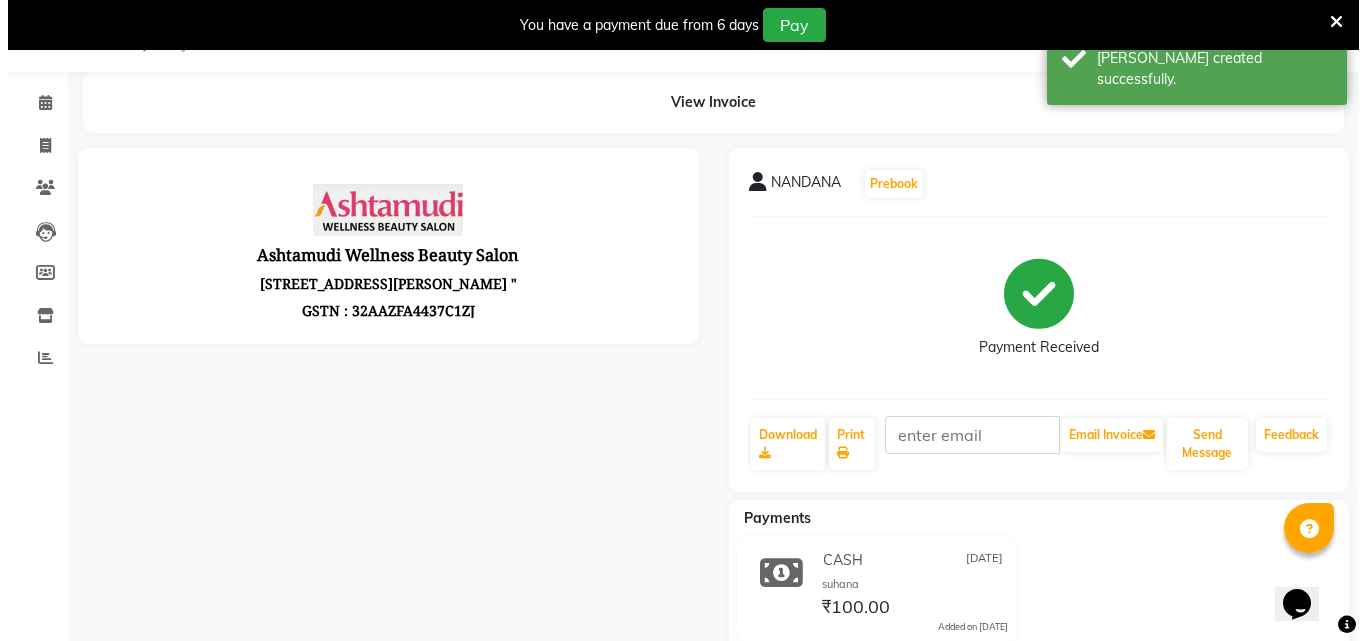 scroll, scrollTop: 0, scrollLeft: 0, axis: both 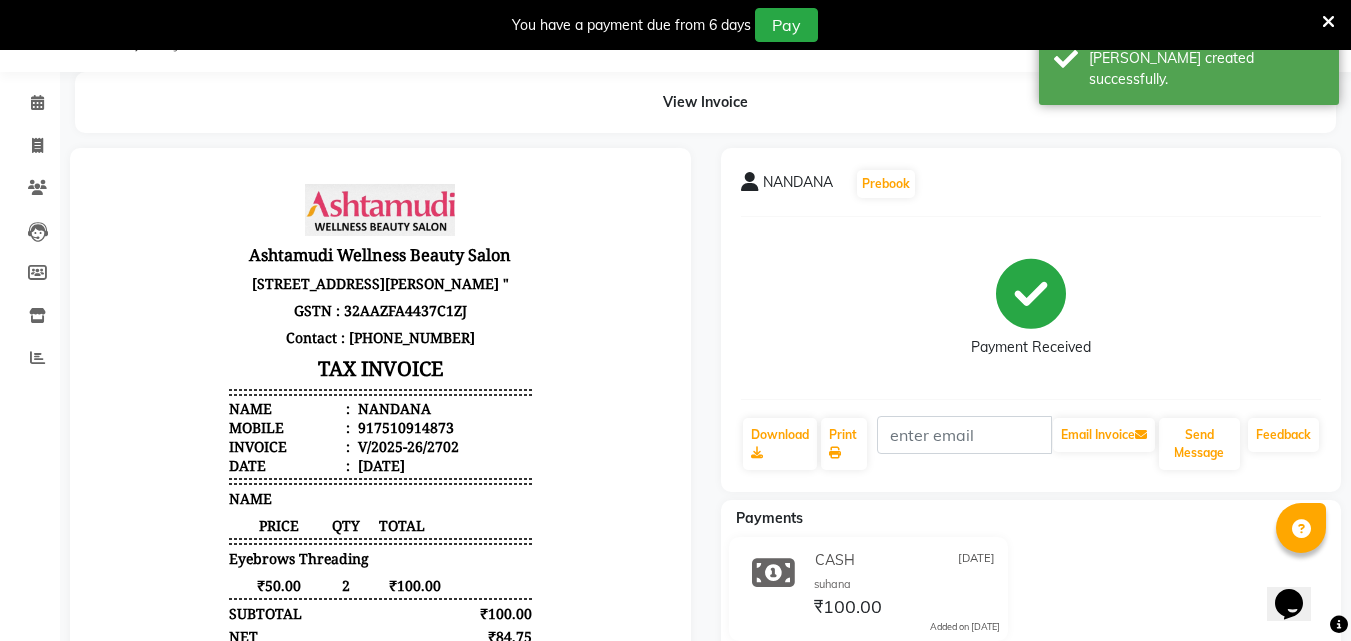 click at bounding box center [1328, 22] 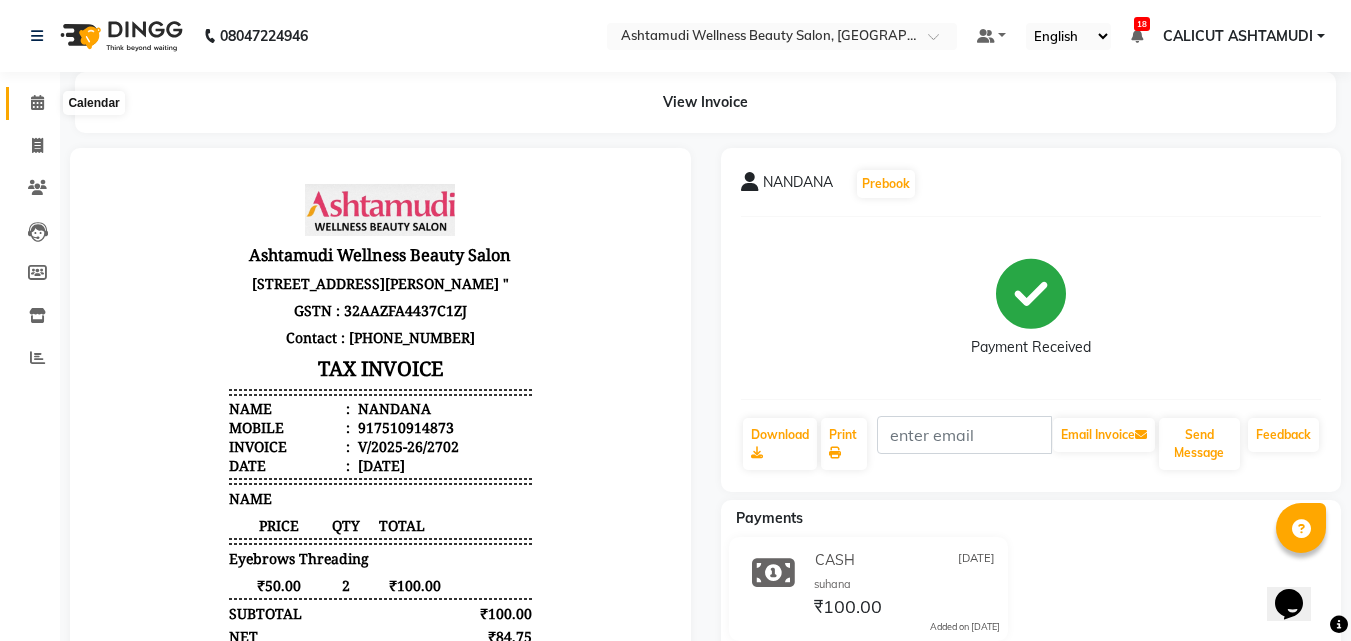 click 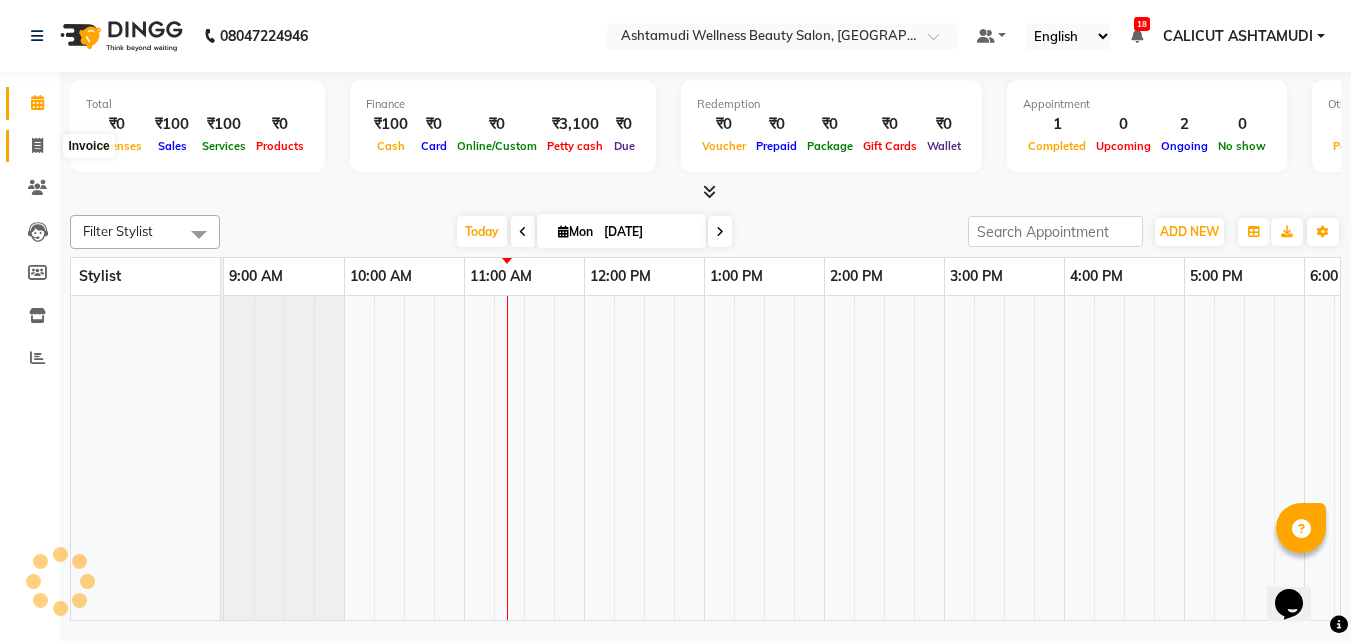 click 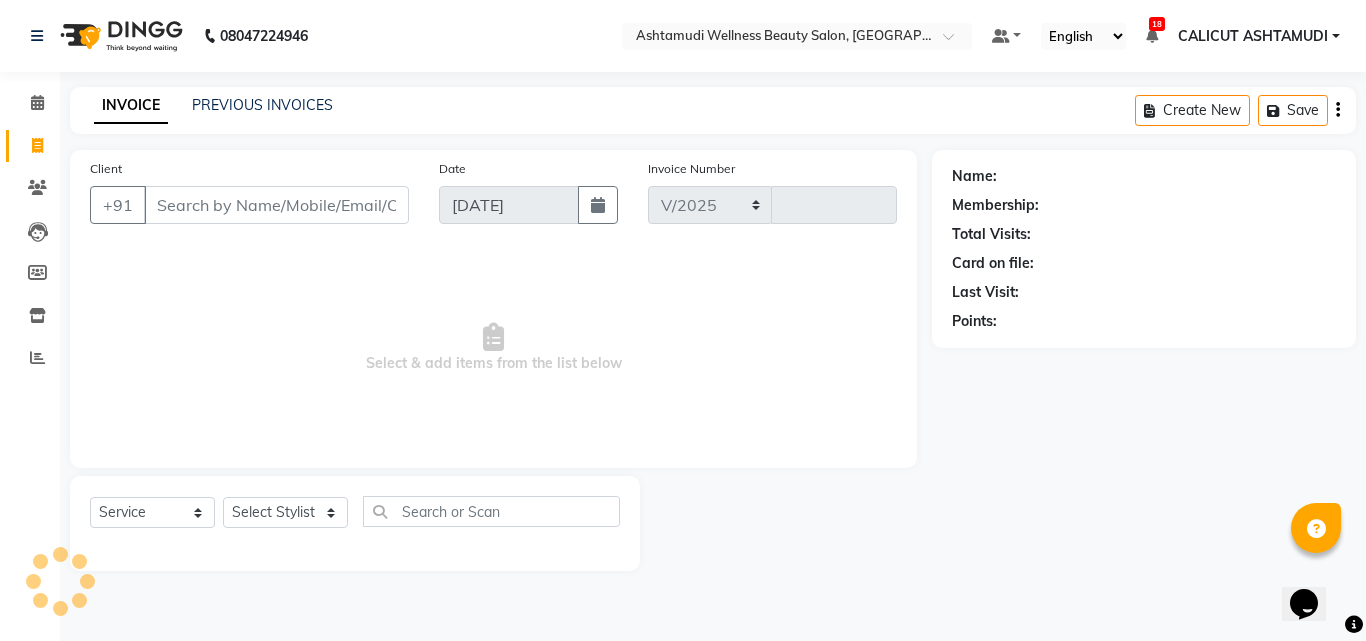 select on "4630" 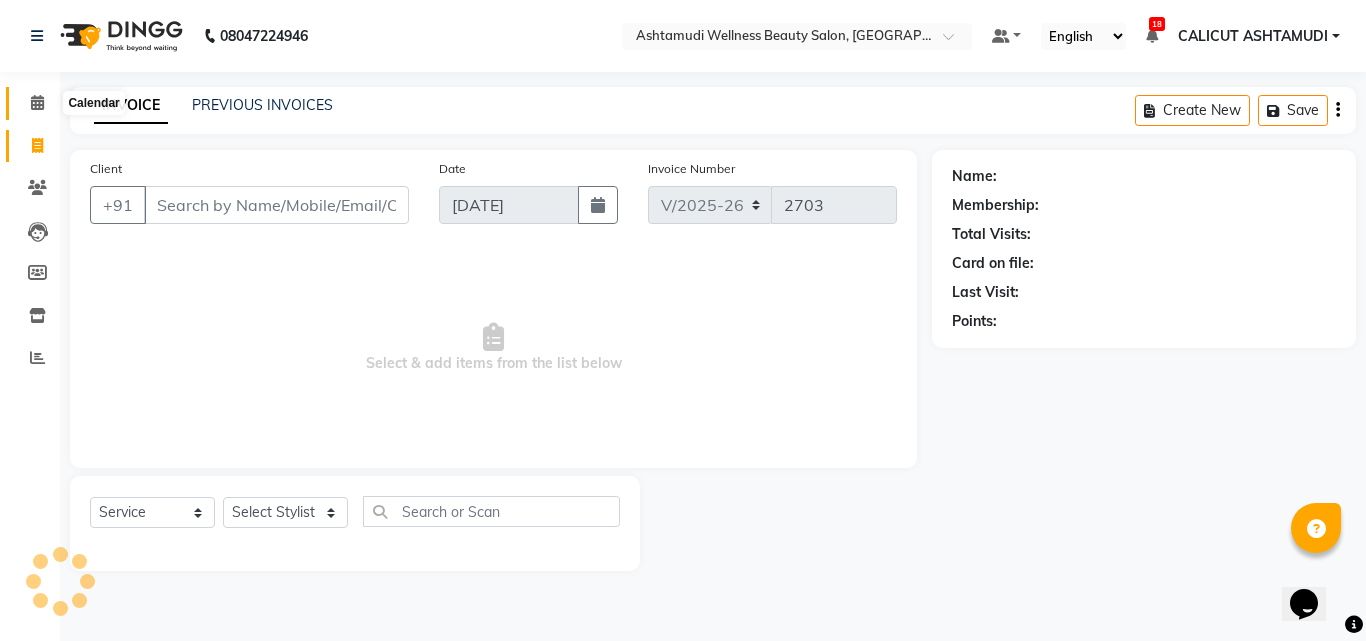 click 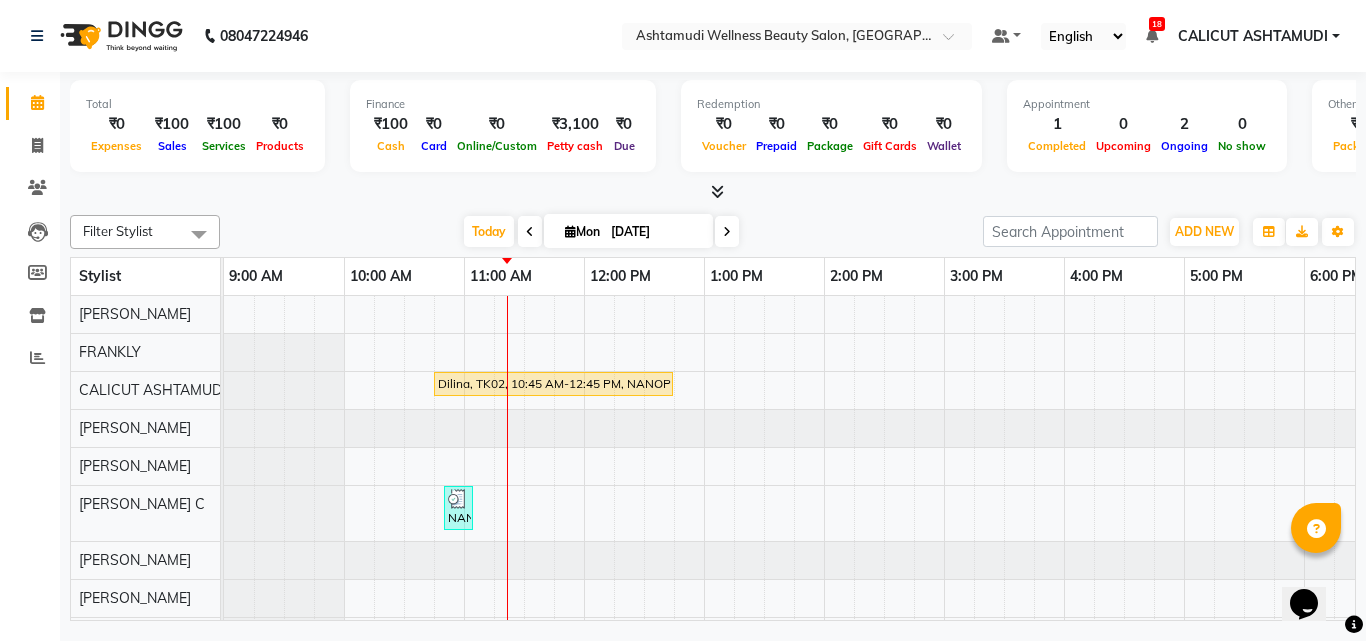 scroll, scrollTop: 0, scrollLeft: 0, axis: both 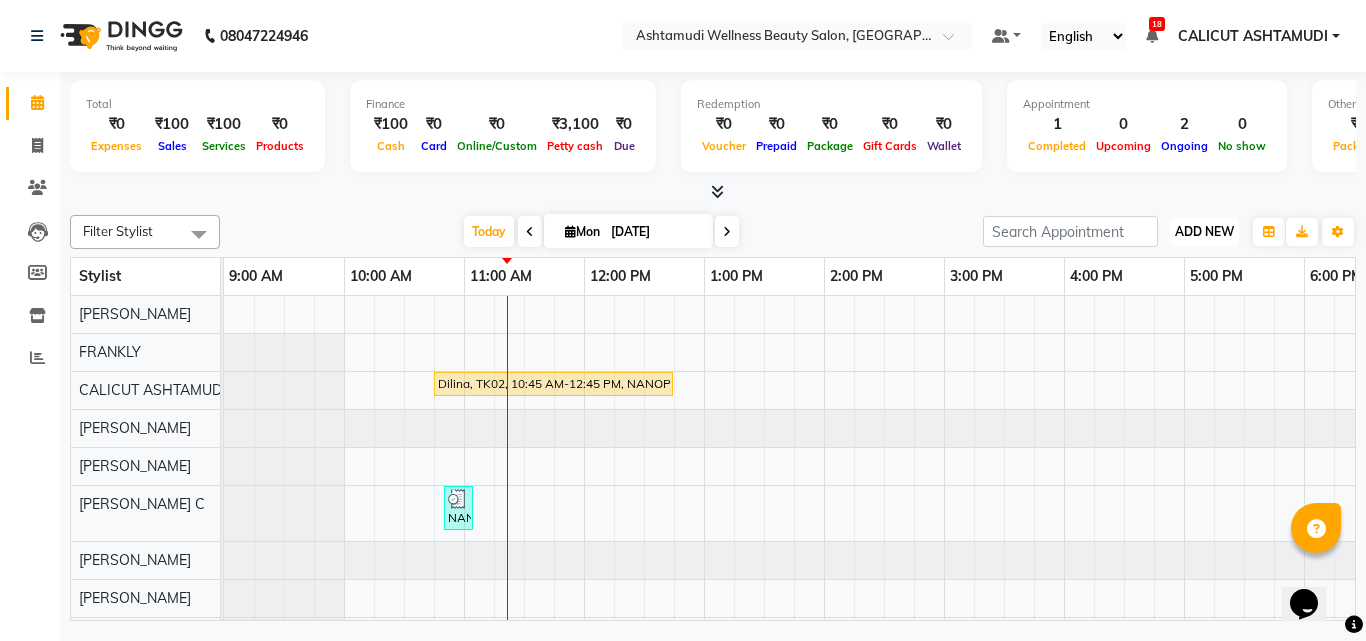 click on "ADD NEW" at bounding box center [1204, 231] 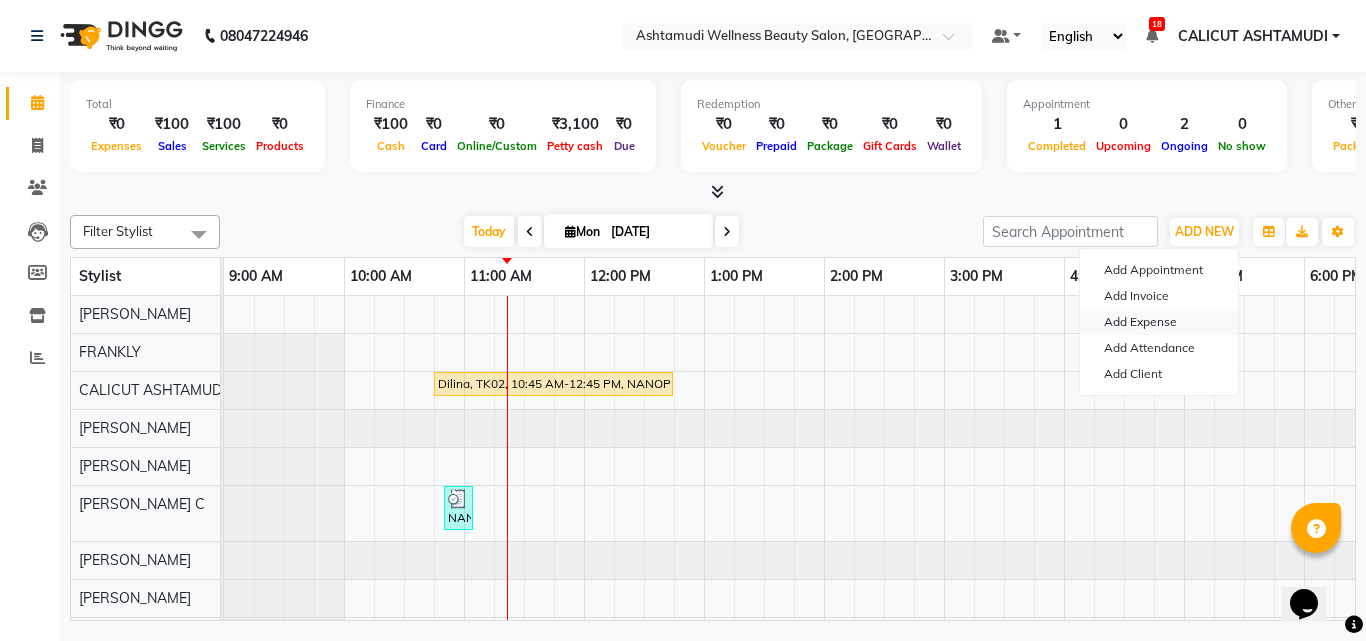 click on "Add Expense" at bounding box center (1159, 322) 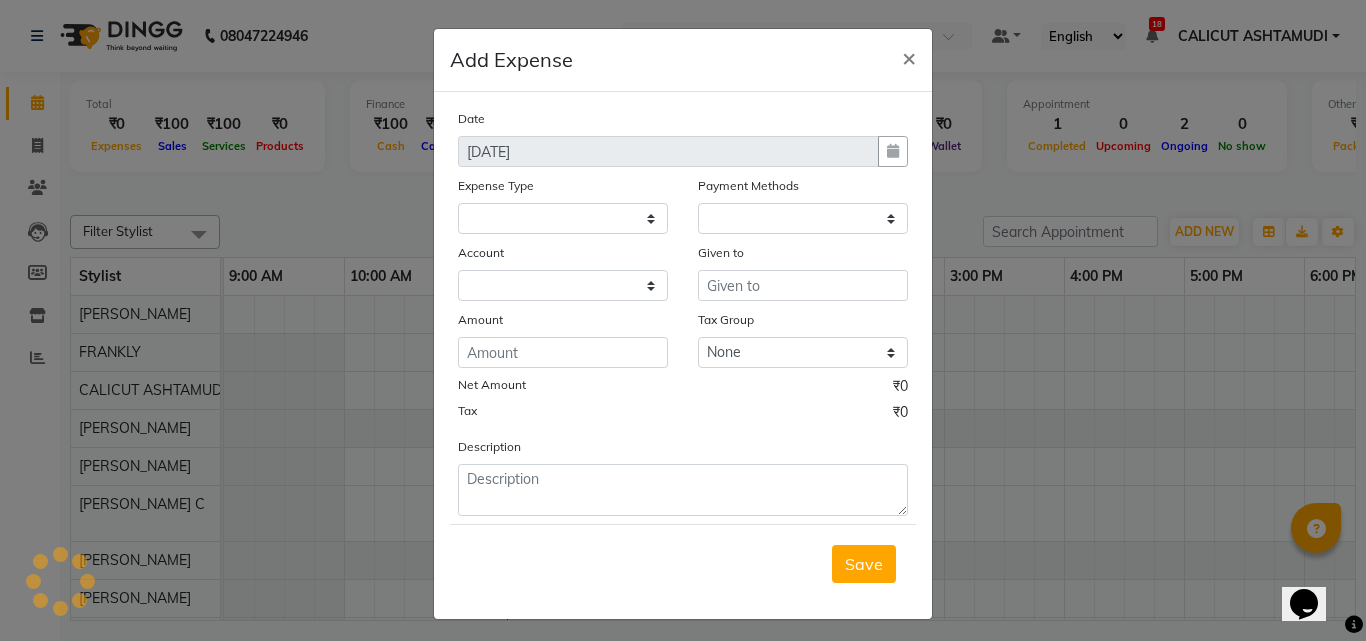 select 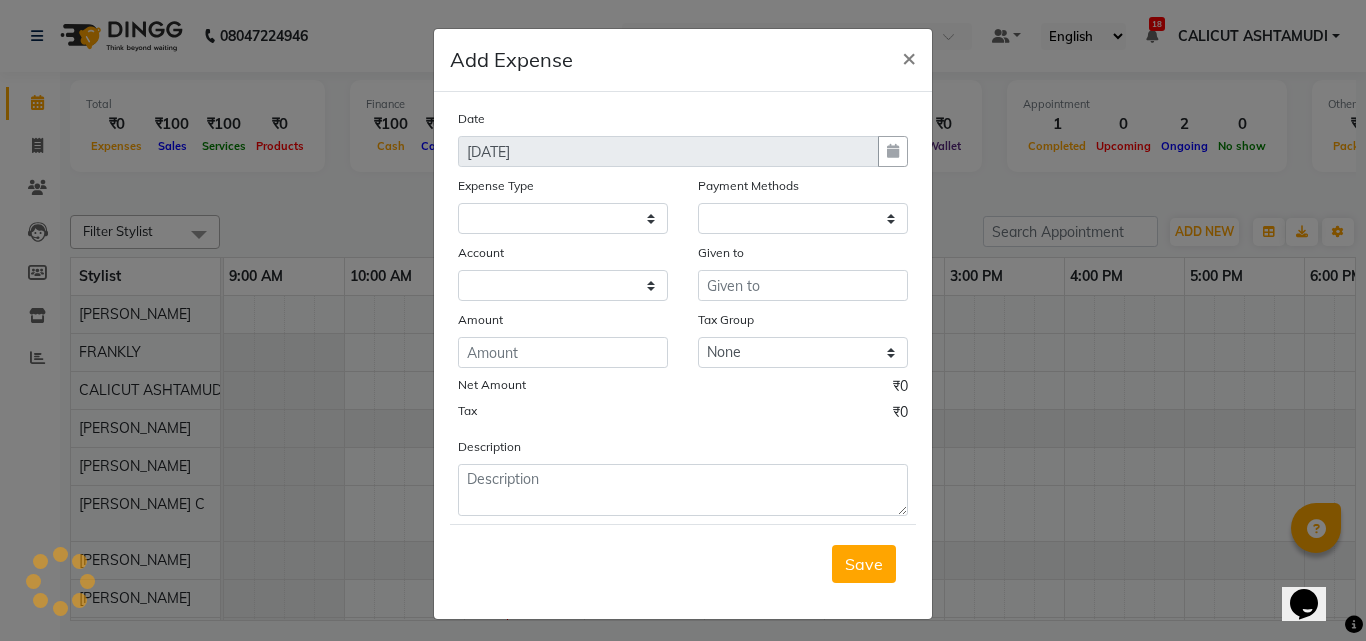 select on "1" 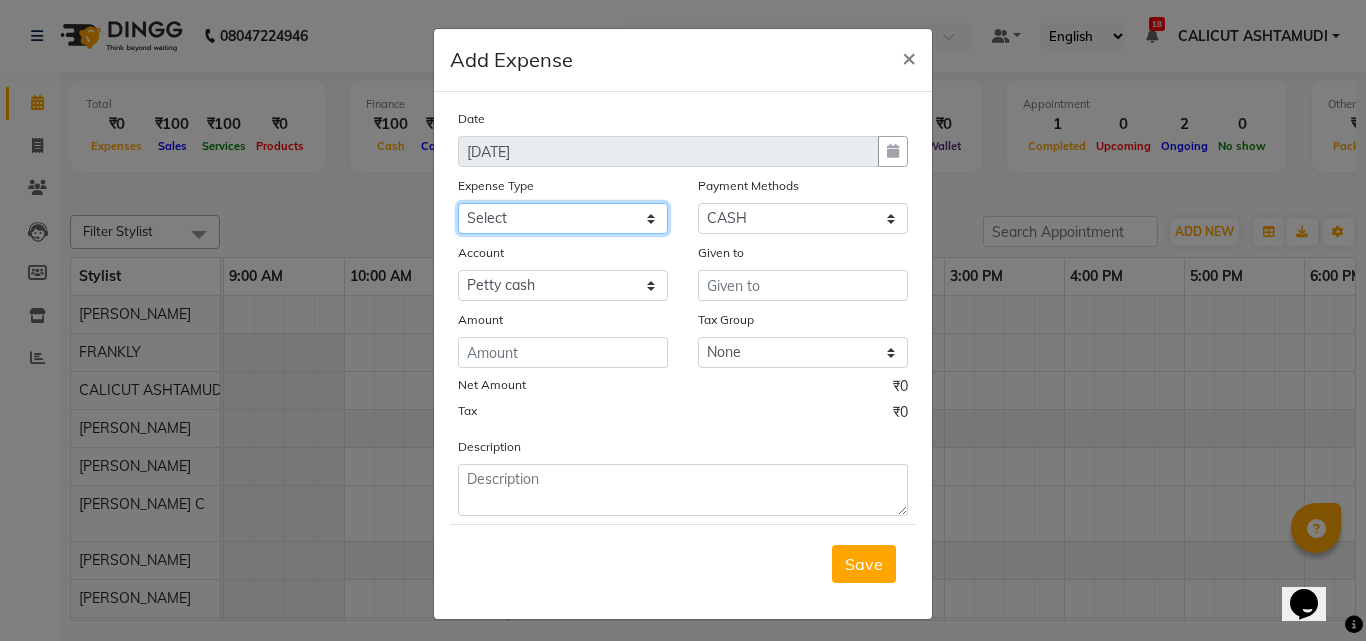 click on "Select ACCOMODATION EXPENSES ADVERTISEMENT SALES PROMOTIONAL EXPENSES Bonus BRIDAL ACCESSORIES REFUND BRIDAL COMMISSION BRIDAL FOOD BRIDAL INCENTIVES BRIDAL ORNAMENTS REFUND BRIDAL TA CASH DEPOSIT RAK BANK COMPUTER ACCESSORIES MOBILE PHONE Donation and Charity Expenses ELECTRICITY CHARGES ELECTRONICS FITTINGS Event Expense FISH FOOD EXPENSES FOOD REFRESHMENT FOR CLIENTS FOOD REFRESHMENT FOR STAFFS Freight And Forwarding Charges FUEL FOR GENERATOR FURNITURE AND EQUIPMENTS Gifts for Clients GIFTS FOR STAFFS GOKULAM CHITS HOSTEL RENT LAUNDRY EXPENSES LICENSE OTHER FEES LOADING UNLOADING CHARGES Medical Expenses MEHNDI PAYMENTS MISCELLANEOUS EXPENSES NEWSPAPER PERIODICALS Ornaments Maintenance Expense OVERTIME ALLOWANCES Payment For Pest Control Perfomance based incentives POSTAGE COURIER CHARGES Printing PRINTING STATIONERY EXPENSES PROFESSIONAL TAX REPAIRS MAINTENANCE ROUND OFF Salary SALARY ADVANCE Sales Incentives Membership Card SALES INCENTIVES PRODUCT SALES INCENTIVES SERVICES SALON ESSENTIALS SALON RENT" 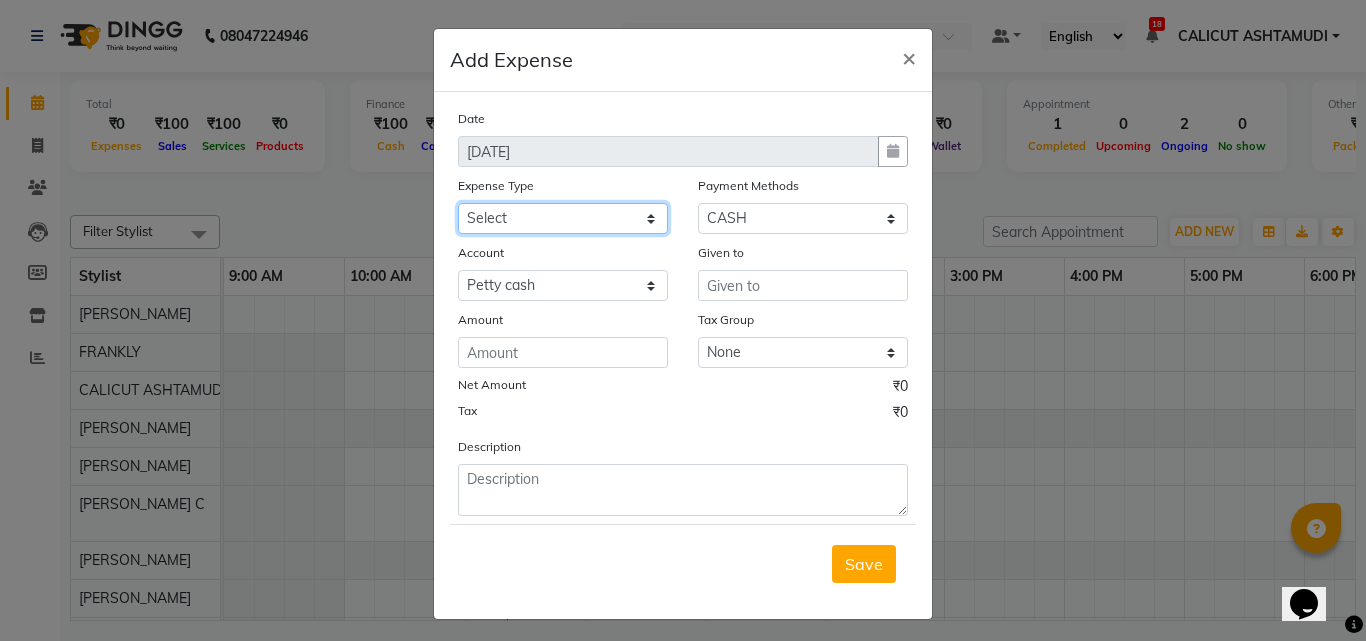 select on "6226" 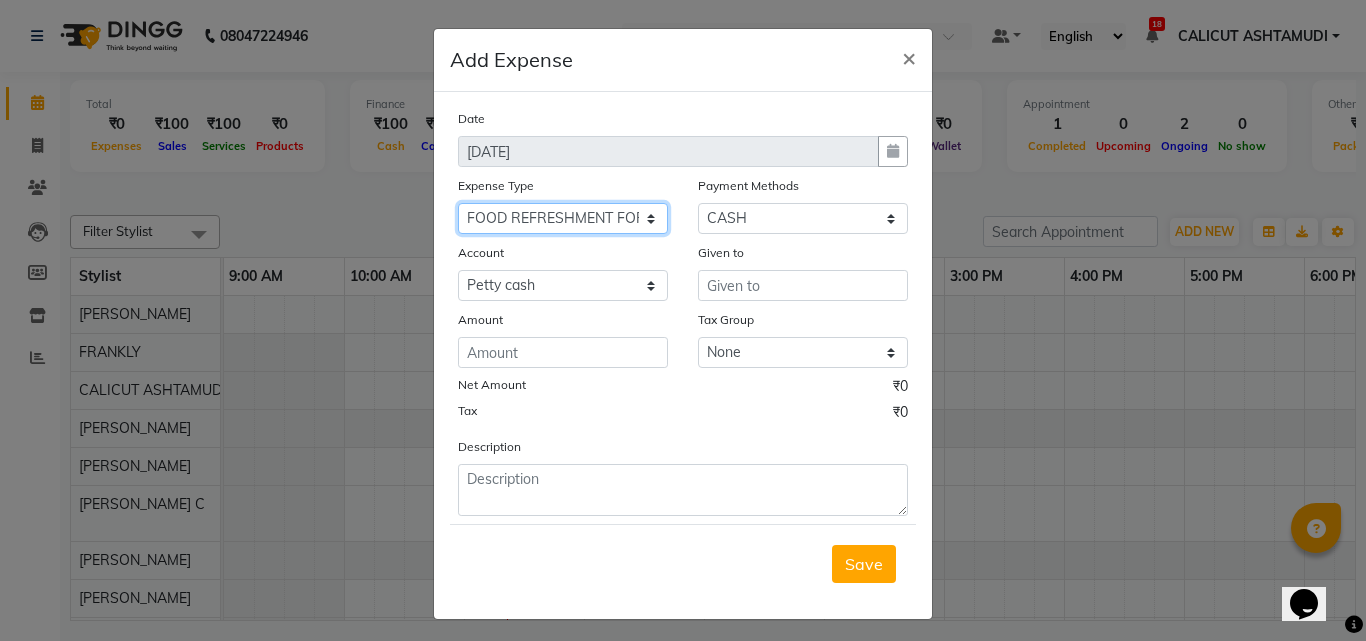 click on "Select ACCOMODATION EXPENSES ADVERTISEMENT SALES PROMOTIONAL EXPENSES Bonus BRIDAL ACCESSORIES REFUND BRIDAL COMMISSION BRIDAL FOOD BRIDAL INCENTIVES BRIDAL ORNAMENTS REFUND BRIDAL TA CASH DEPOSIT RAK BANK COMPUTER ACCESSORIES MOBILE PHONE Donation and Charity Expenses ELECTRICITY CHARGES ELECTRONICS FITTINGS Event Expense FISH FOOD EXPENSES FOOD REFRESHMENT FOR CLIENTS FOOD REFRESHMENT FOR STAFFS Freight And Forwarding Charges FUEL FOR GENERATOR FURNITURE AND EQUIPMENTS Gifts for Clients GIFTS FOR STAFFS GOKULAM CHITS HOSTEL RENT LAUNDRY EXPENSES LICENSE OTHER FEES LOADING UNLOADING CHARGES Medical Expenses MEHNDI PAYMENTS MISCELLANEOUS EXPENSES NEWSPAPER PERIODICALS Ornaments Maintenance Expense OVERTIME ALLOWANCES Payment For Pest Control Perfomance based incentives POSTAGE COURIER CHARGES Printing PRINTING STATIONERY EXPENSES PROFESSIONAL TAX REPAIRS MAINTENANCE ROUND OFF Salary SALARY ADVANCE Sales Incentives Membership Card SALES INCENTIVES PRODUCT SALES INCENTIVES SERVICES SALON ESSENTIALS SALON RENT" 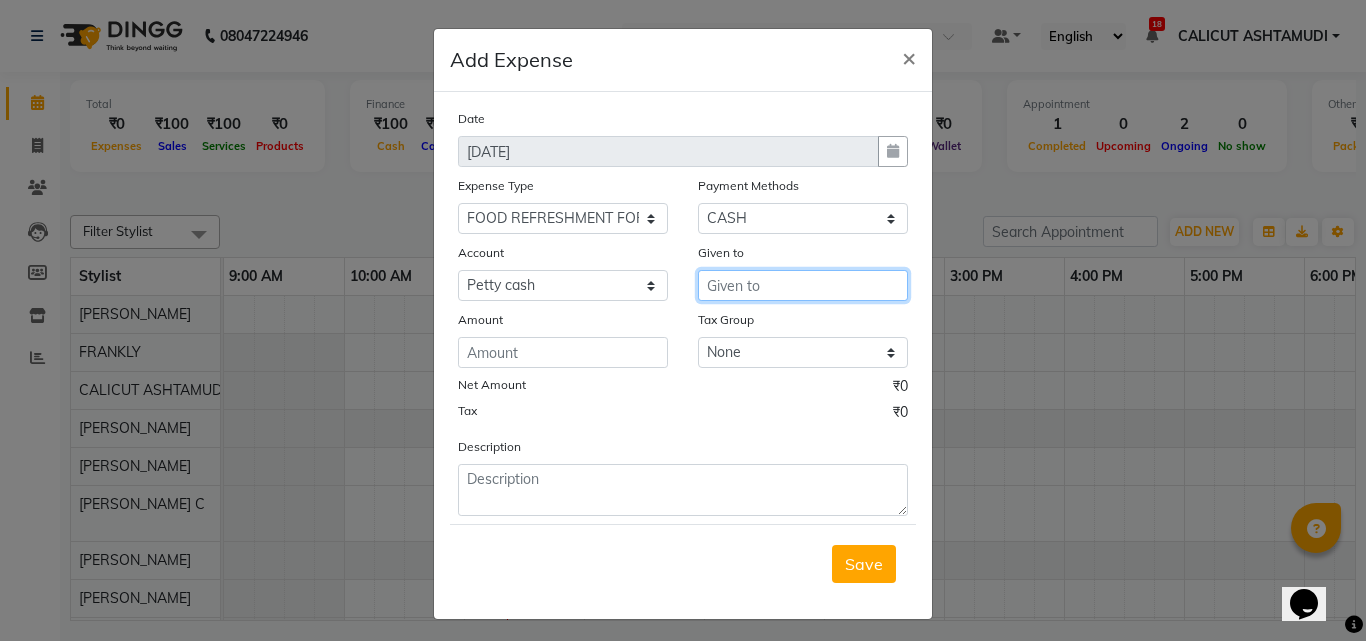 click at bounding box center [803, 285] 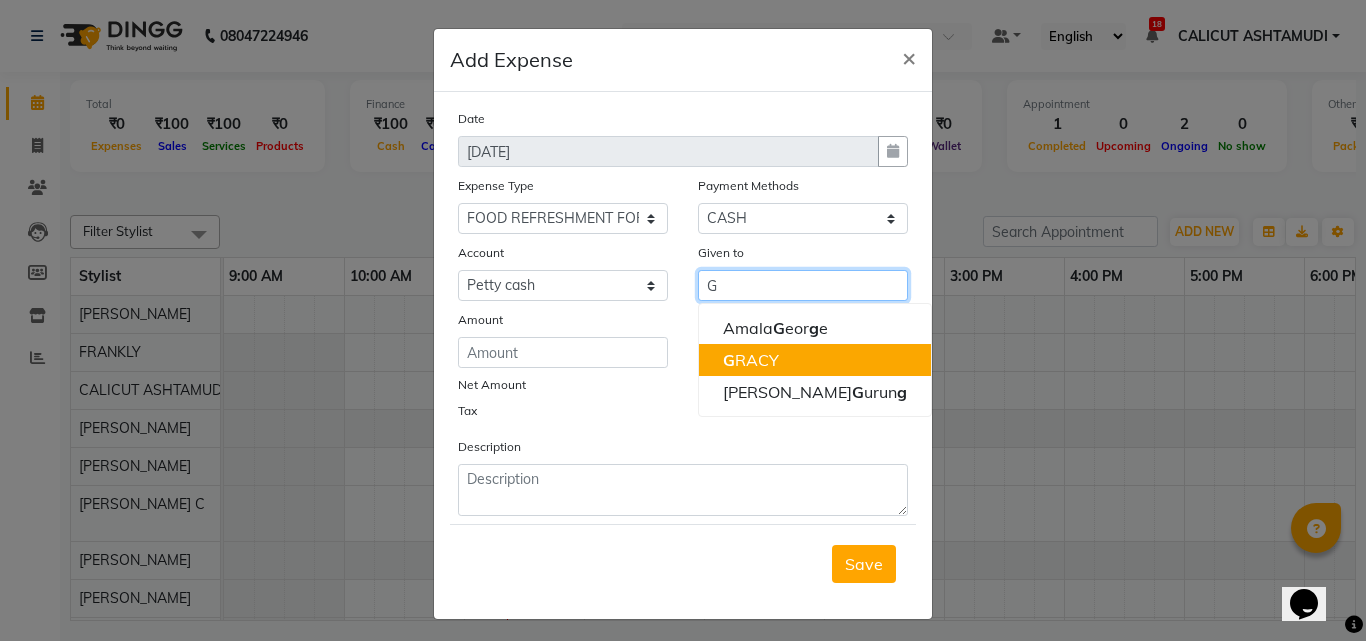 click on "G RACY" at bounding box center (815, 360) 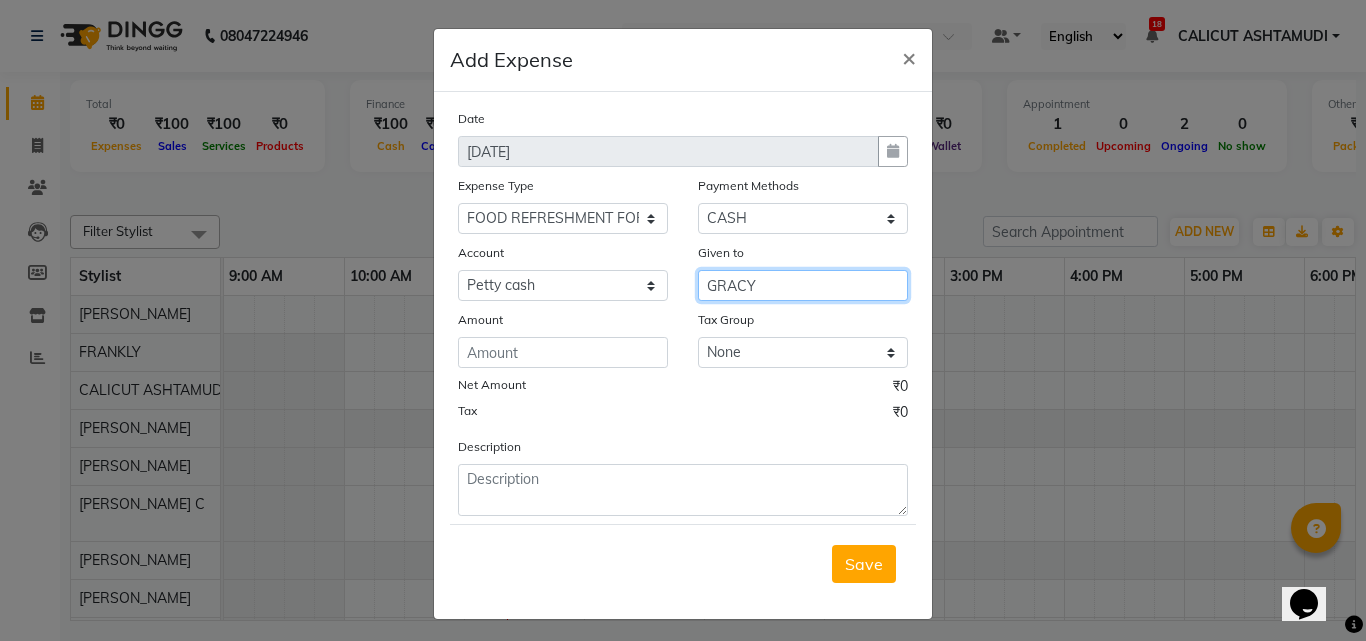 type on "GRACY" 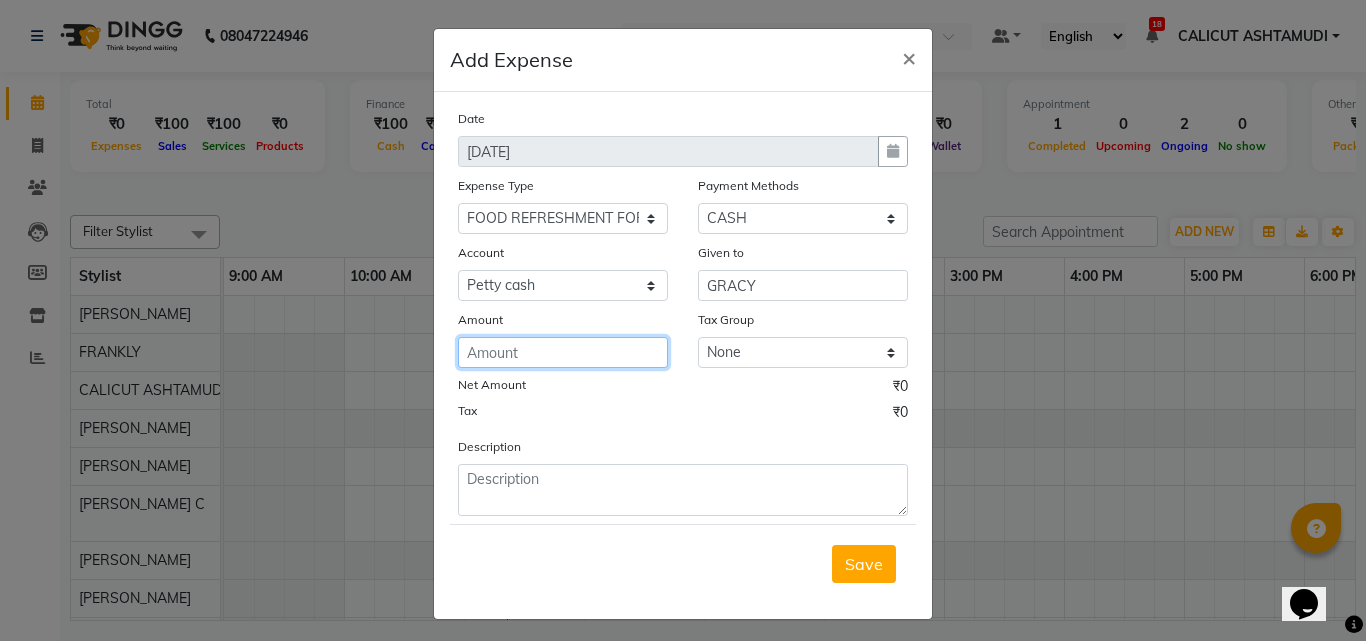 click 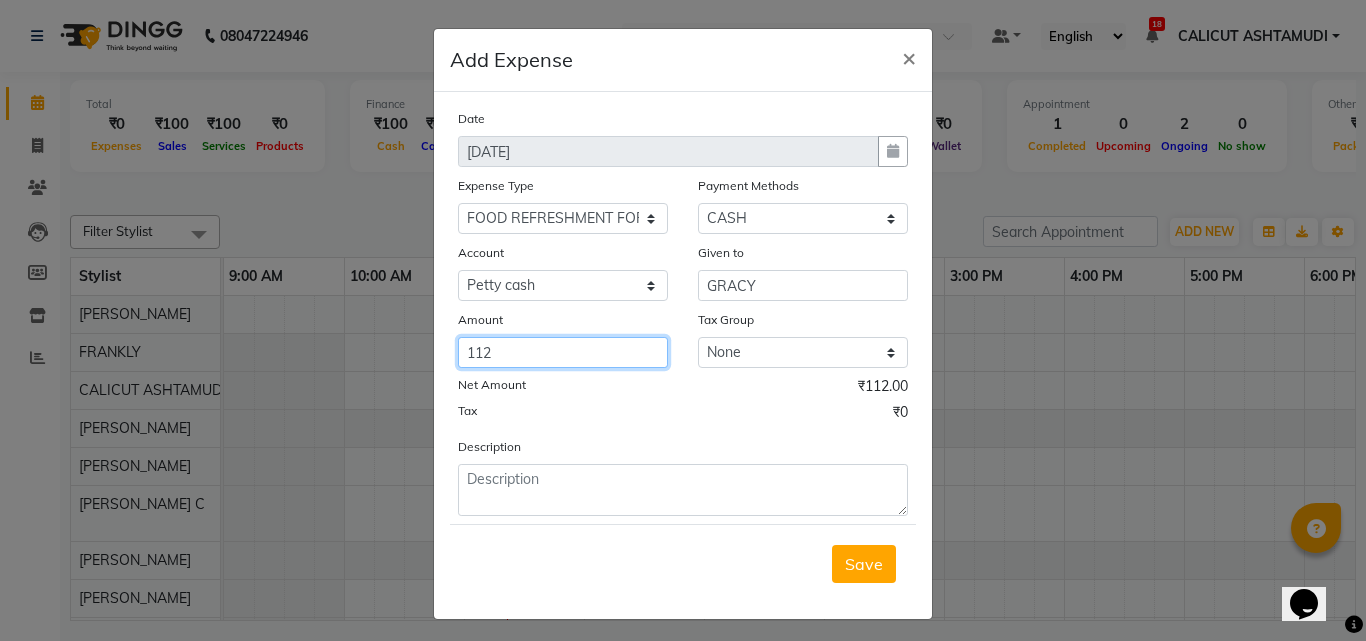 type on "112" 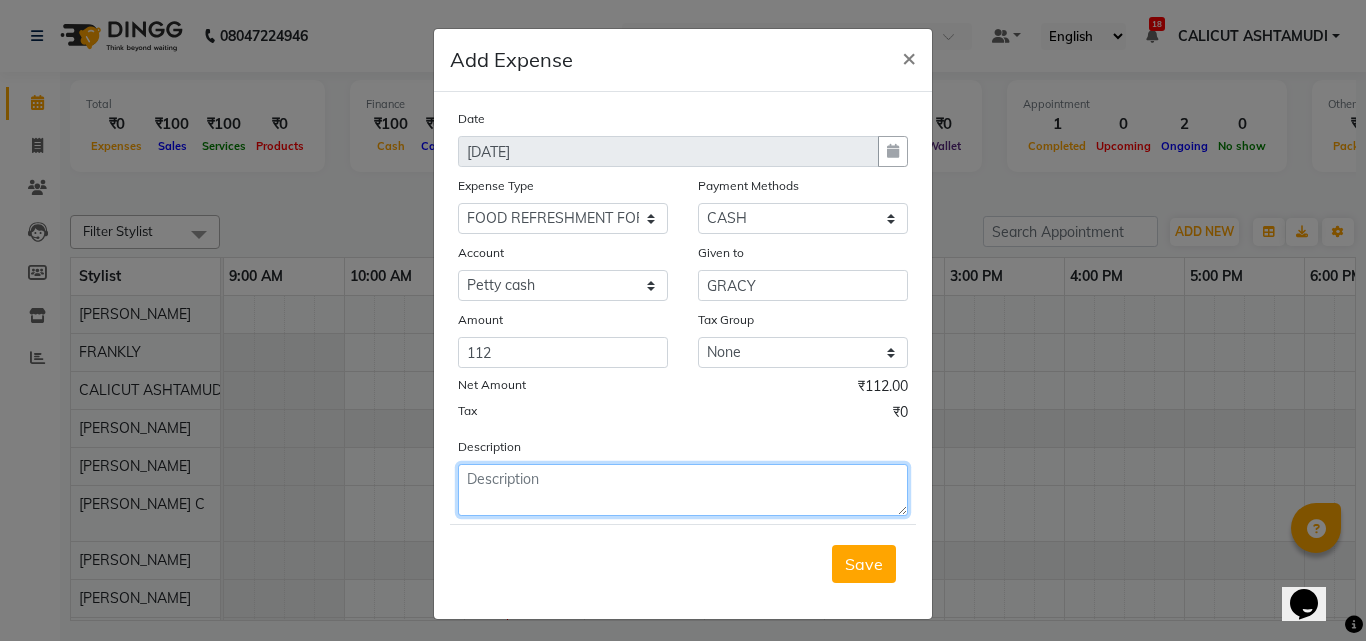 click 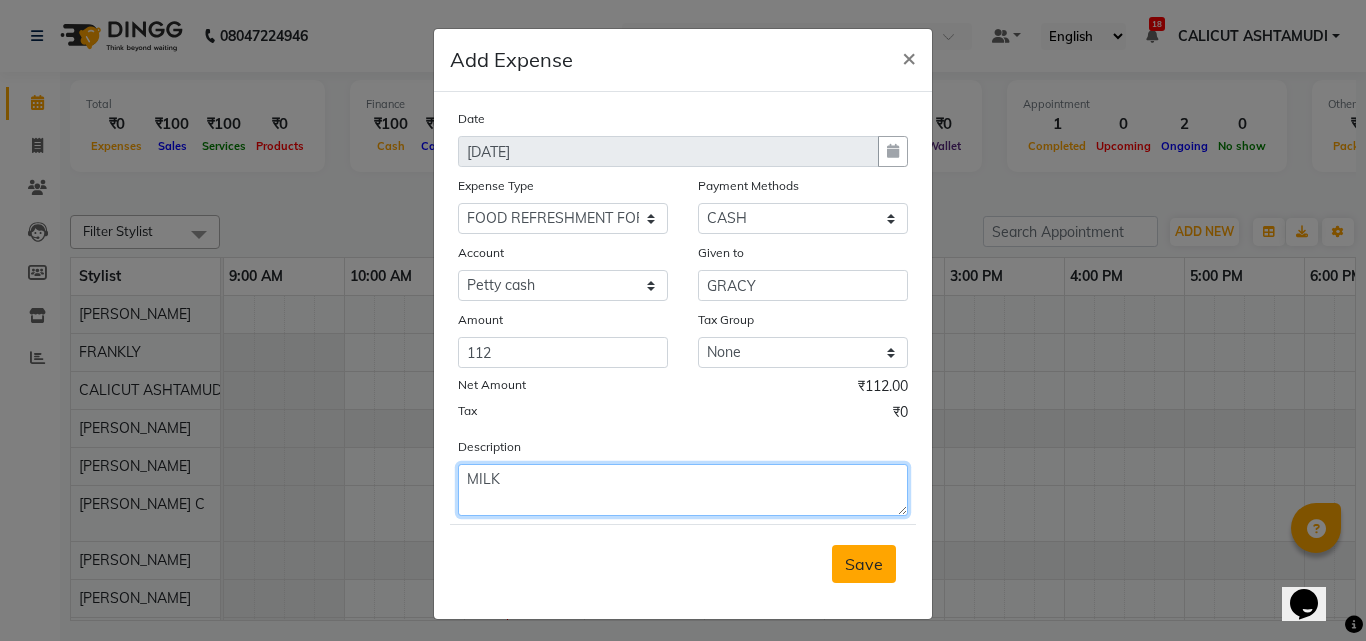 type on "MILK" 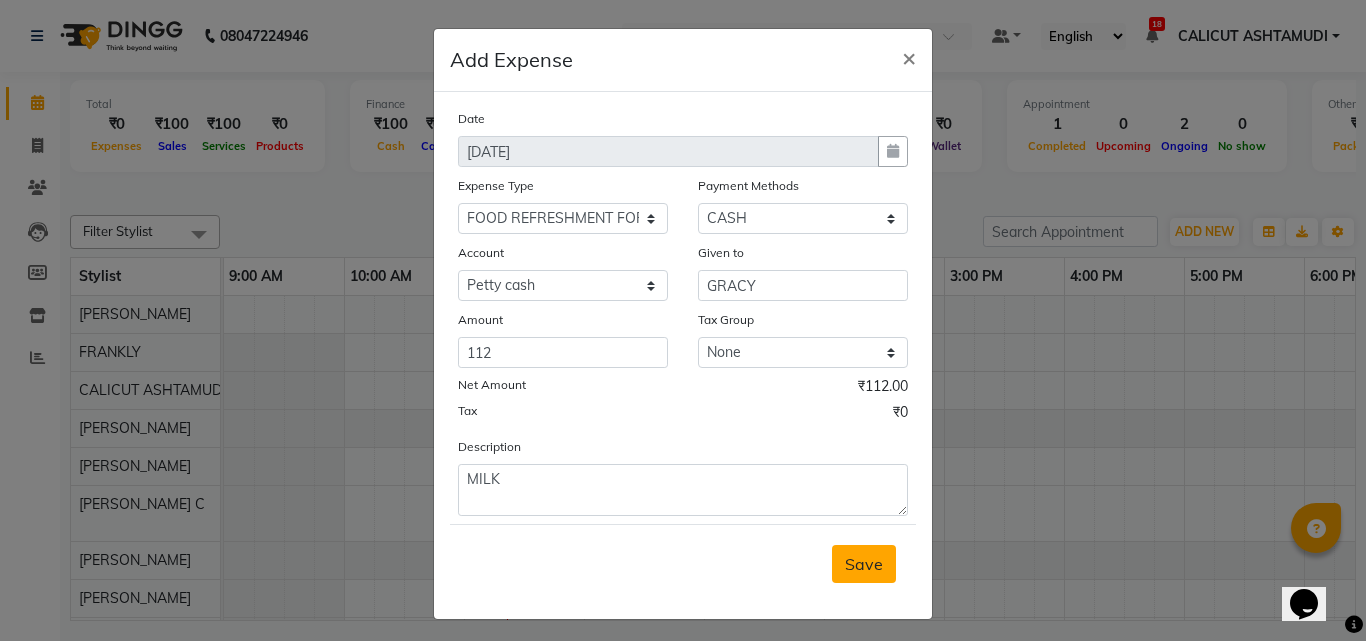 click on "Save" at bounding box center [864, 564] 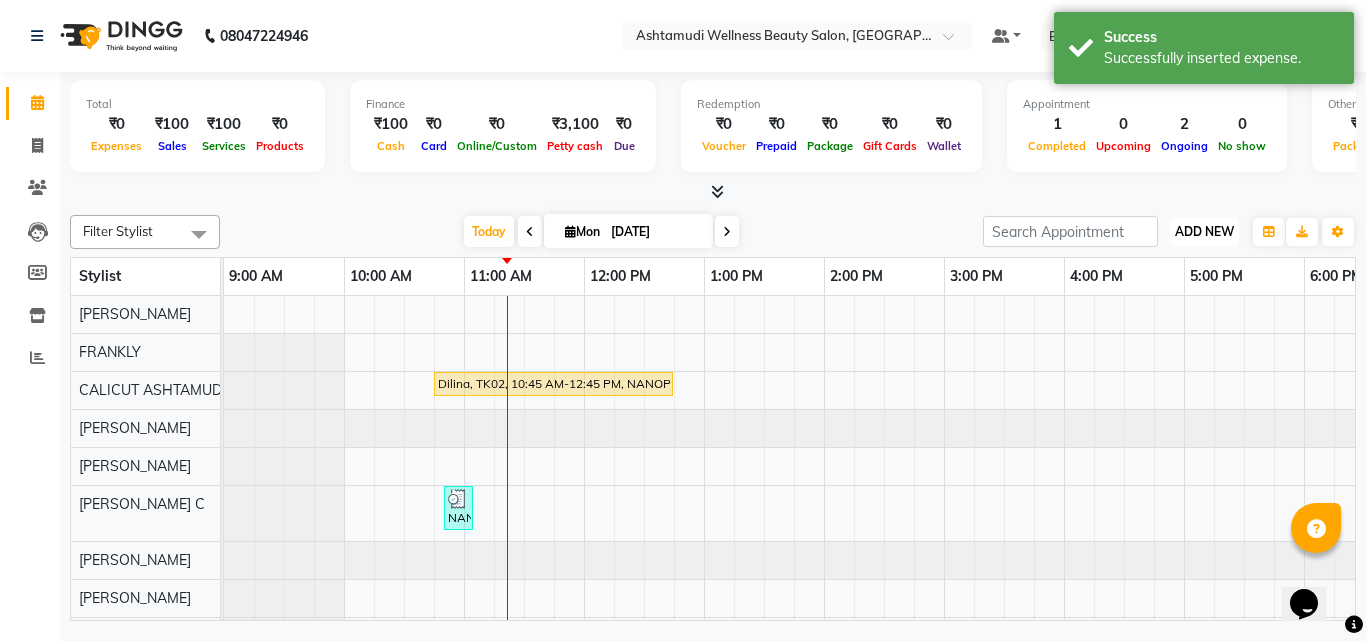 click on "ADD NEW" at bounding box center (1204, 231) 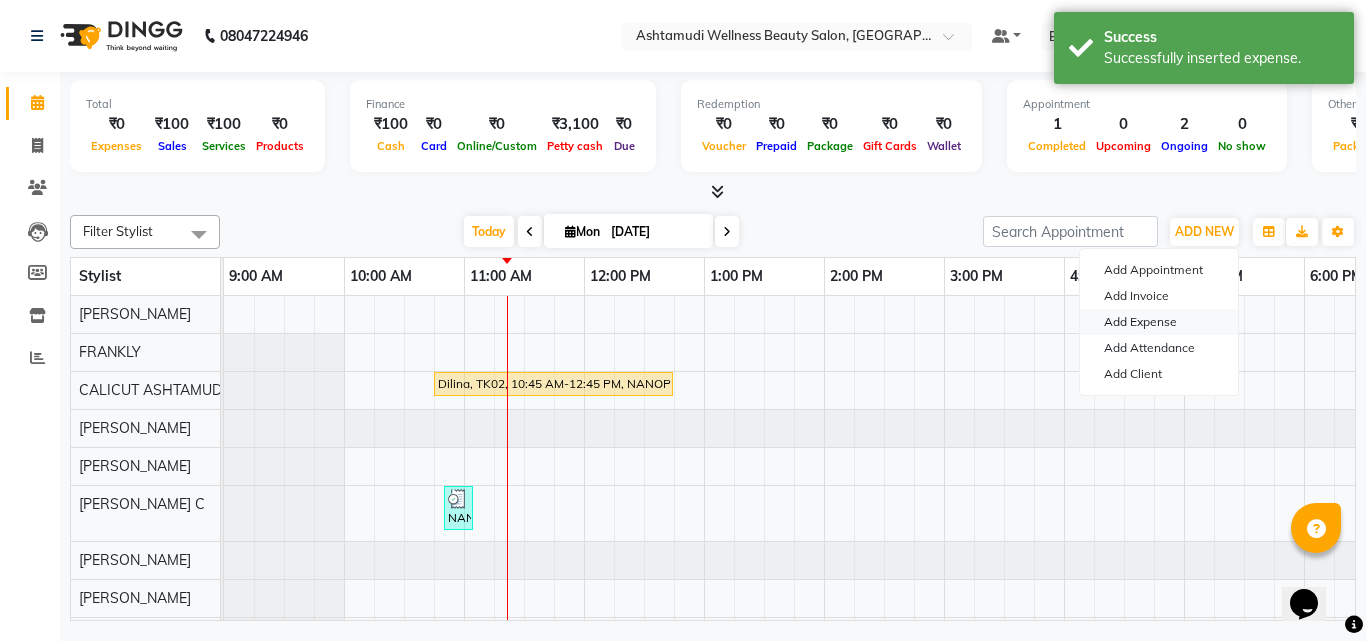 click on "Add Expense" at bounding box center [1159, 322] 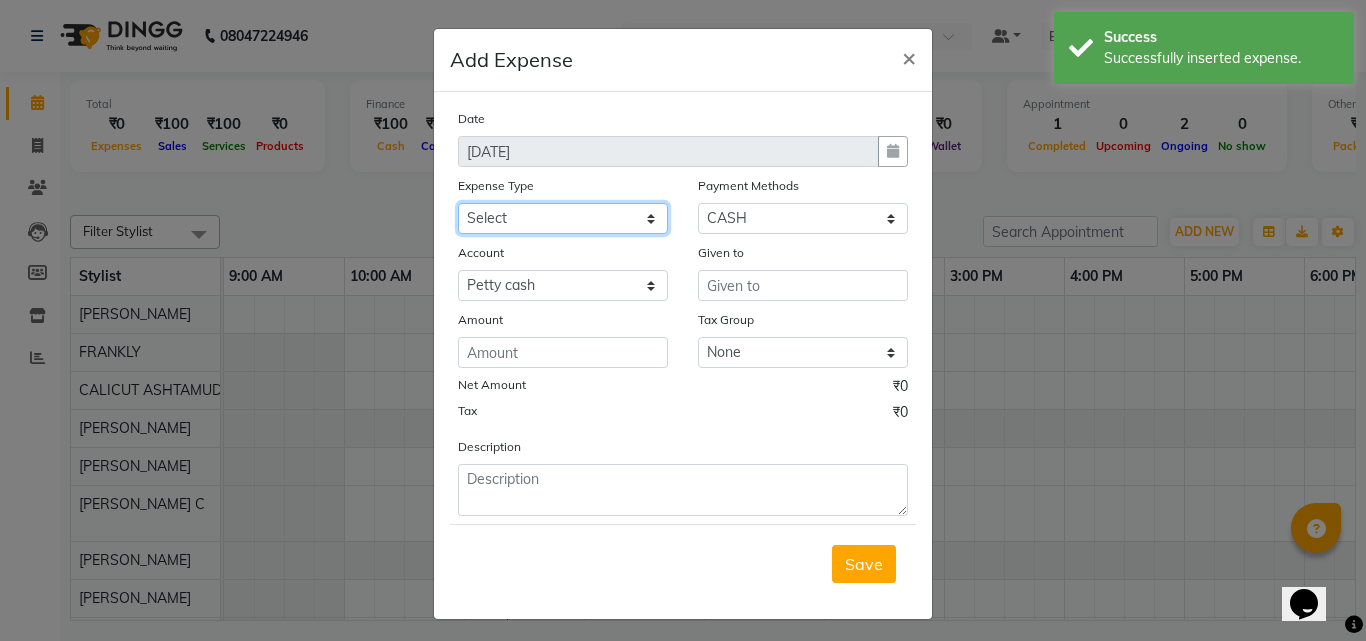 click on "Select ACCOMODATION EXPENSES ADVERTISEMENT SALES PROMOTIONAL EXPENSES Bonus BRIDAL ACCESSORIES REFUND BRIDAL COMMISSION BRIDAL FOOD BRIDAL INCENTIVES BRIDAL ORNAMENTS REFUND BRIDAL TA CASH DEPOSIT RAK BANK COMPUTER ACCESSORIES MOBILE PHONE Donation and Charity Expenses ELECTRICITY CHARGES ELECTRONICS FITTINGS Event Expense FISH FOOD EXPENSES FOOD REFRESHMENT FOR CLIENTS FOOD REFRESHMENT FOR STAFFS Freight And Forwarding Charges FUEL FOR GENERATOR FURNITURE AND EQUIPMENTS Gifts for Clients GIFTS FOR STAFFS GOKULAM CHITS HOSTEL RENT LAUNDRY EXPENSES LICENSE OTHER FEES LOADING UNLOADING CHARGES Medical Expenses MEHNDI PAYMENTS MISCELLANEOUS EXPENSES NEWSPAPER PERIODICALS Ornaments Maintenance Expense OVERTIME ALLOWANCES Payment For Pest Control Perfomance based incentives POSTAGE COURIER CHARGES Printing PRINTING STATIONERY EXPENSES PROFESSIONAL TAX REPAIRS MAINTENANCE ROUND OFF Salary SALARY ADVANCE Sales Incentives Membership Card SALES INCENTIVES PRODUCT SALES INCENTIVES SERVICES SALON ESSENTIALS SALON RENT" 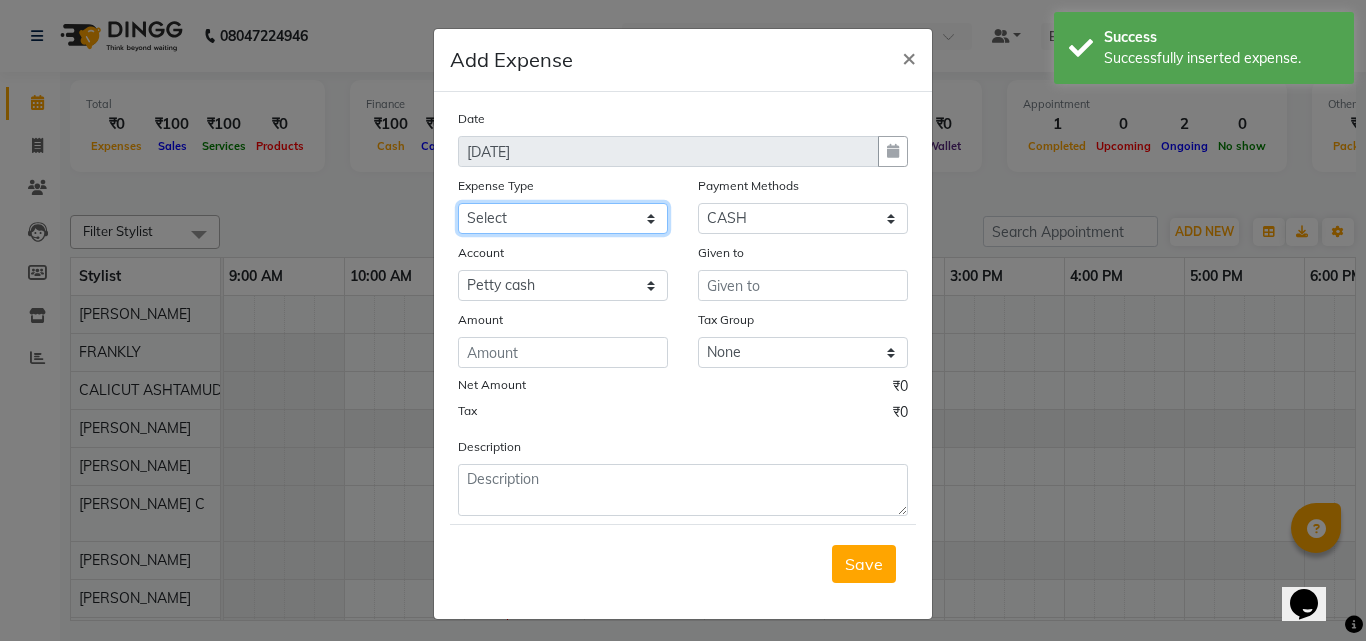 select on "22093" 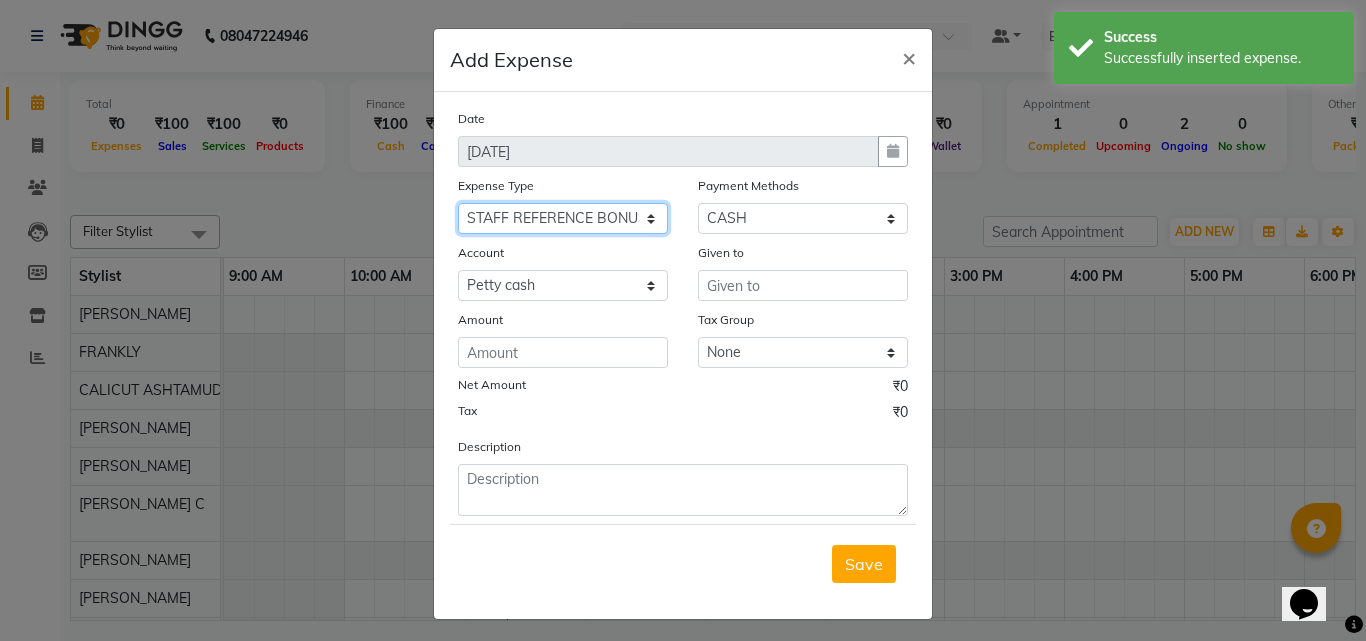 click on "Select ACCOMODATION EXPENSES ADVERTISEMENT SALES PROMOTIONAL EXPENSES Bonus BRIDAL ACCESSORIES REFUND BRIDAL COMMISSION BRIDAL FOOD BRIDAL INCENTIVES BRIDAL ORNAMENTS REFUND BRIDAL TA CASH DEPOSIT RAK BANK COMPUTER ACCESSORIES MOBILE PHONE Donation and Charity Expenses ELECTRICITY CHARGES ELECTRONICS FITTINGS Event Expense FISH FOOD EXPENSES FOOD REFRESHMENT FOR CLIENTS FOOD REFRESHMENT FOR STAFFS Freight And Forwarding Charges FUEL FOR GENERATOR FURNITURE AND EQUIPMENTS Gifts for Clients GIFTS FOR STAFFS GOKULAM CHITS HOSTEL RENT LAUNDRY EXPENSES LICENSE OTHER FEES LOADING UNLOADING CHARGES Medical Expenses MEHNDI PAYMENTS MISCELLANEOUS EXPENSES NEWSPAPER PERIODICALS Ornaments Maintenance Expense OVERTIME ALLOWANCES Payment For Pest Control Perfomance based incentives POSTAGE COURIER CHARGES Printing PRINTING STATIONERY EXPENSES PROFESSIONAL TAX REPAIRS MAINTENANCE ROUND OFF Salary SALARY ADVANCE Sales Incentives Membership Card SALES INCENTIVES PRODUCT SALES INCENTIVES SERVICES SALON ESSENTIALS SALON RENT" 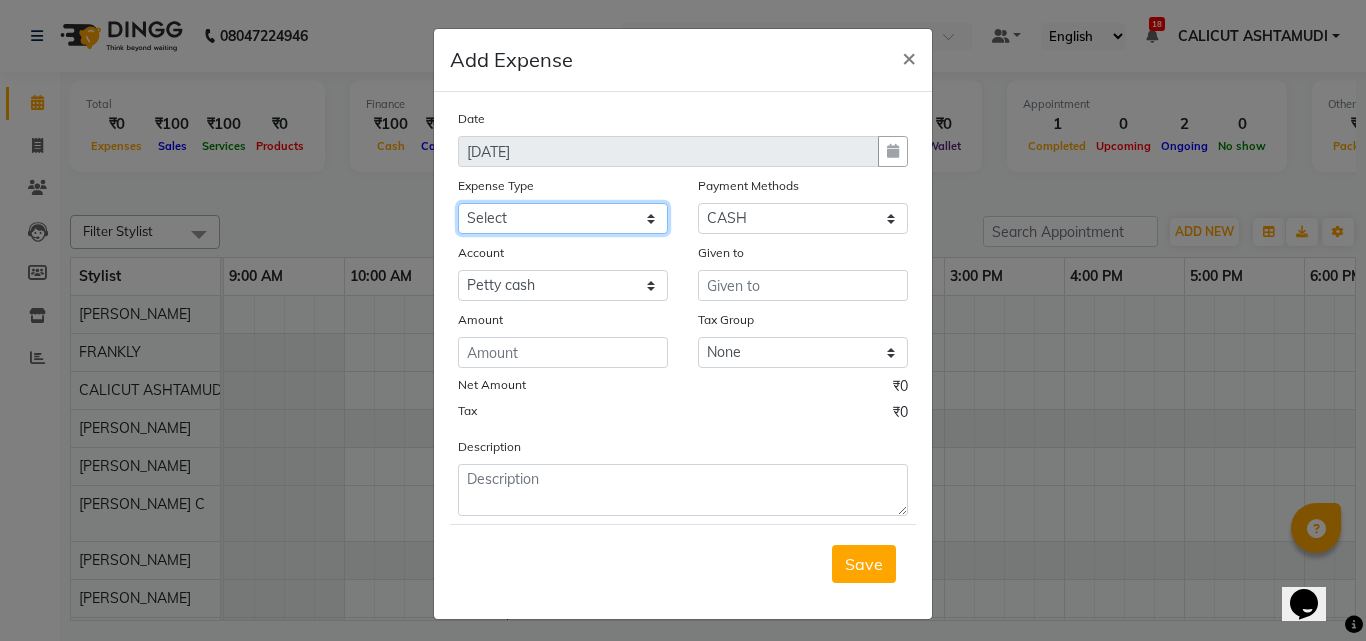 click on "Select ACCOMODATION EXPENSES ADVERTISEMENT SALES PROMOTIONAL EXPENSES Bonus BRIDAL ACCESSORIES REFUND BRIDAL COMMISSION BRIDAL FOOD BRIDAL INCENTIVES BRIDAL ORNAMENTS REFUND BRIDAL TA CASH DEPOSIT RAK BANK COMPUTER ACCESSORIES MOBILE PHONE Donation and Charity Expenses ELECTRICITY CHARGES ELECTRONICS FITTINGS Event Expense FISH FOOD EXPENSES FOOD REFRESHMENT FOR CLIENTS FOOD REFRESHMENT FOR STAFFS Freight And Forwarding Charges FUEL FOR GENERATOR FURNITURE AND EQUIPMENTS Gifts for Clients GIFTS FOR STAFFS GOKULAM CHITS HOSTEL RENT LAUNDRY EXPENSES LICENSE OTHER FEES LOADING UNLOADING CHARGES Medical Expenses MEHNDI PAYMENTS MISCELLANEOUS EXPENSES NEWSPAPER PERIODICALS Ornaments Maintenance Expense OVERTIME ALLOWANCES Payment For Pest Control Perfomance based incentives POSTAGE COURIER CHARGES Printing PRINTING STATIONERY EXPENSES PROFESSIONAL TAX REPAIRS MAINTENANCE ROUND OFF Salary SALARY ADVANCE Sales Incentives Membership Card SALES INCENTIVES PRODUCT SALES INCENTIVES SERVICES SALON ESSENTIALS SALON RENT" 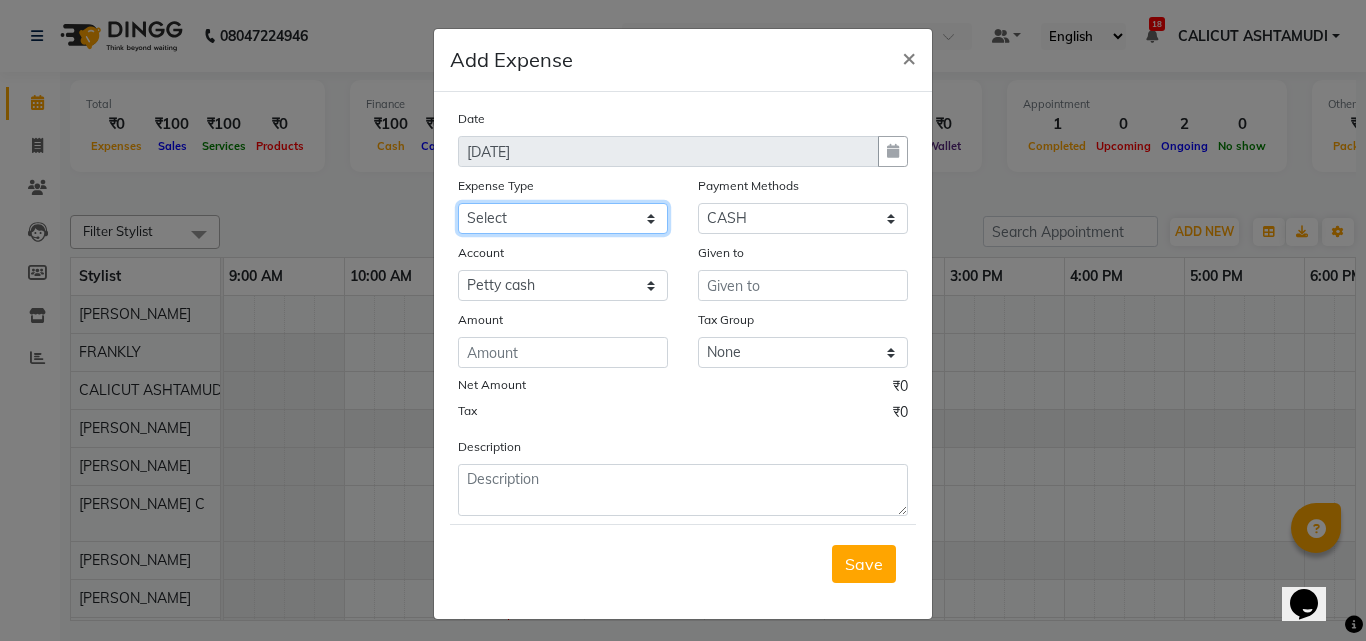 click on "Select ACCOMODATION EXPENSES ADVERTISEMENT SALES PROMOTIONAL EXPENSES Bonus BRIDAL ACCESSORIES REFUND BRIDAL COMMISSION BRIDAL FOOD BRIDAL INCENTIVES BRIDAL ORNAMENTS REFUND BRIDAL TA CASH DEPOSIT RAK BANK COMPUTER ACCESSORIES MOBILE PHONE Donation and Charity Expenses ELECTRICITY CHARGES ELECTRONICS FITTINGS Event Expense FISH FOOD EXPENSES FOOD REFRESHMENT FOR CLIENTS FOOD REFRESHMENT FOR STAFFS Freight And Forwarding Charges FUEL FOR GENERATOR FURNITURE AND EQUIPMENTS Gifts for Clients GIFTS FOR STAFFS GOKULAM CHITS HOSTEL RENT LAUNDRY EXPENSES LICENSE OTHER FEES LOADING UNLOADING CHARGES Medical Expenses MEHNDI PAYMENTS MISCELLANEOUS EXPENSES NEWSPAPER PERIODICALS Ornaments Maintenance Expense OVERTIME ALLOWANCES Payment For Pest Control Perfomance based incentives POSTAGE COURIER CHARGES Printing PRINTING STATIONERY EXPENSES PROFESSIONAL TAX REPAIRS MAINTENANCE ROUND OFF Salary SALARY ADVANCE Sales Incentives Membership Card SALES INCENTIVES PRODUCT SALES INCENTIVES SERVICES SALON ESSENTIALS SALON RENT" 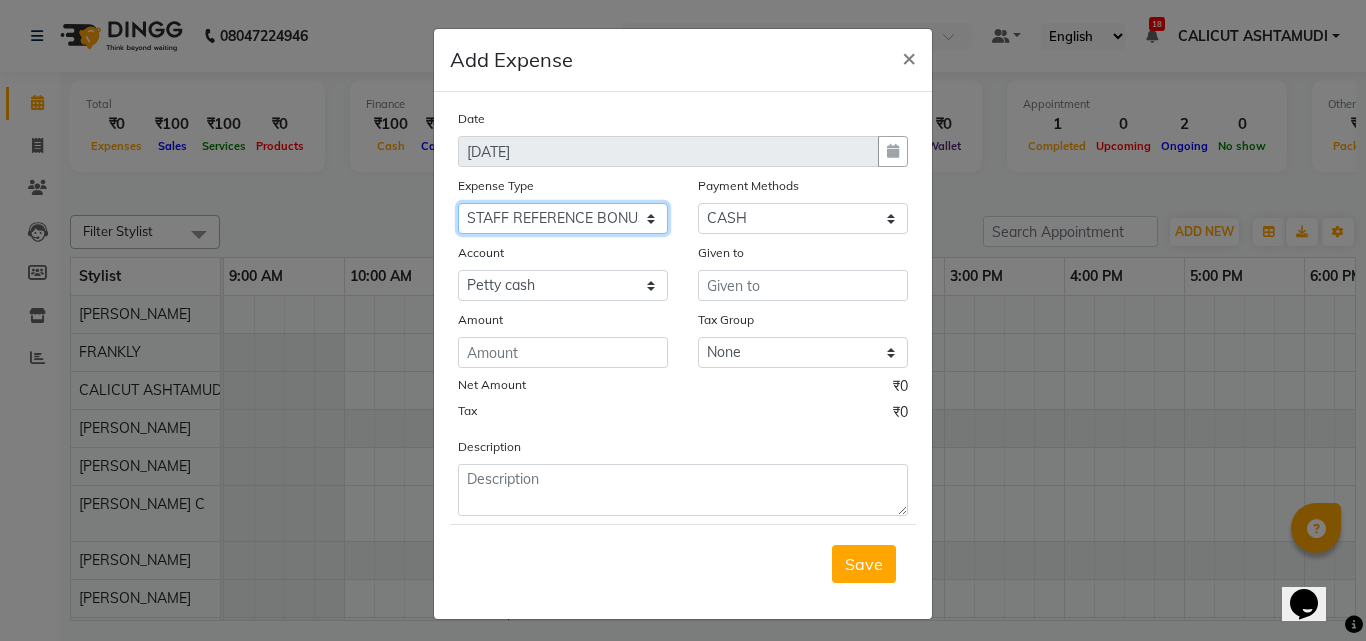 select on "6236" 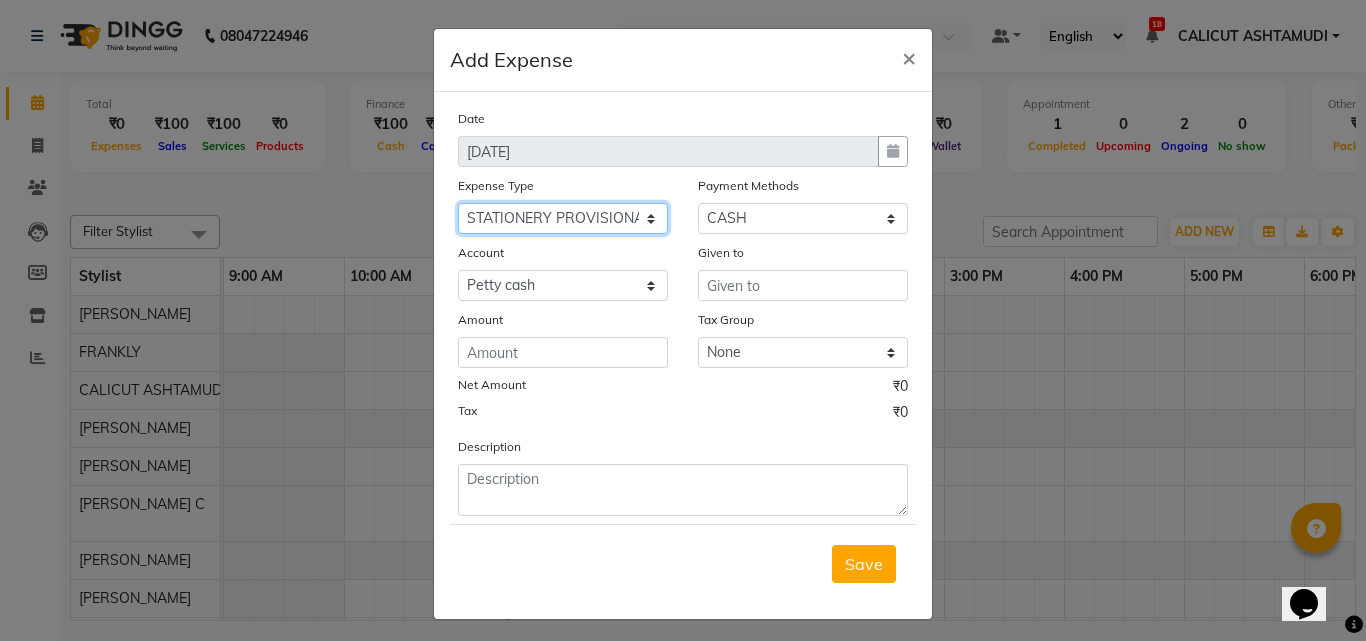 click on "Select ACCOMODATION EXPENSES ADVERTISEMENT SALES PROMOTIONAL EXPENSES Bonus BRIDAL ACCESSORIES REFUND BRIDAL COMMISSION BRIDAL FOOD BRIDAL INCENTIVES BRIDAL ORNAMENTS REFUND BRIDAL TA CASH DEPOSIT RAK BANK COMPUTER ACCESSORIES MOBILE PHONE Donation and Charity Expenses ELECTRICITY CHARGES ELECTRONICS FITTINGS Event Expense FISH FOOD EXPENSES FOOD REFRESHMENT FOR CLIENTS FOOD REFRESHMENT FOR STAFFS Freight And Forwarding Charges FUEL FOR GENERATOR FURNITURE AND EQUIPMENTS Gifts for Clients GIFTS FOR STAFFS GOKULAM CHITS HOSTEL RENT LAUNDRY EXPENSES LICENSE OTHER FEES LOADING UNLOADING CHARGES Medical Expenses MEHNDI PAYMENTS MISCELLANEOUS EXPENSES NEWSPAPER PERIODICALS Ornaments Maintenance Expense OVERTIME ALLOWANCES Payment For Pest Control Perfomance based incentives POSTAGE COURIER CHARGES Printing PRINTING STATIONERY EXPENSES PROFESSIONAL TAX REPAIRS MAINTENANCE ROUND OFF Salary SALARY ADVANCE Sales Incentives Membership Card SALES INCENTIVES PRODUCT SALES INCENTIVES SERVICES SALON ESSENTIALS SALON RENT" 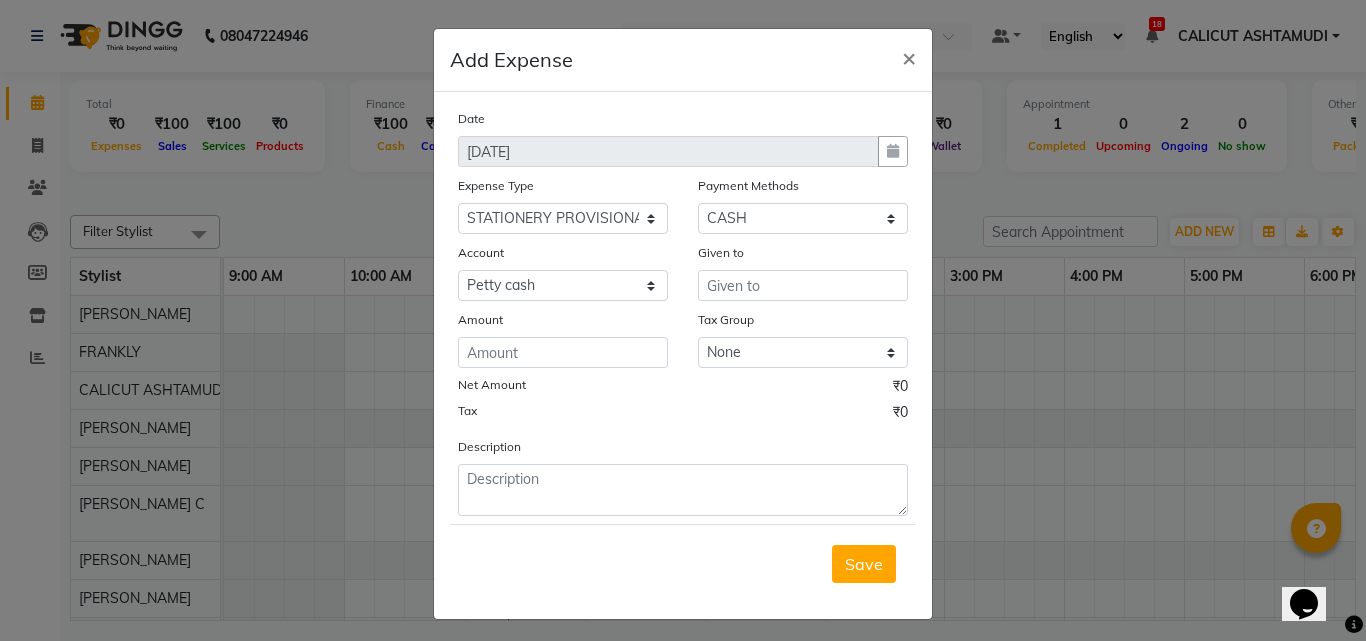 click on "Payment Methods" 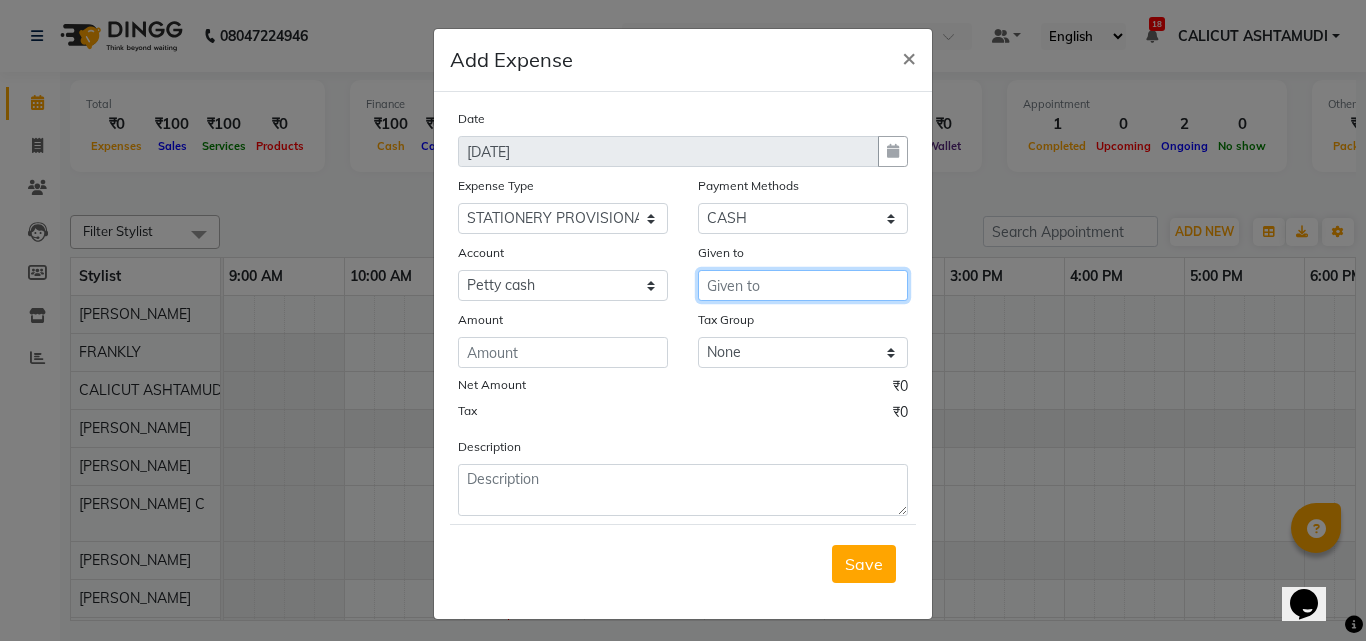 click at bounding box center [803, 285] 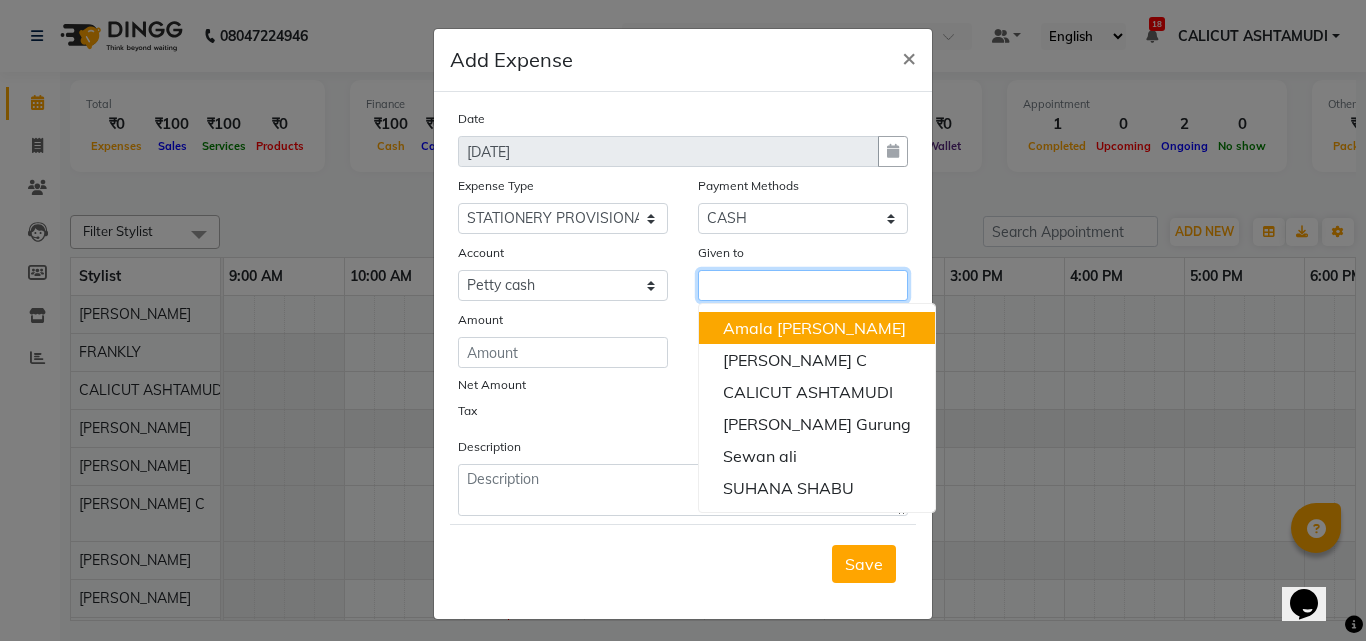type on "G" 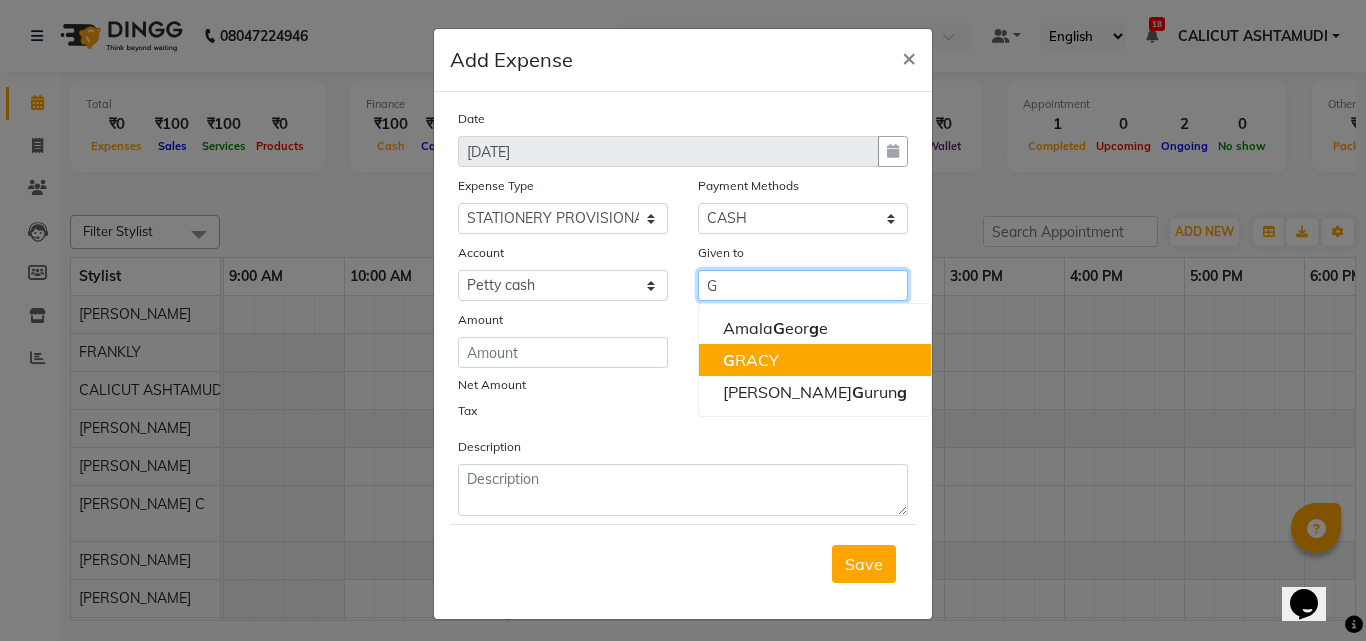 click on "G RACY" at bounding box center [815, 360] 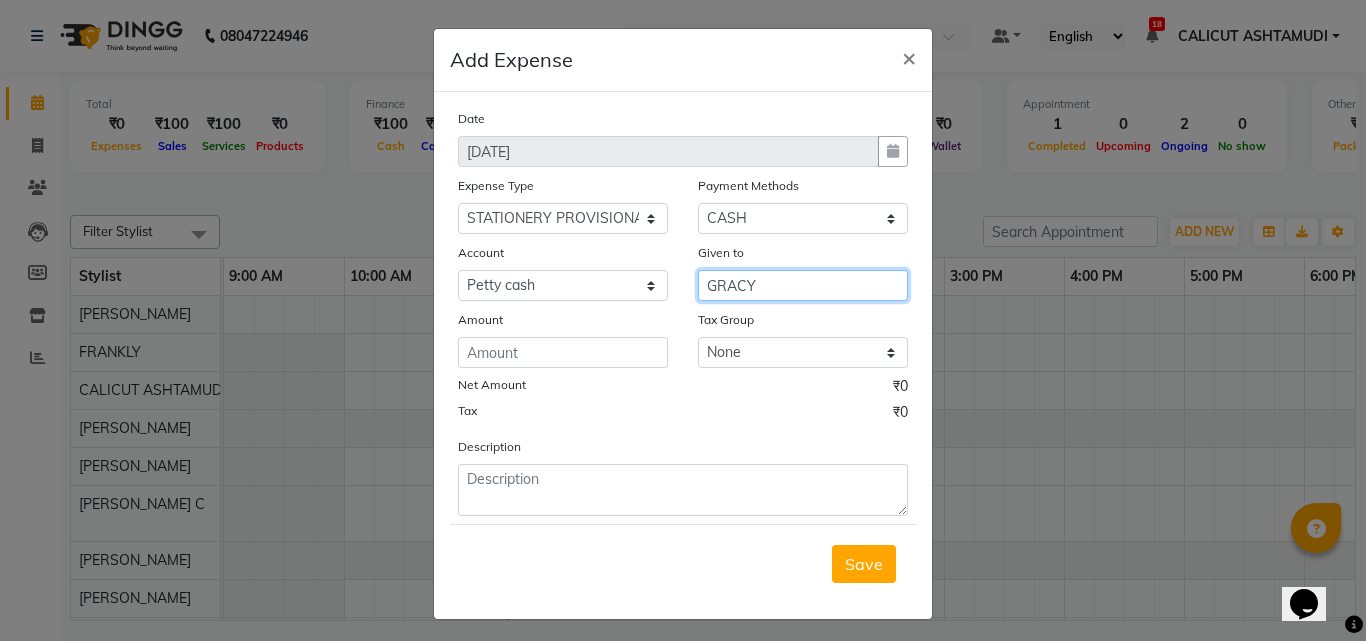 type on "GRACY" 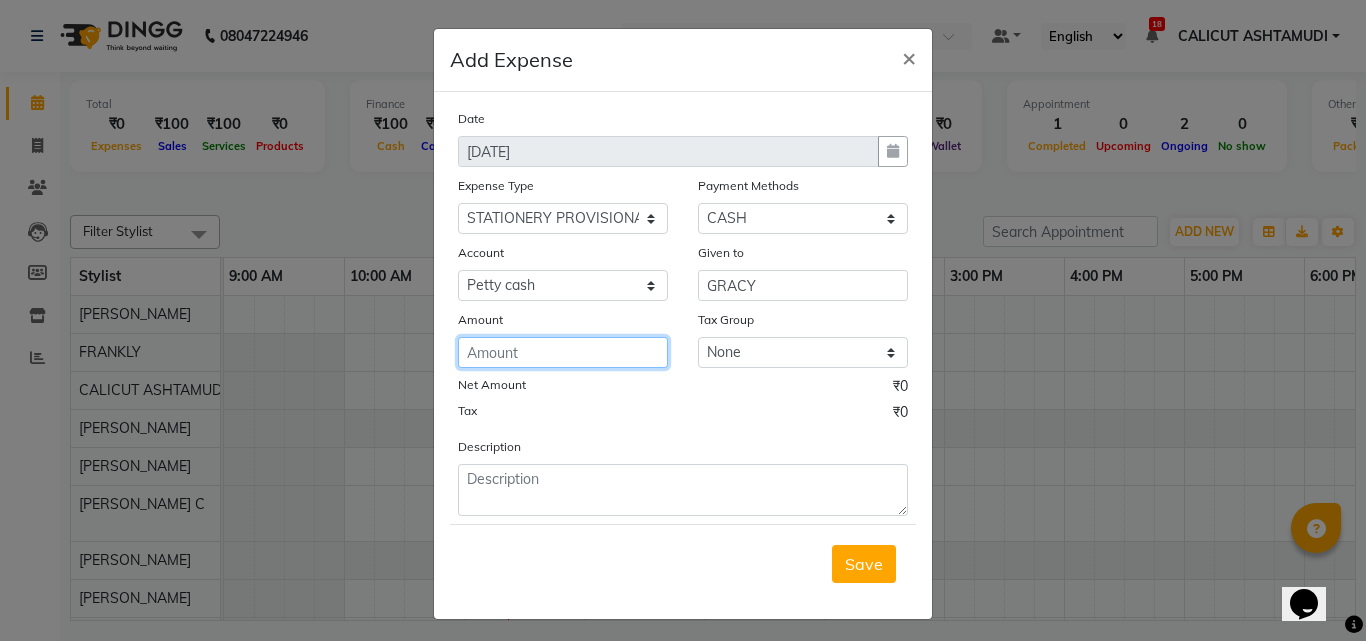 click 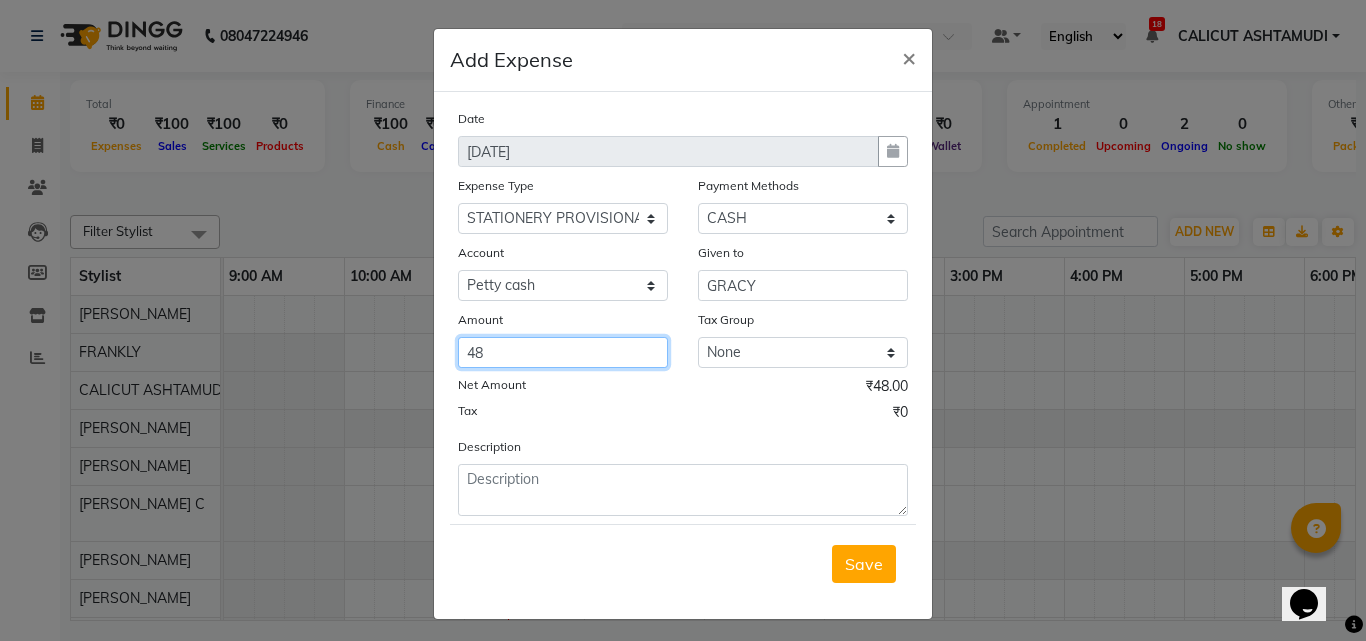 type on "48" 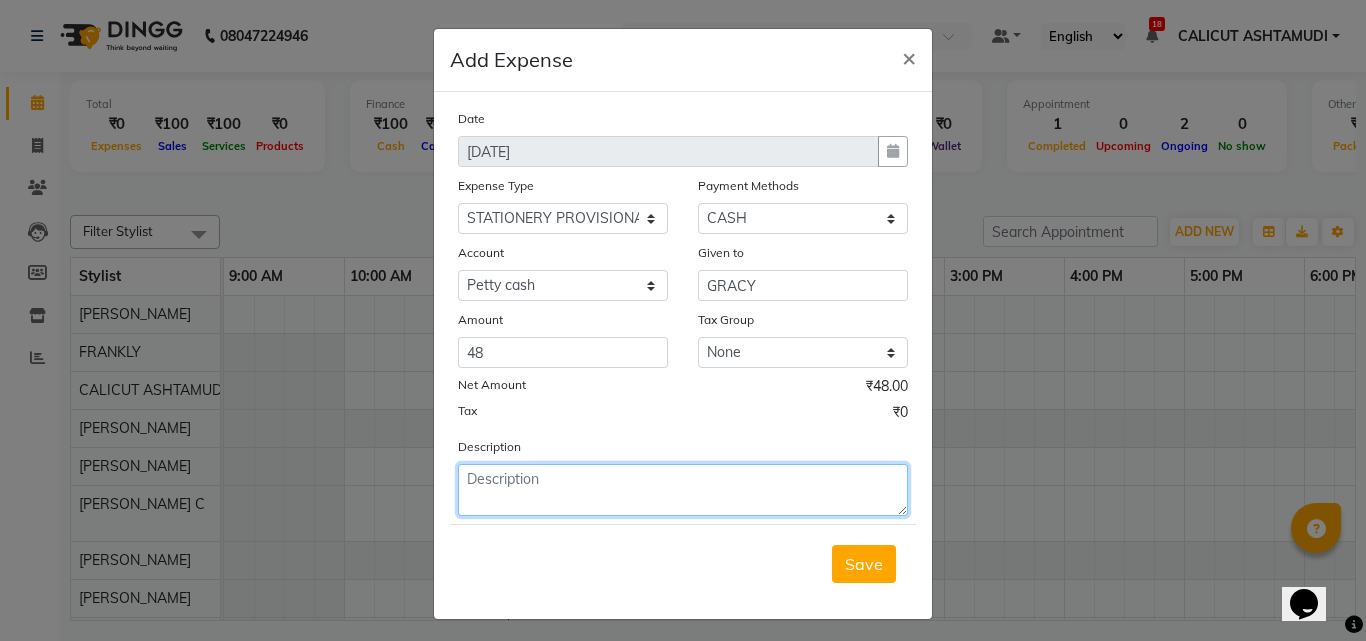 click 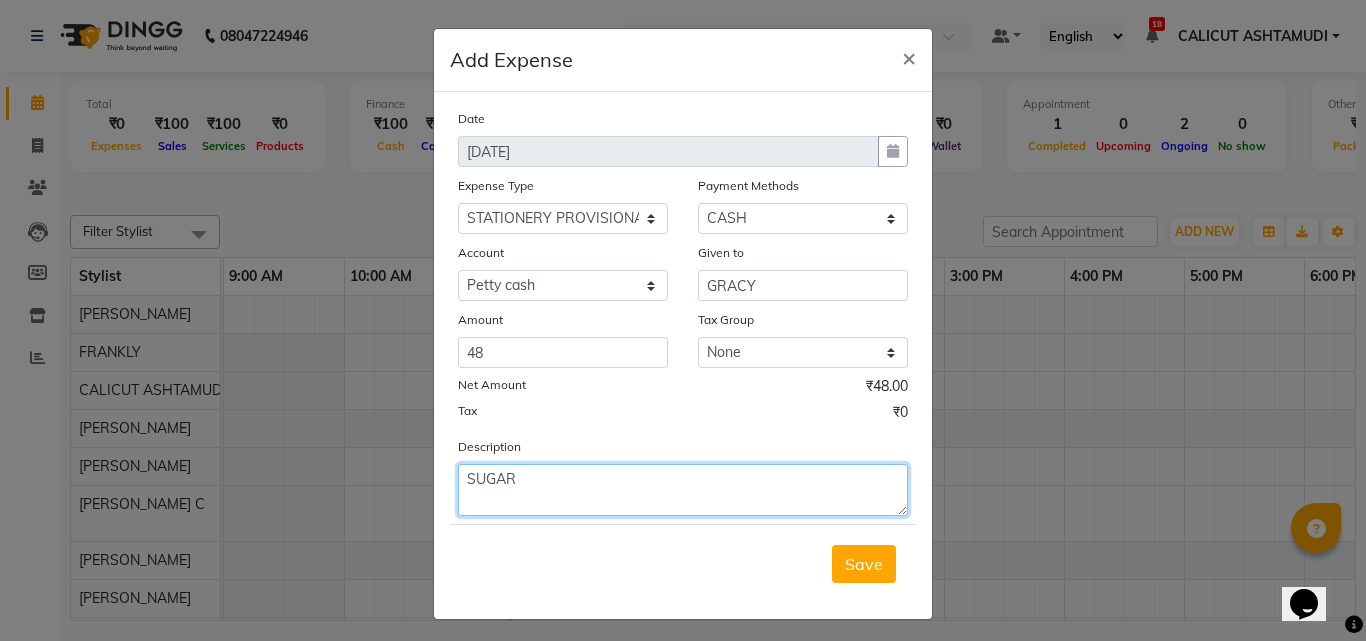 type on "SUGAR" 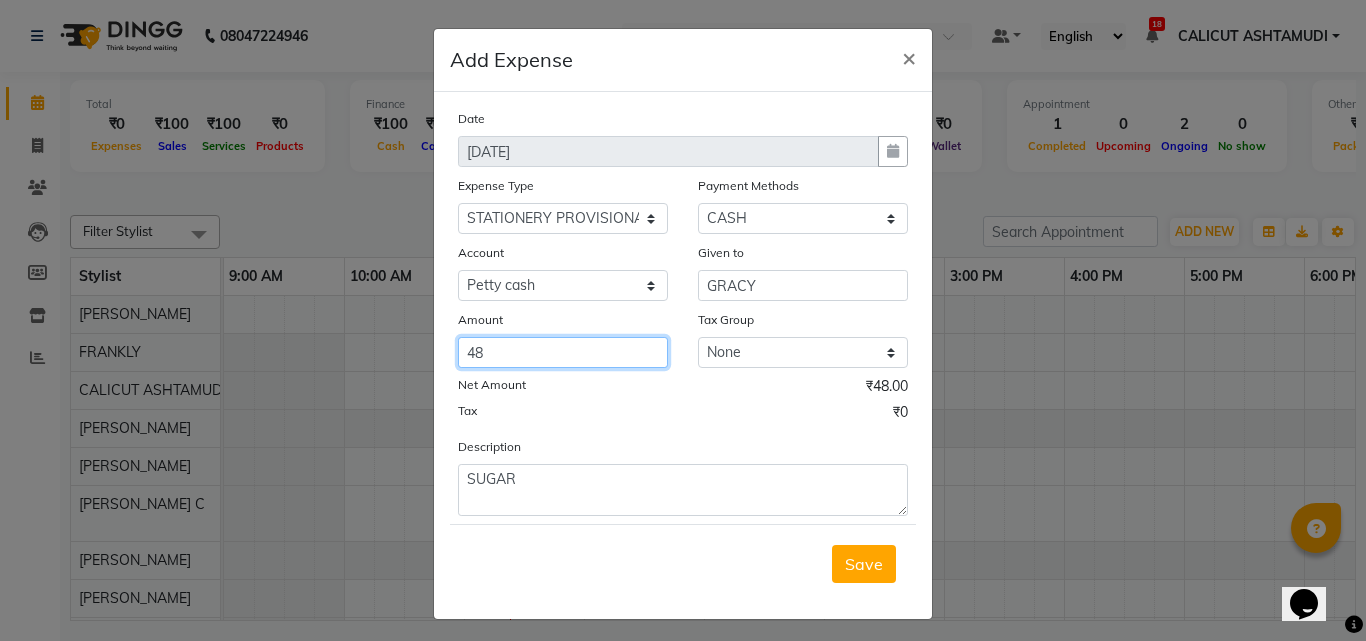 click on "48" 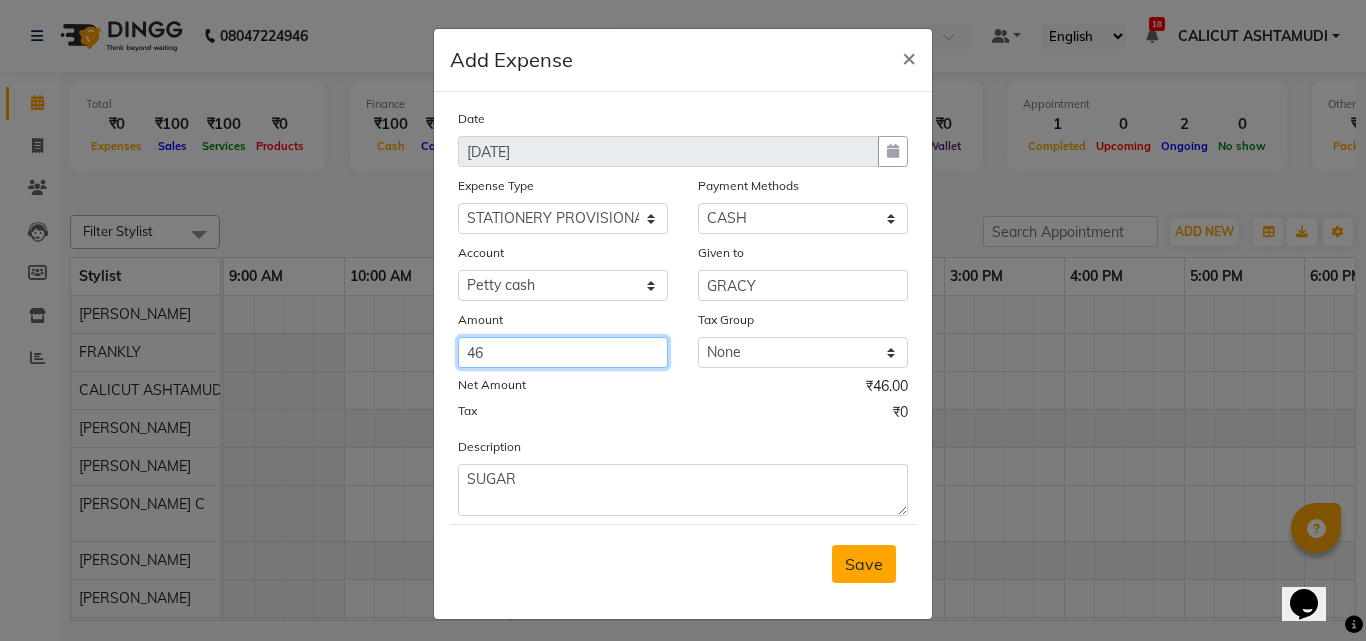type on "46" 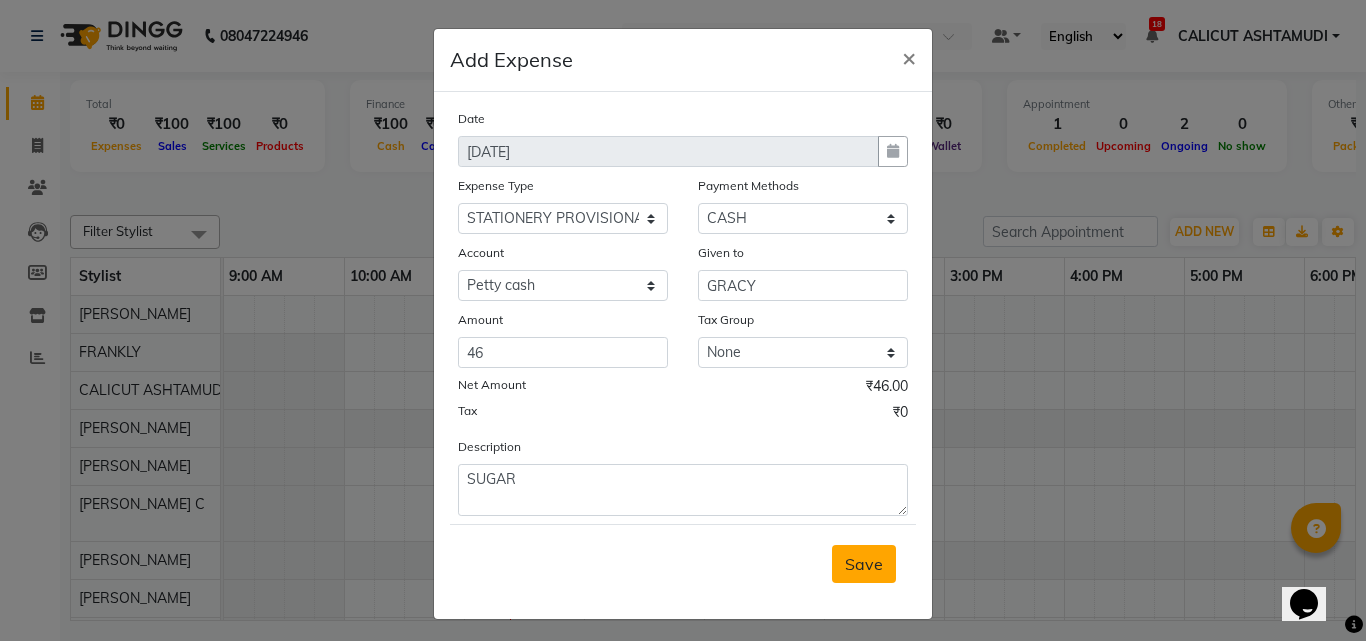 click on "Save" at bounding box center (864, 564) 